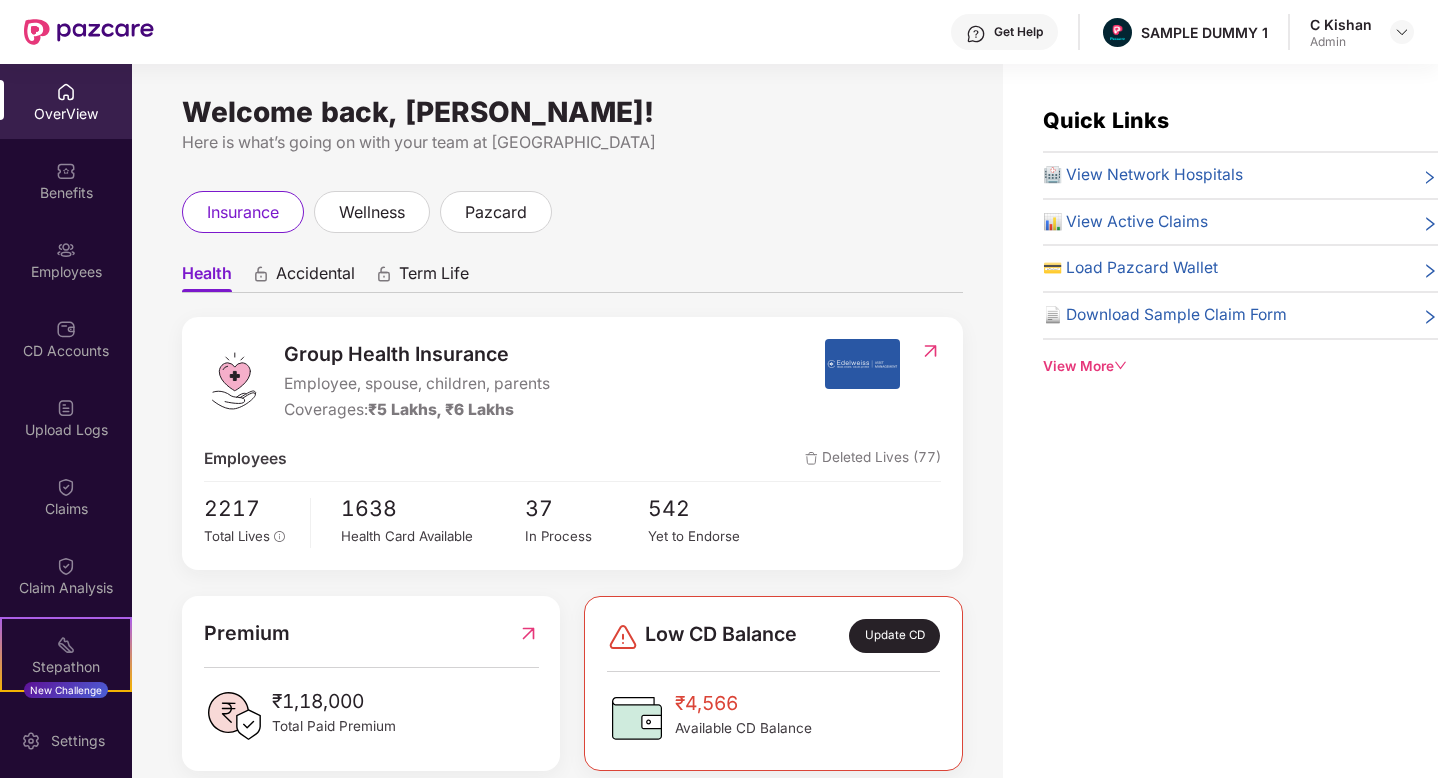 scroll, scrollTop: 0, scrollLeft: 0, axis: both 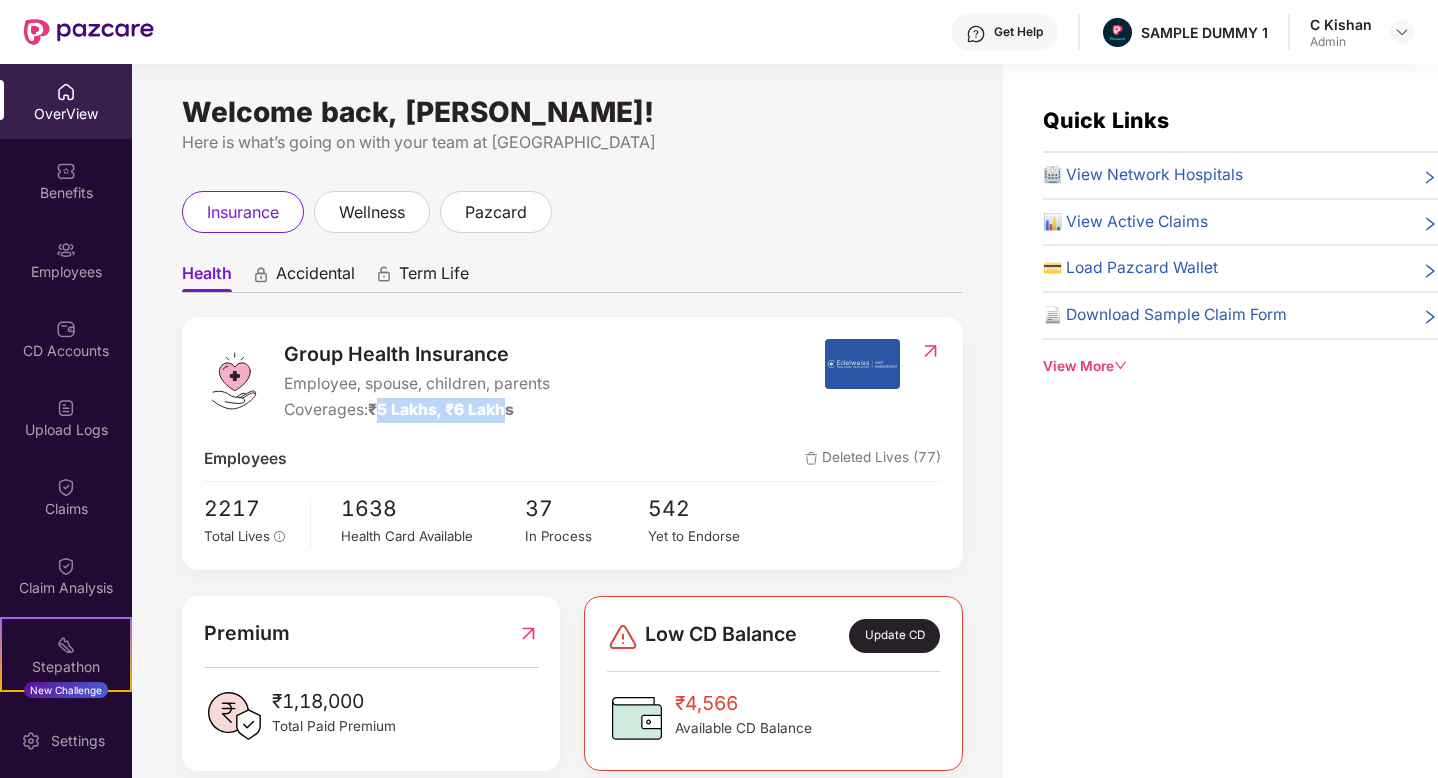 drag, startPoint x: 377, startPoint y: 410, endPoint x: 507, endPoint y: 409, distance: 130.00385 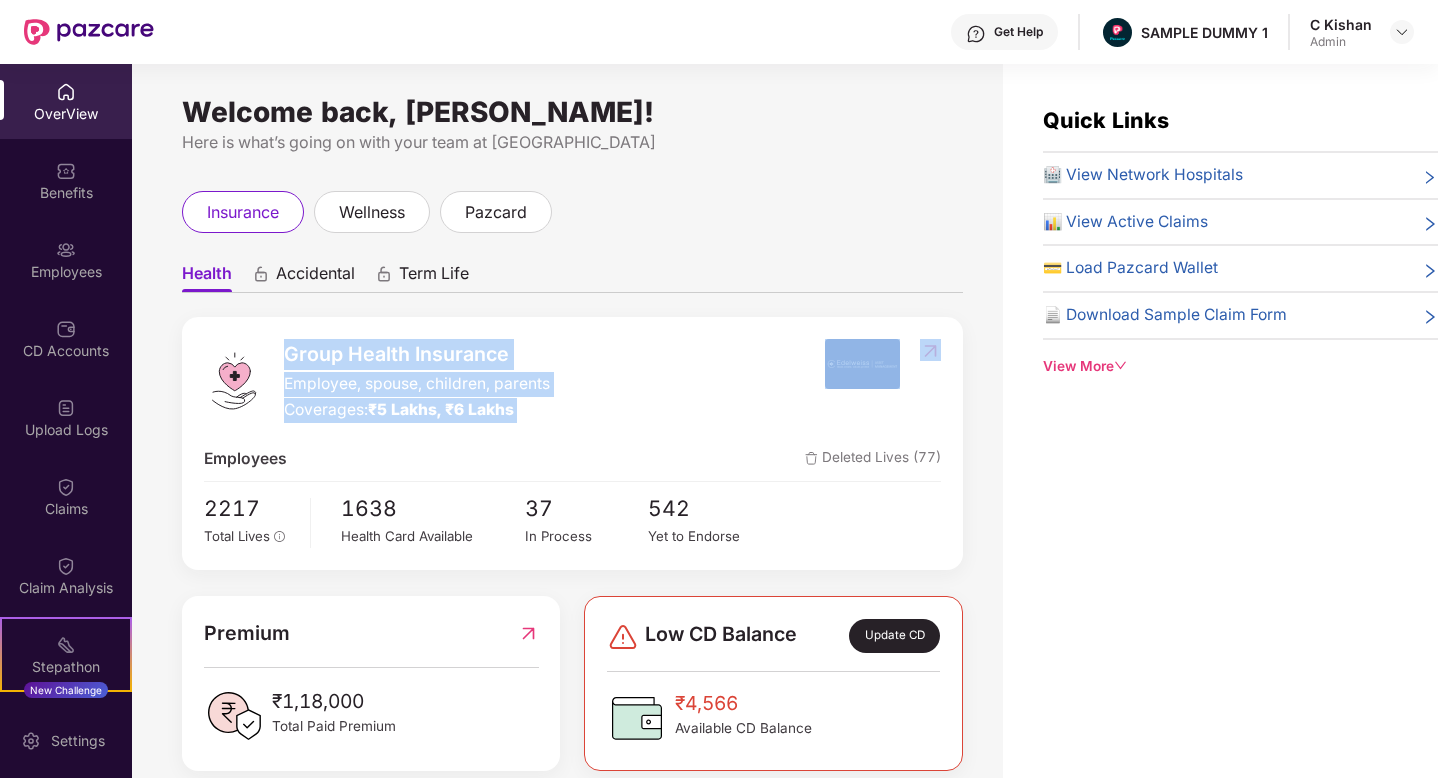 drag, startPoint x: 808, startPoint y: 331, endPoint x: 919, endPoint y: 378, distance: 120.54045 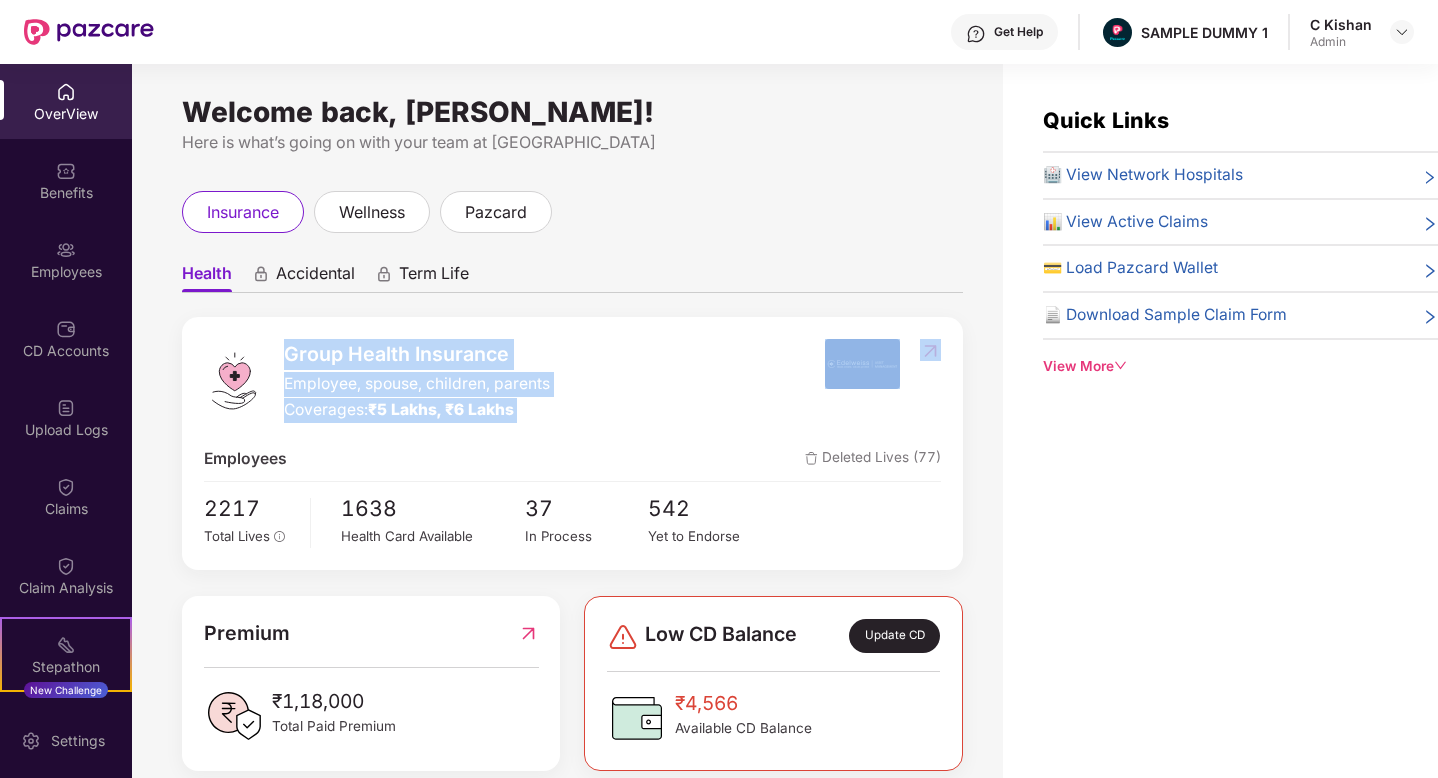click on "Employees   Deleted Lives (77)" at bounding box center (572, 459) 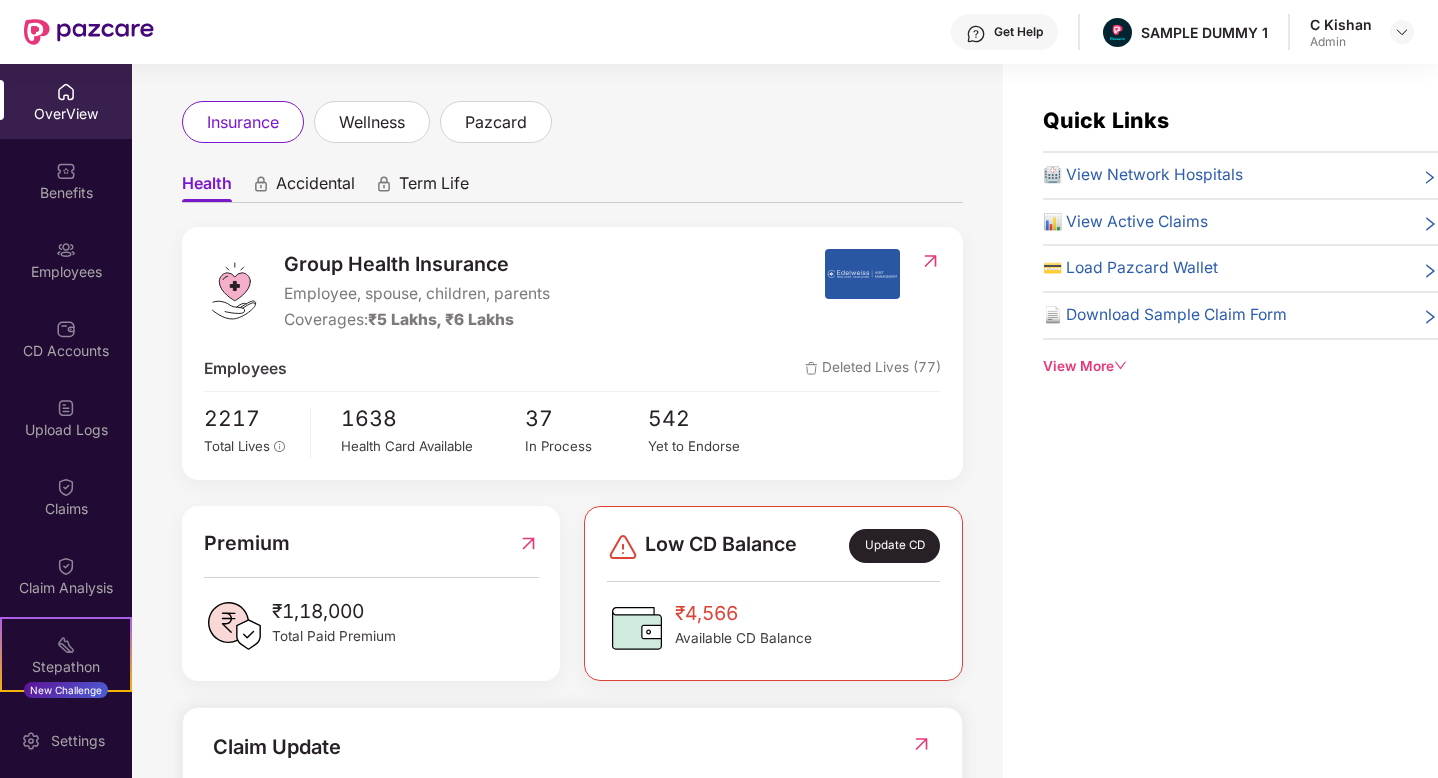 scroll, scrollTop: 101, scrollLeft: 0, axis: vertical 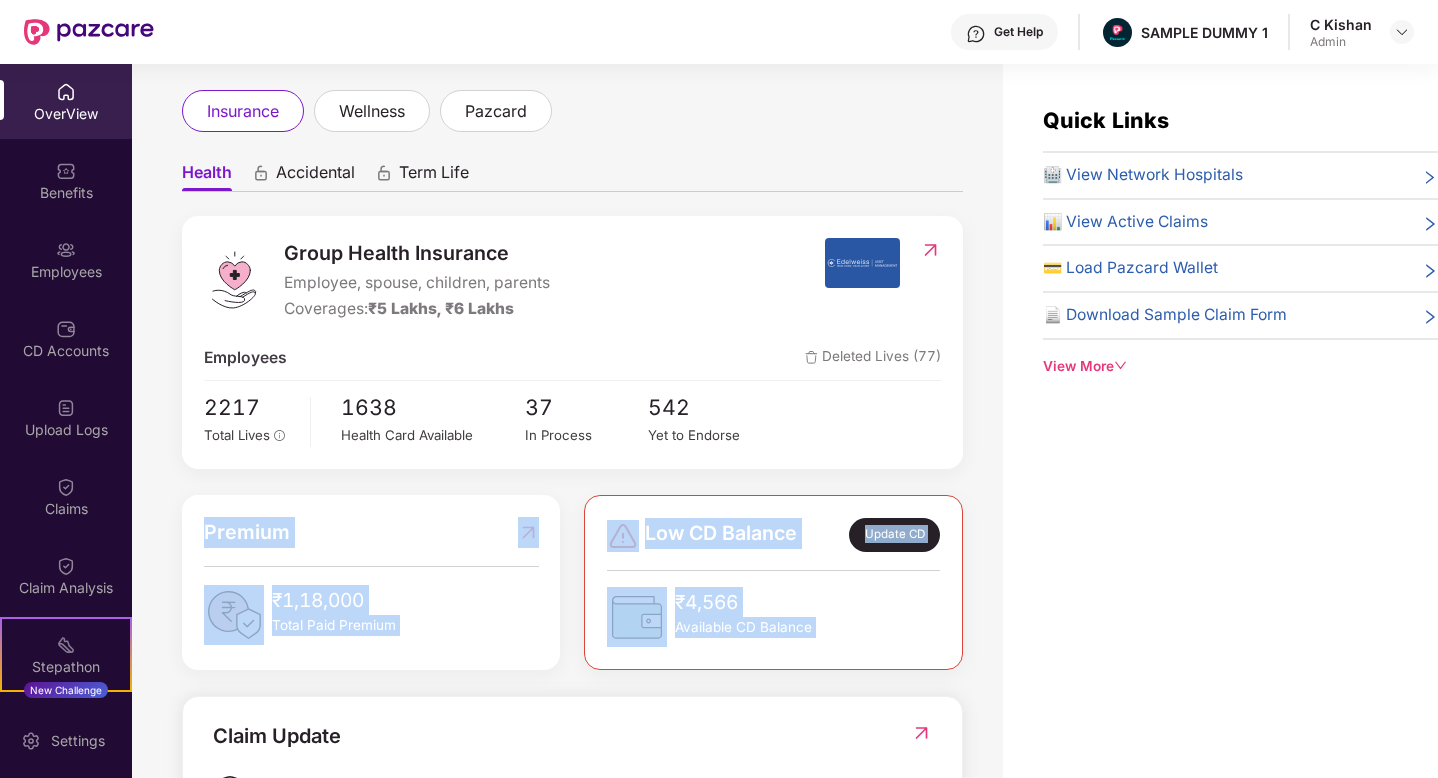 drag, startPoint x: 190, startPoint y: 512, endPoint x: 329, endPoint y: 685, distance: 221.92342 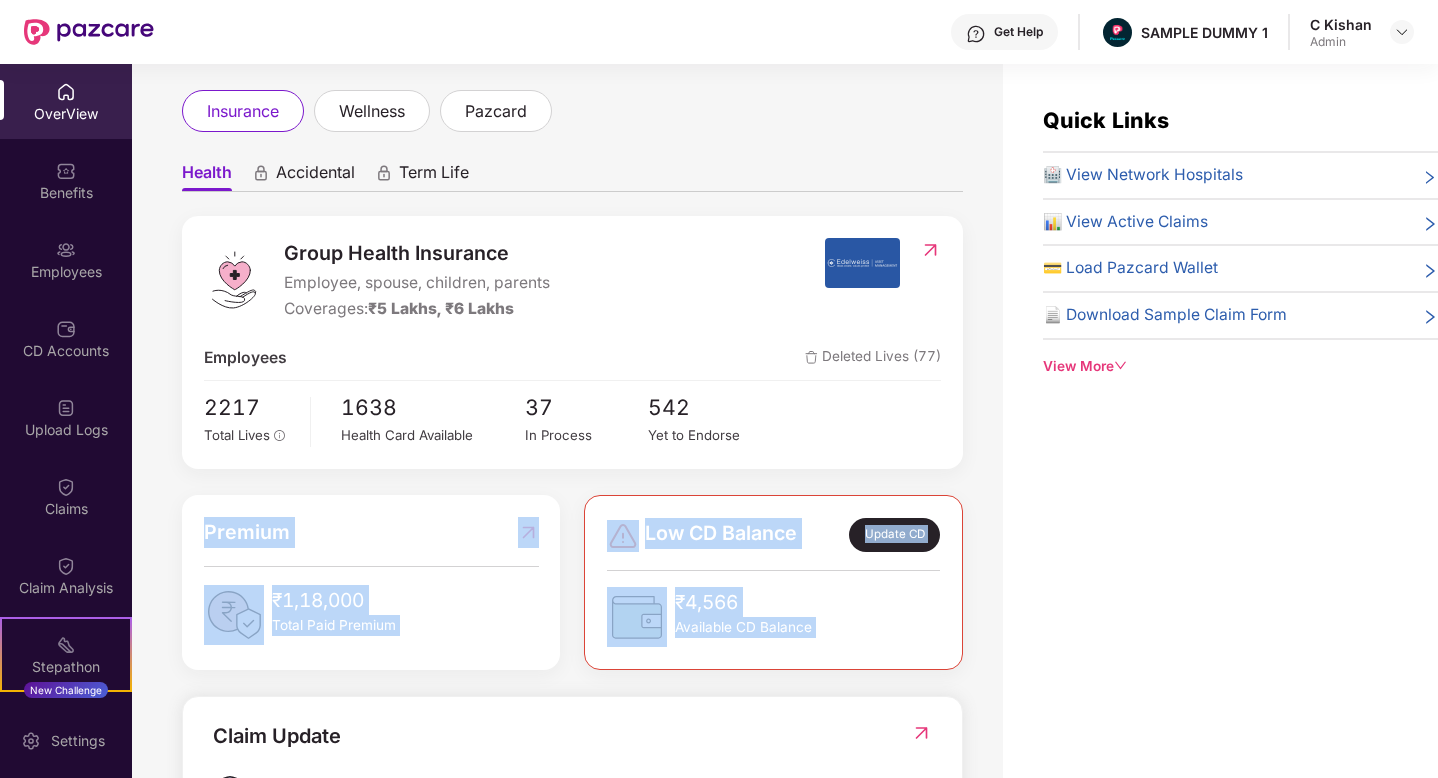 click on "Quick Links 🏥 View Network Hospitals 📊 View Active Claims 💳 Load Pazcard Wallet 📄 Download Sample Claim Form View More" at bounding box center [1220, 453] 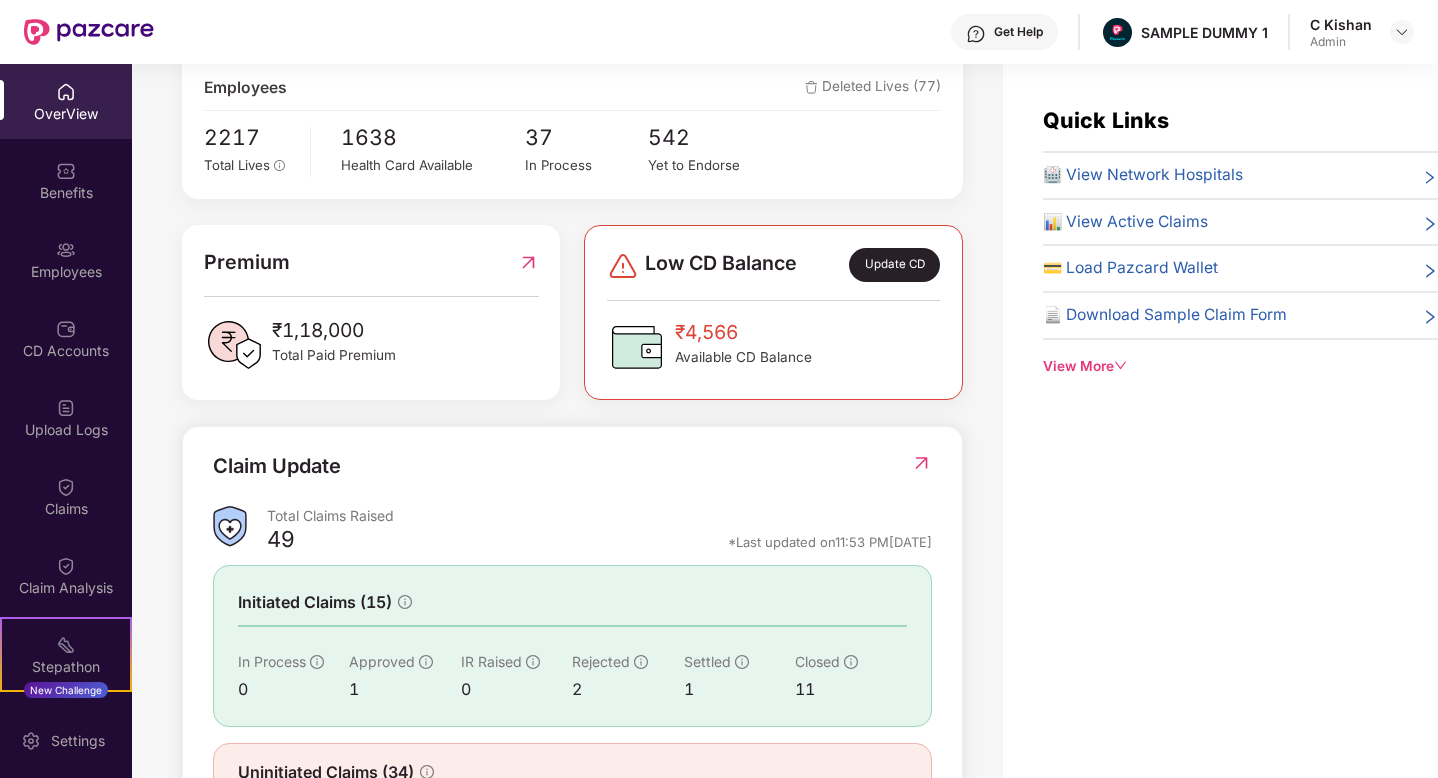 scroll, scrollTop: 408, scrollLeft: 0, axis: vertical 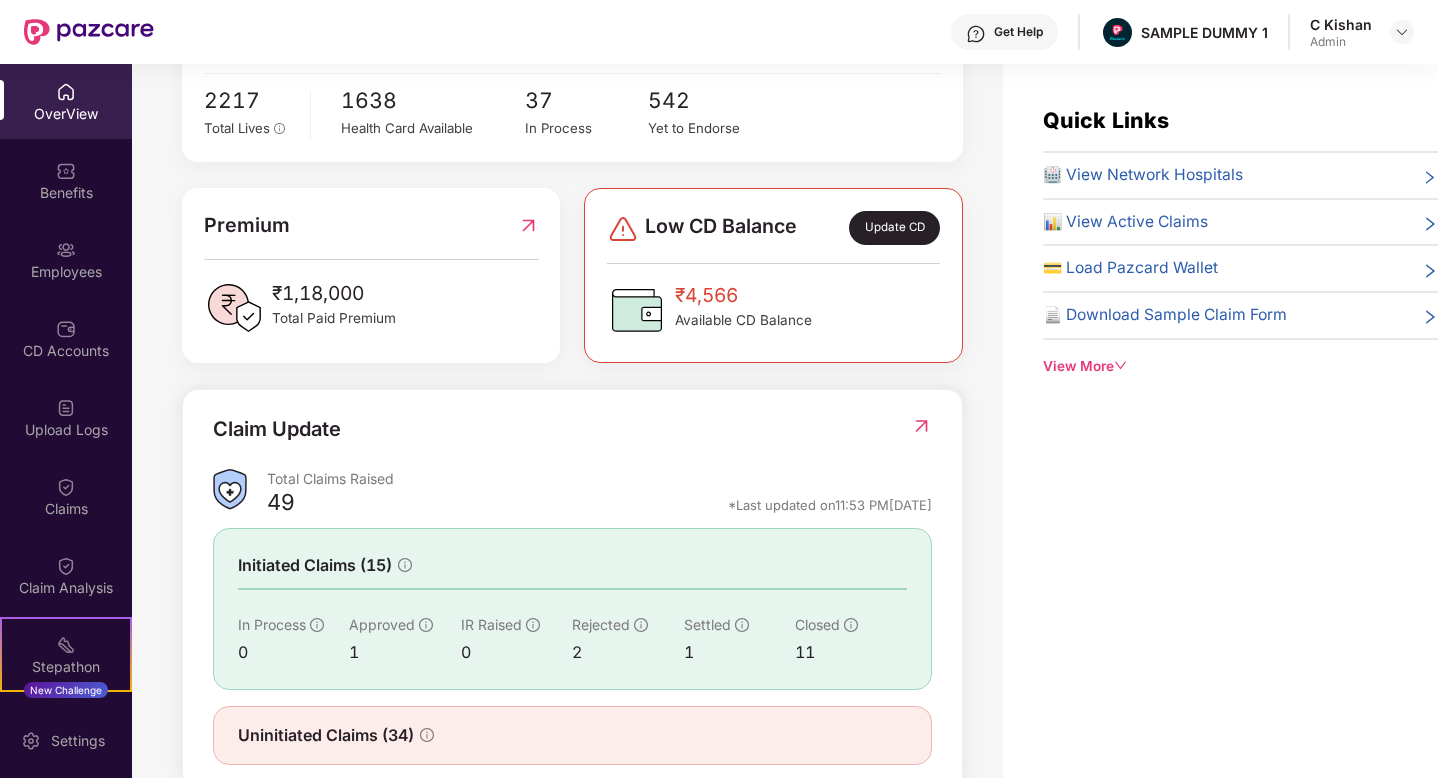 drag, startPoint x: 266, startPoint y: 495, endPoint x: 302, endPoint y: 505, distance: 37.363083 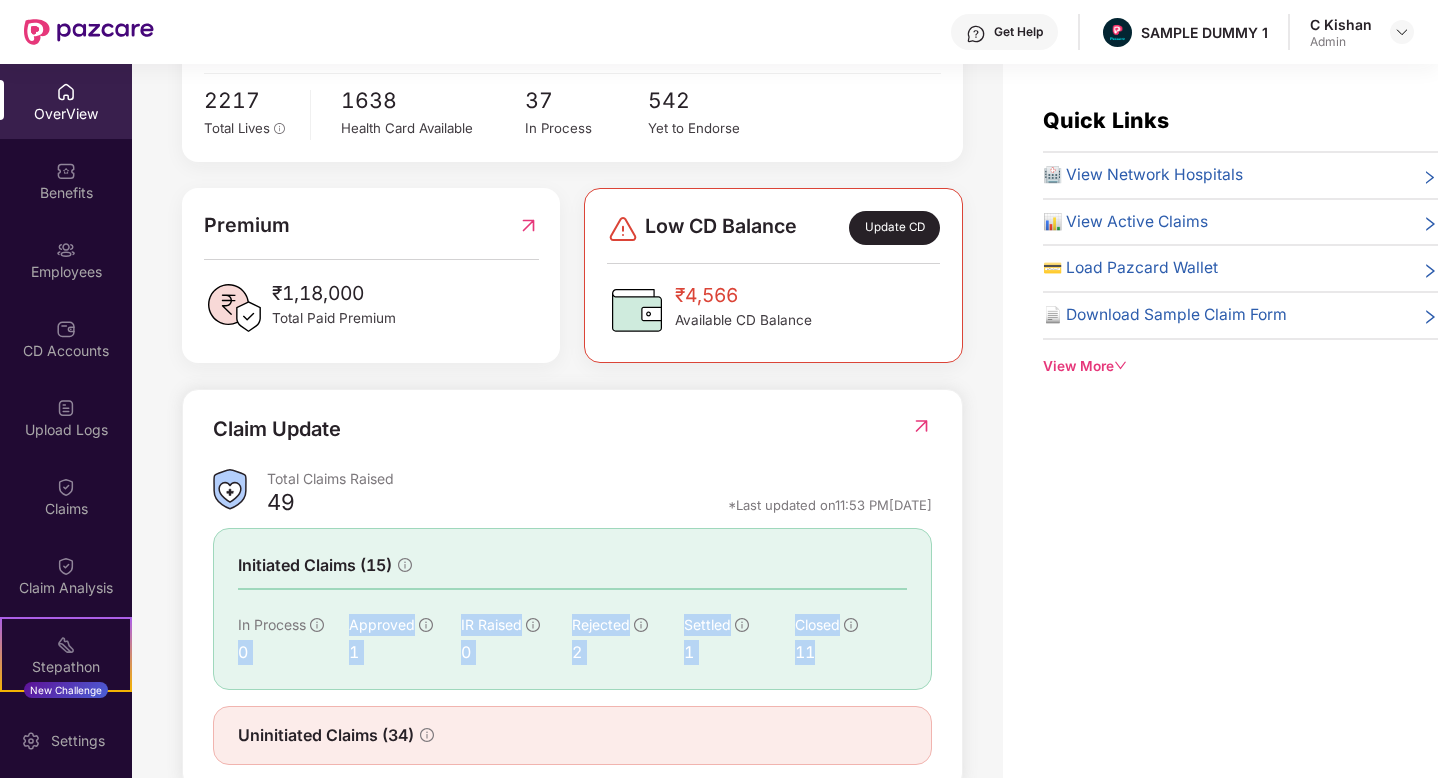 drag, startPoint x: 329, startPoint y: 630, endPoint x: 848, endPoint y: 655, distance: 519.60175 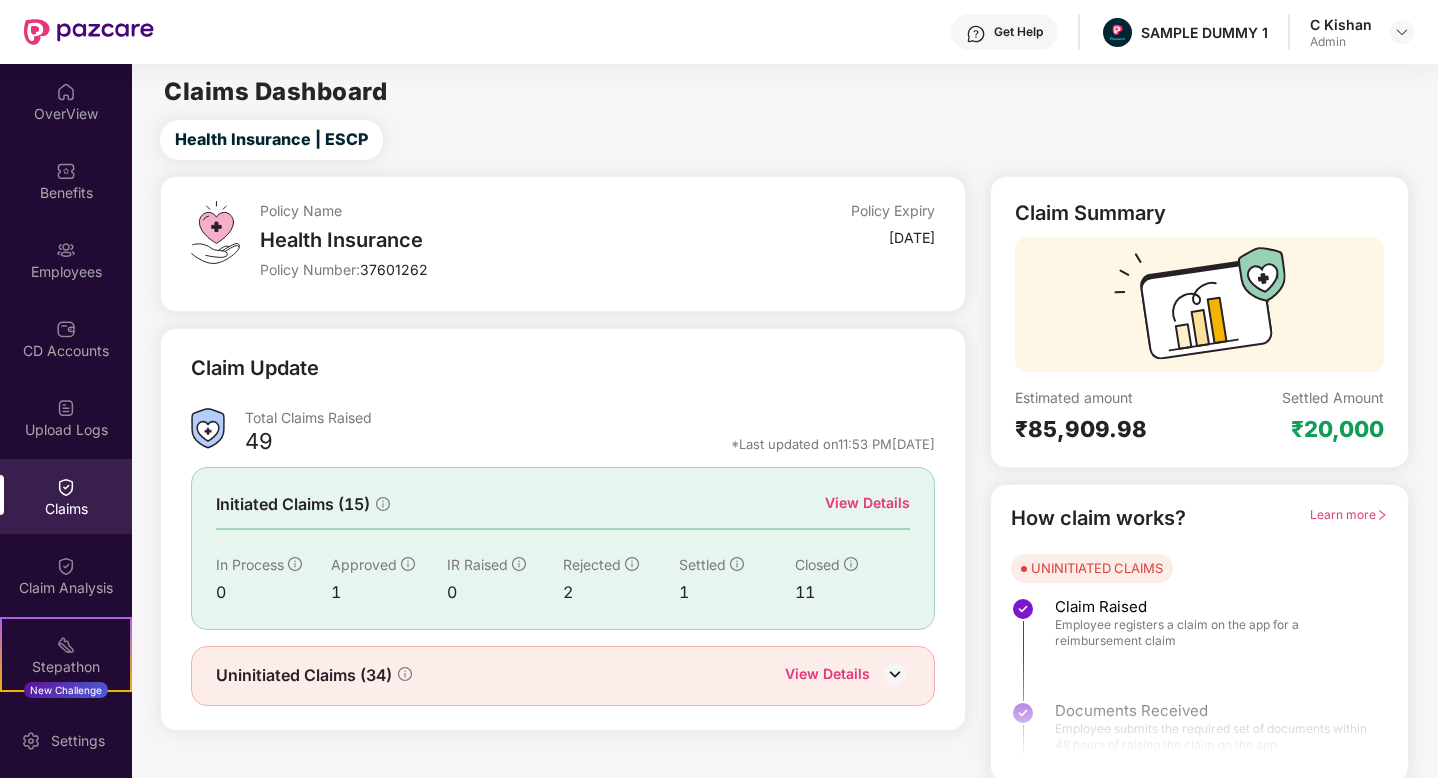 click on "View Details" at bounding box center (867, 503) 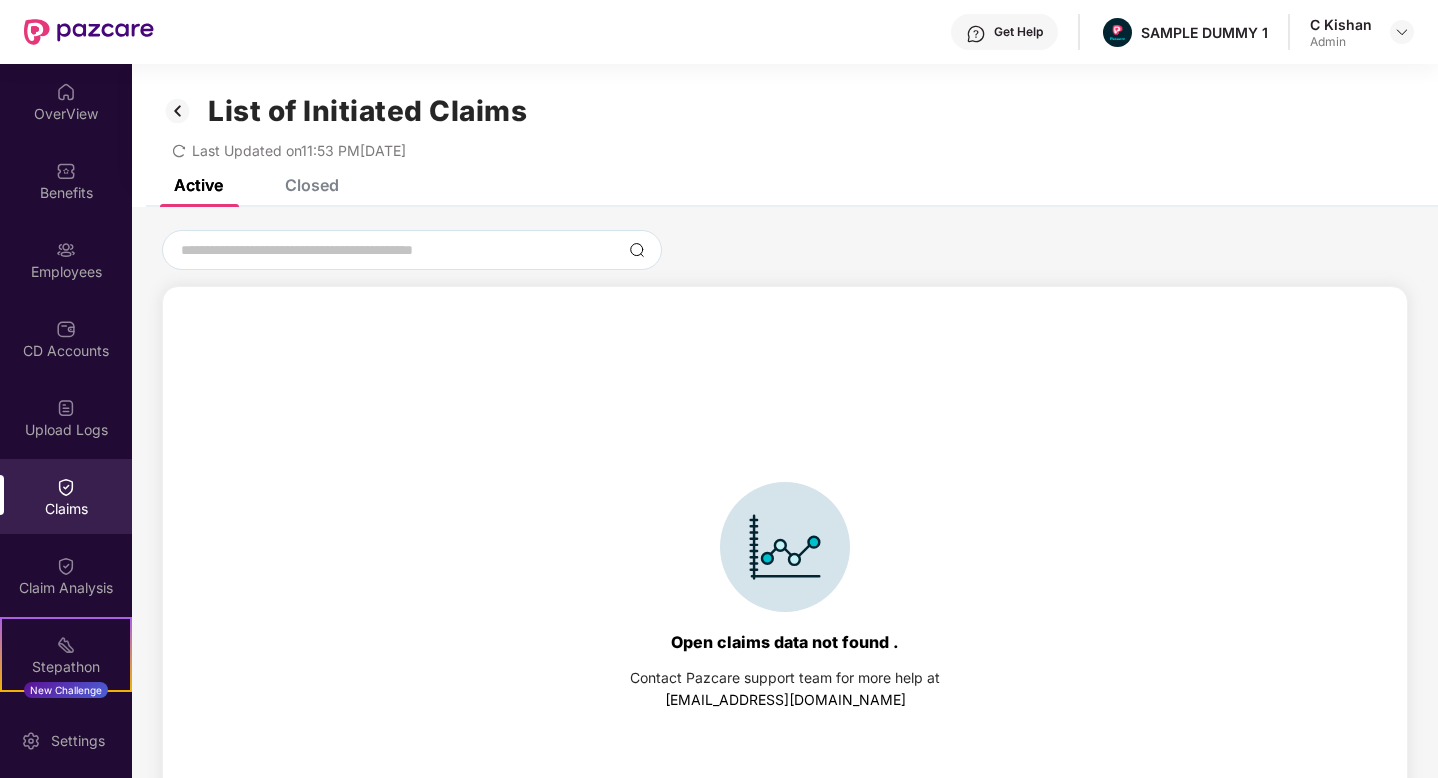click on "Closed" at bounding box center [312, 185] 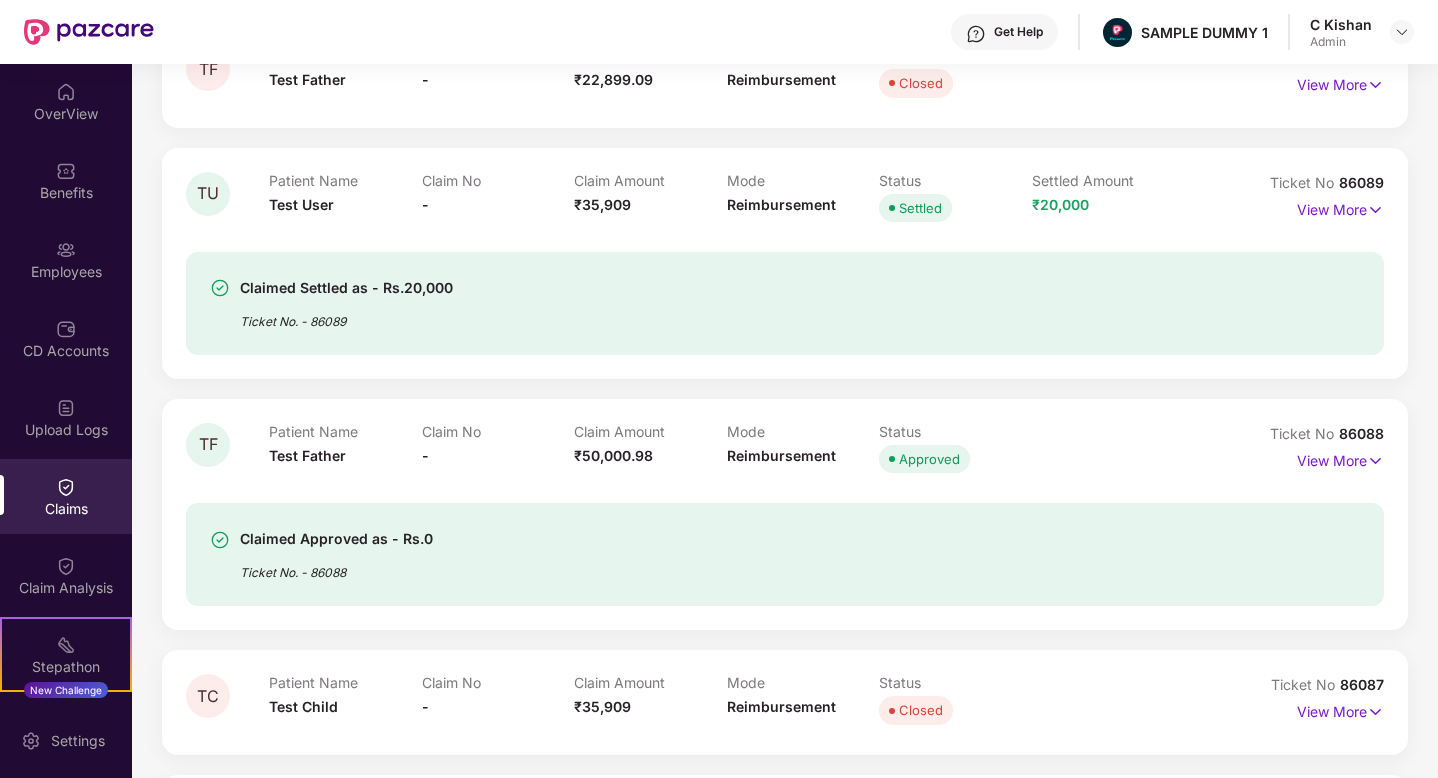 scroll, scrollTop: 1116, scrollLeft: 0, axis: vertical 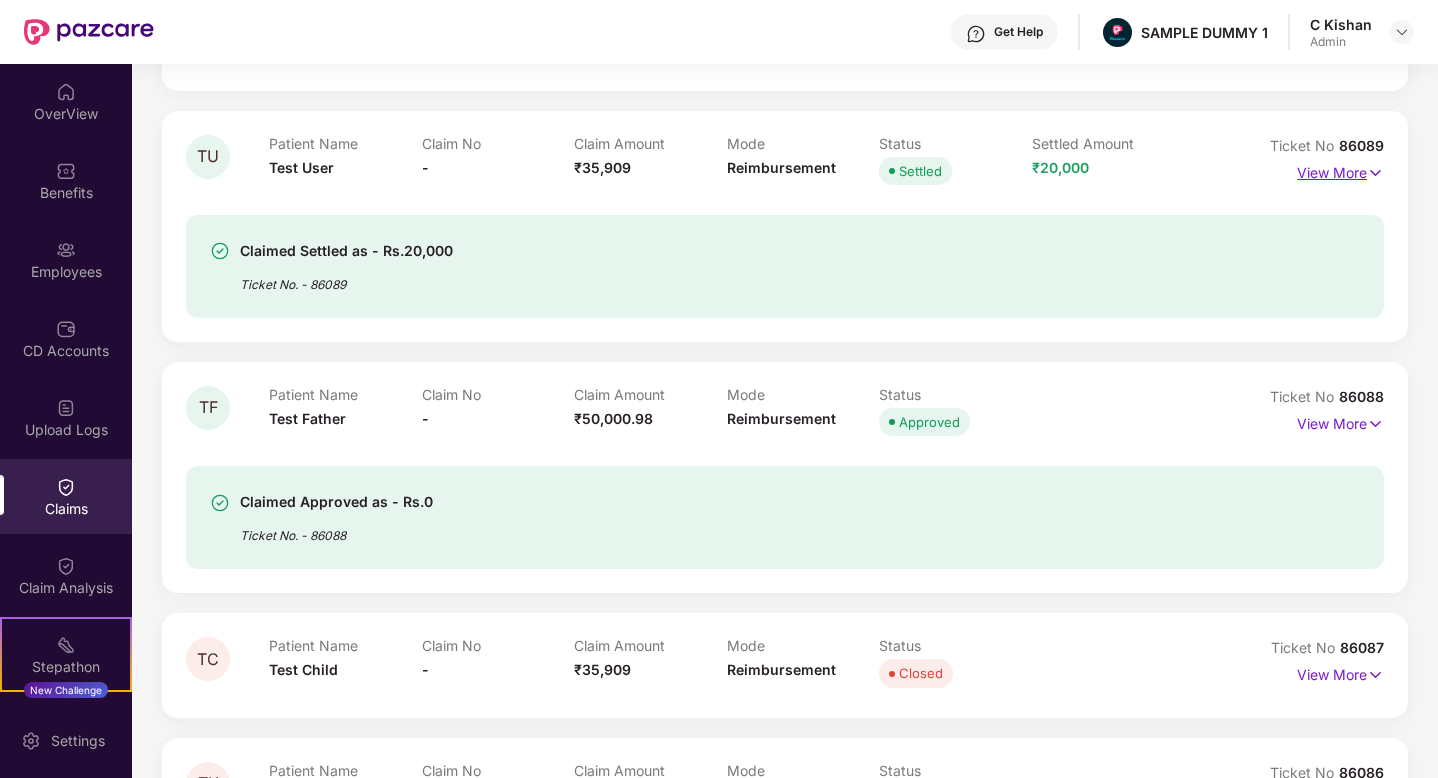 click on "View More" at bounding box center (1340, 170) 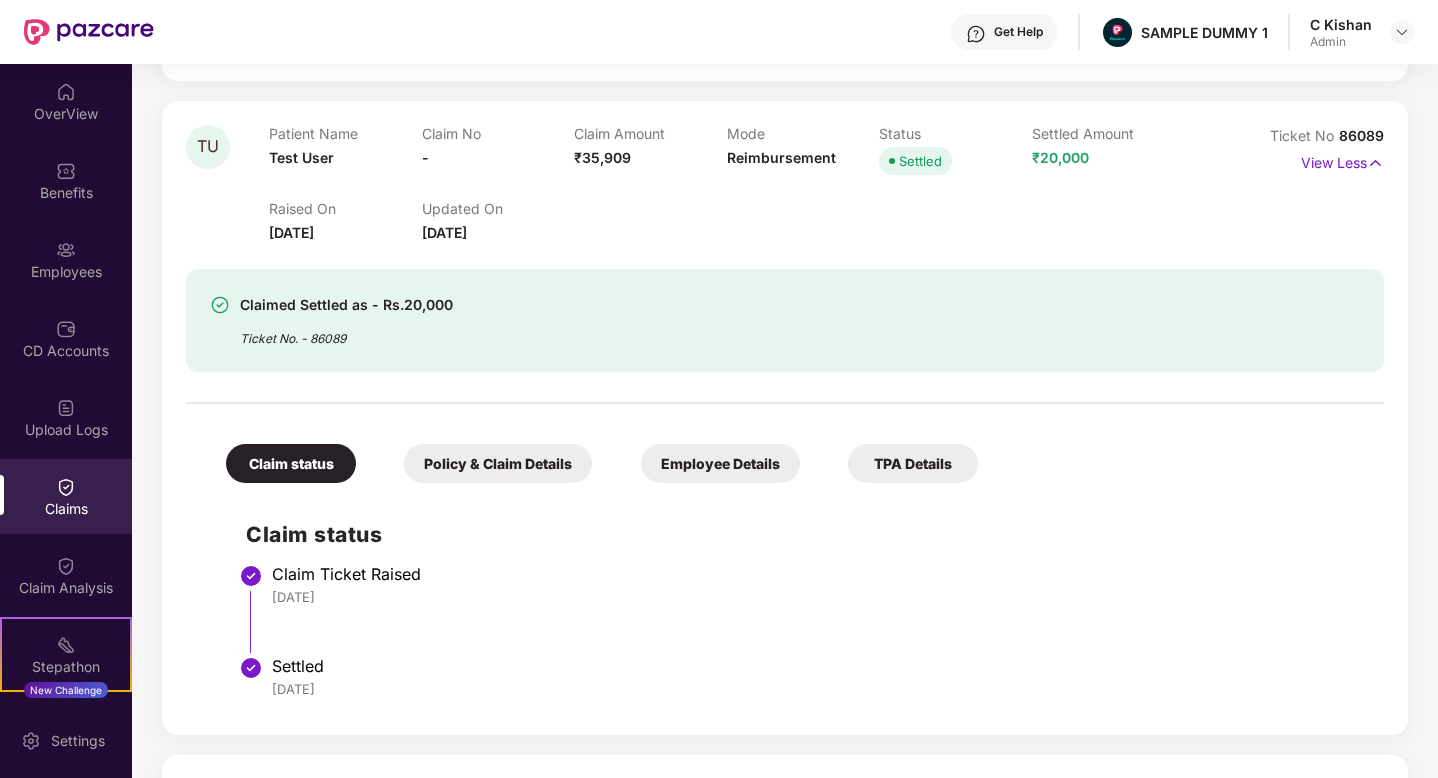 scroll, scrollTop: 1122, scrollLeft: 0, axis: vertical 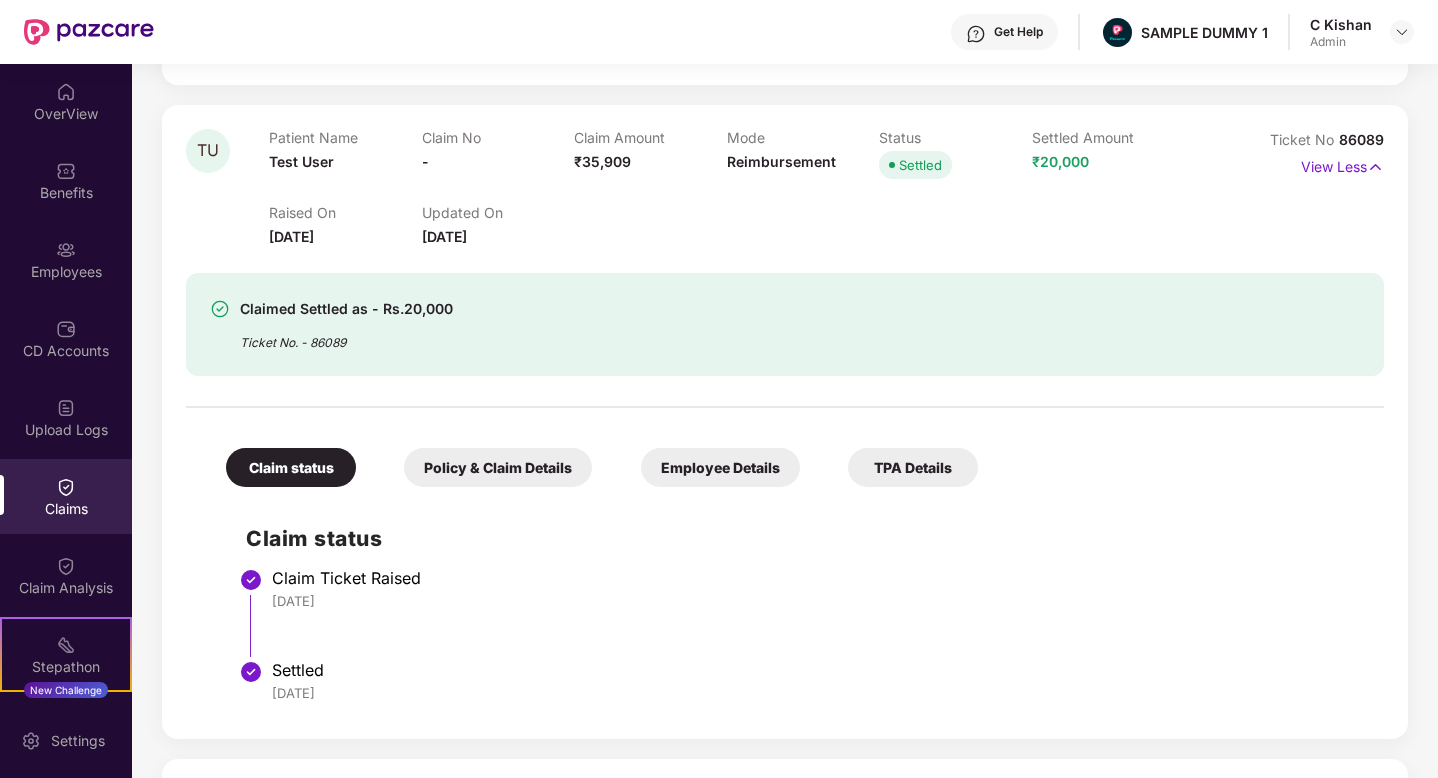 click on "Policy & Claim Details" at bounding box center [498, 467] 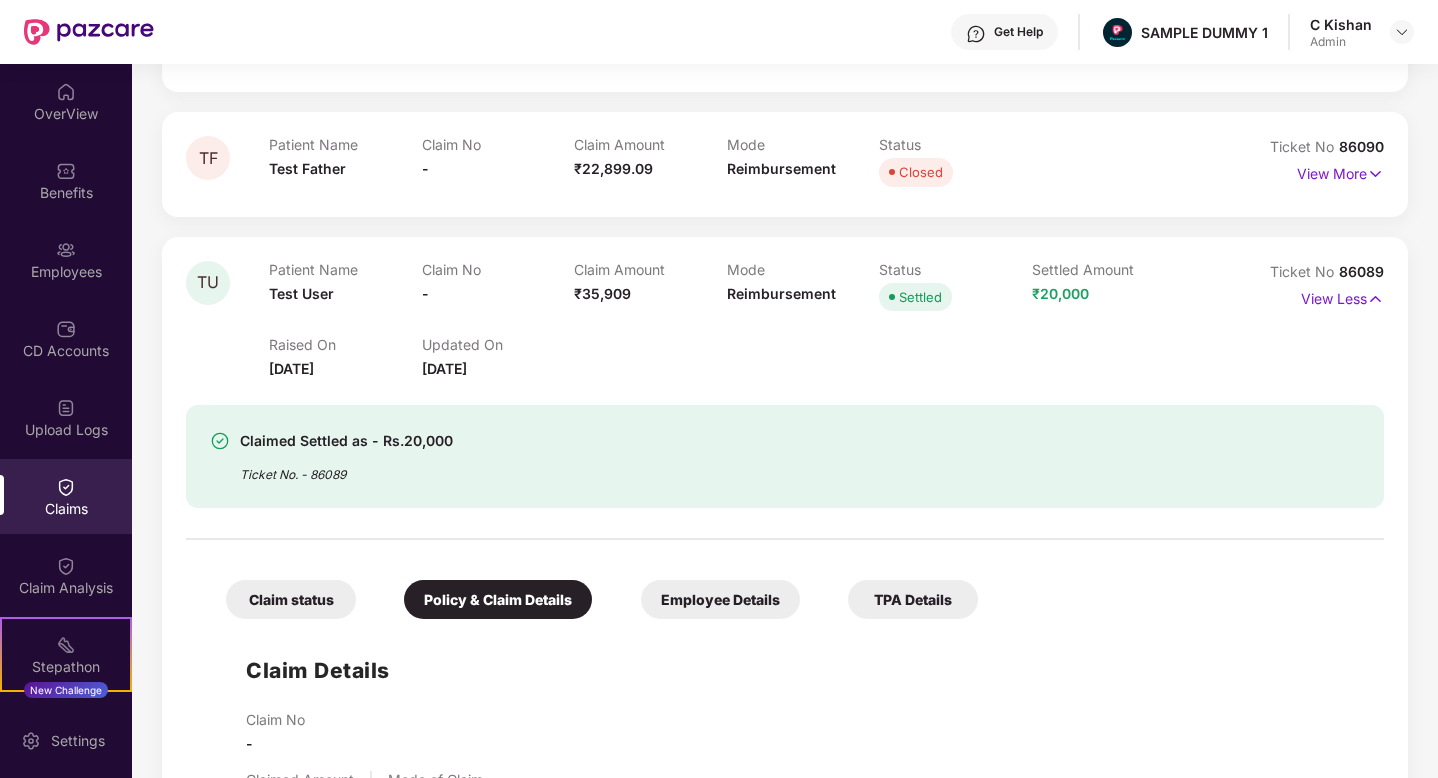 scroll, scrollTop: 989, scrollLeft: 0, axis: vertical 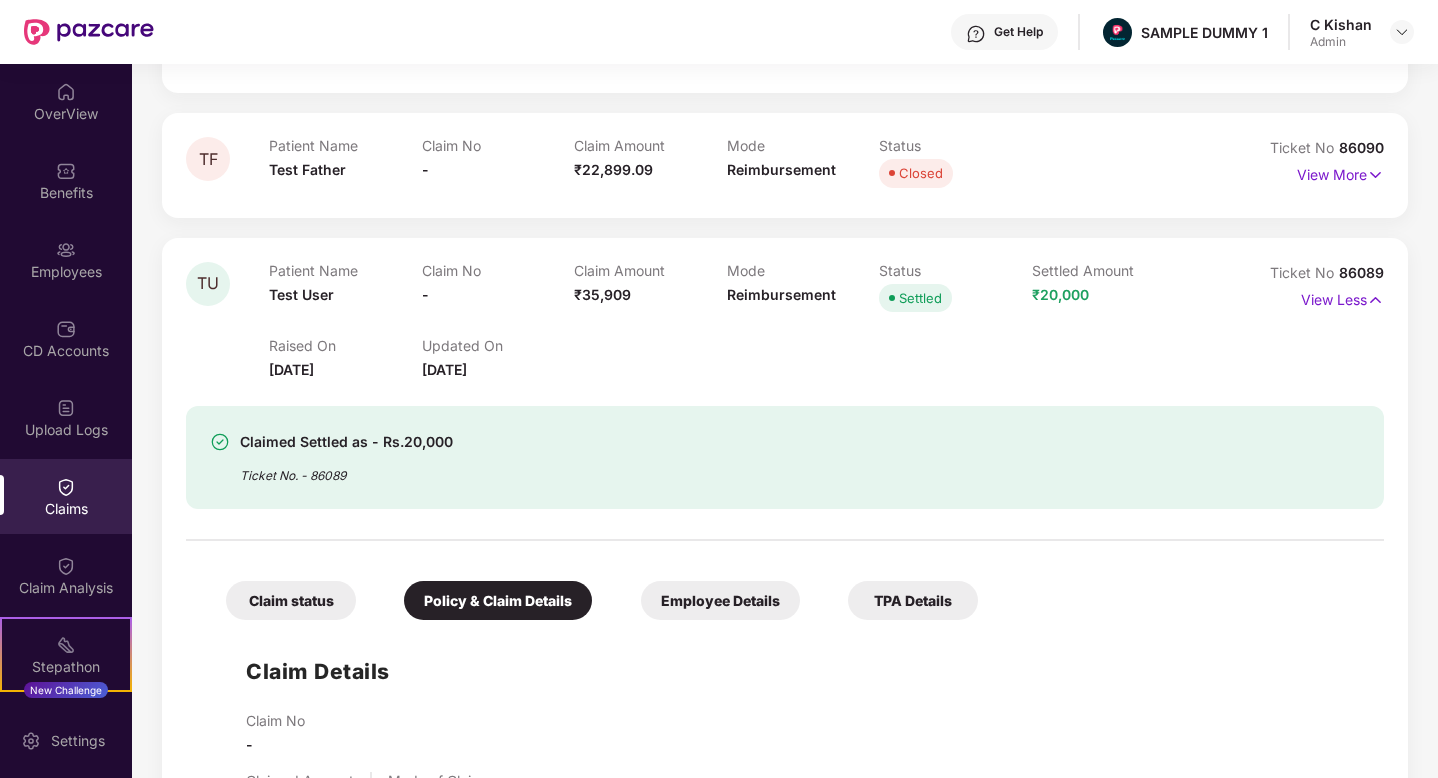 click on "Get Help" at bounding box center (1018, 32) 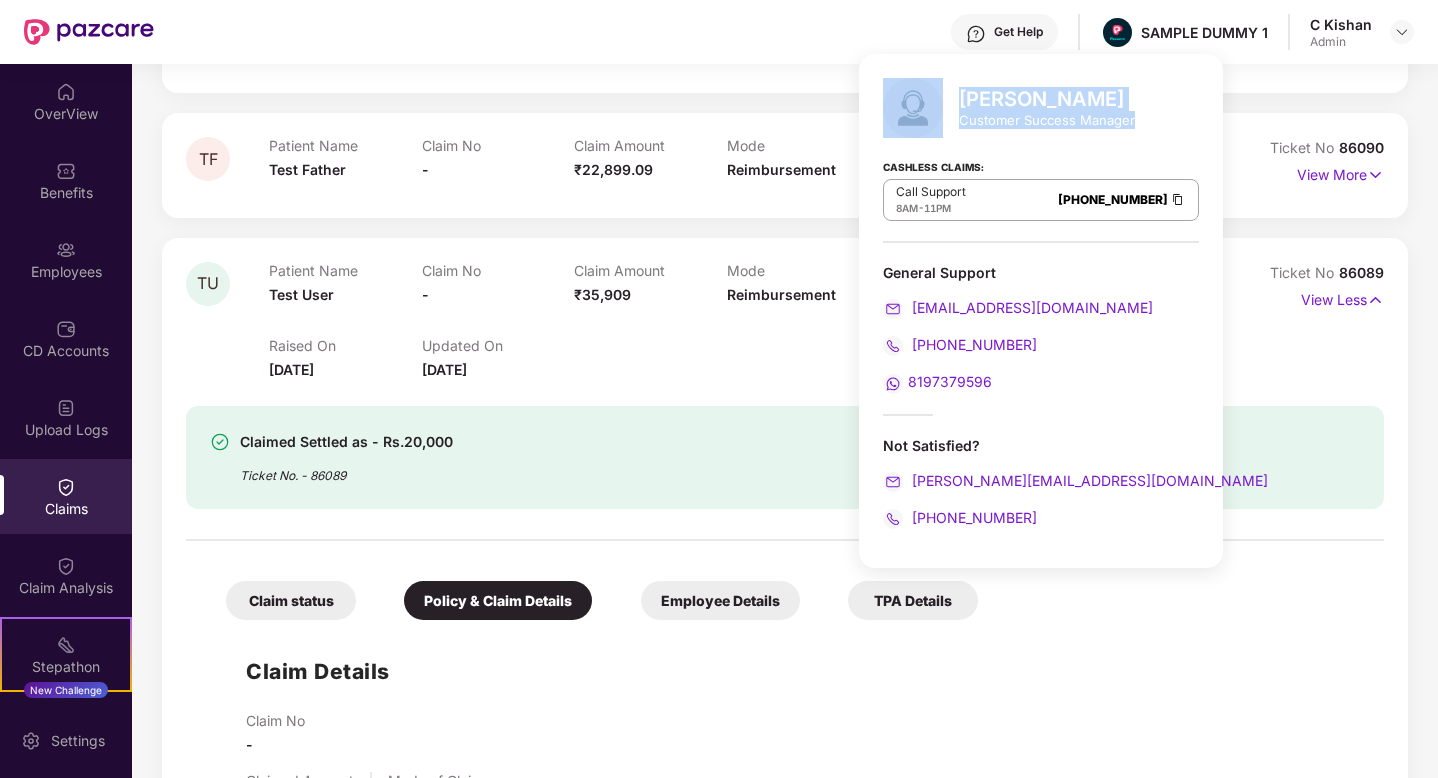 drag, startPoint x: 1132, startPoint y: 122, endPoint x: 941, endPoint y: 97, distance: 192.62918 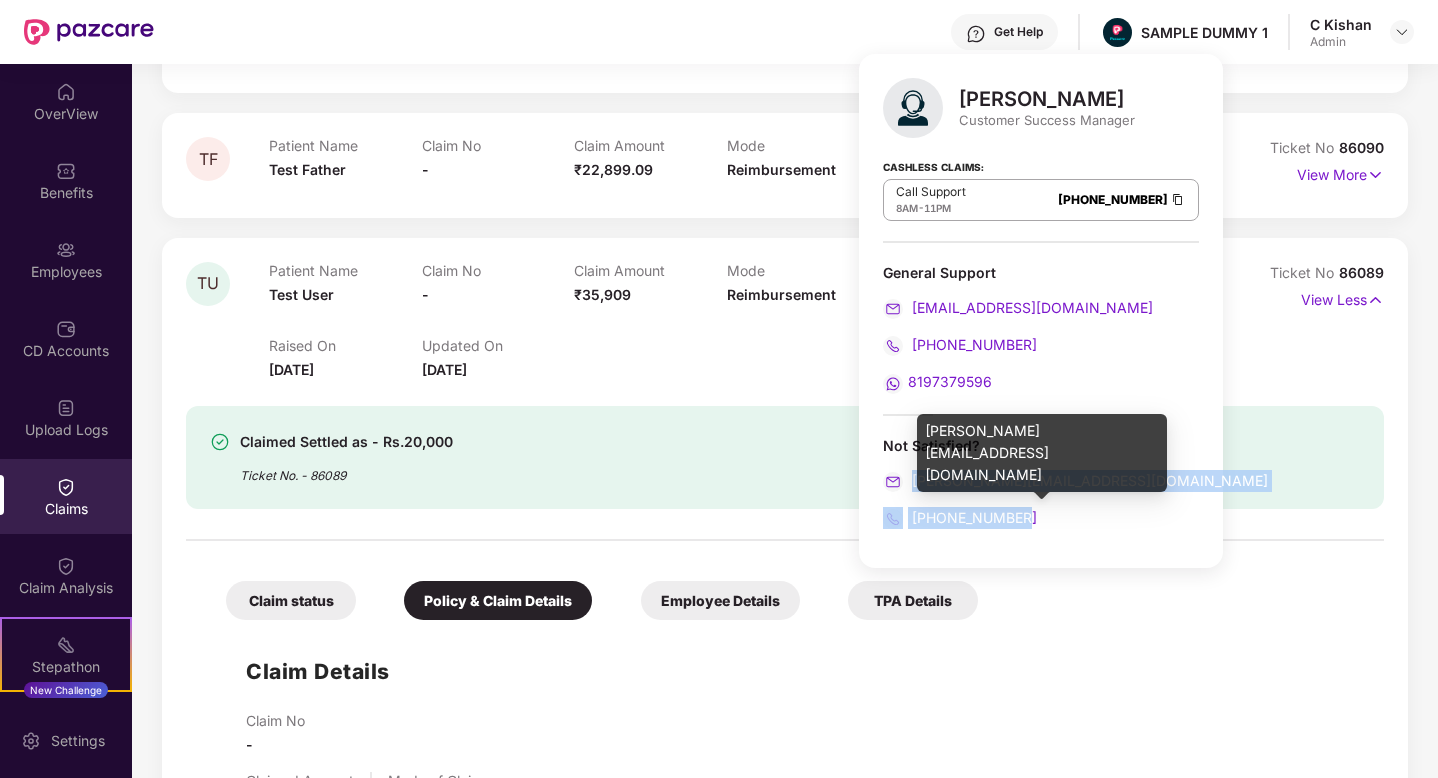 drag, startPoint x: 1023, startPoint y: 514, endPoint x: 912, endPoint y: 476, distance: 117.32433 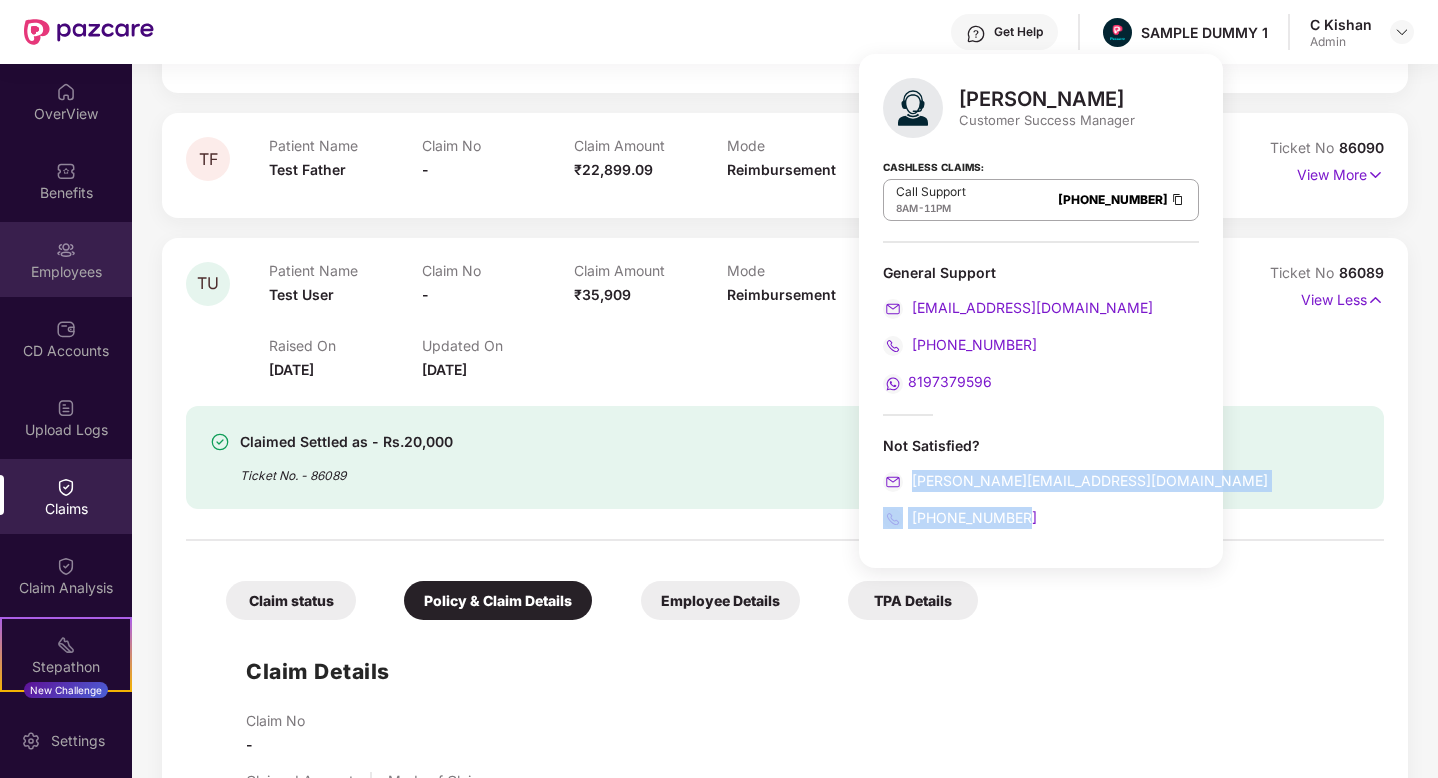 click on "Employees" at bounding box center [66, 272] 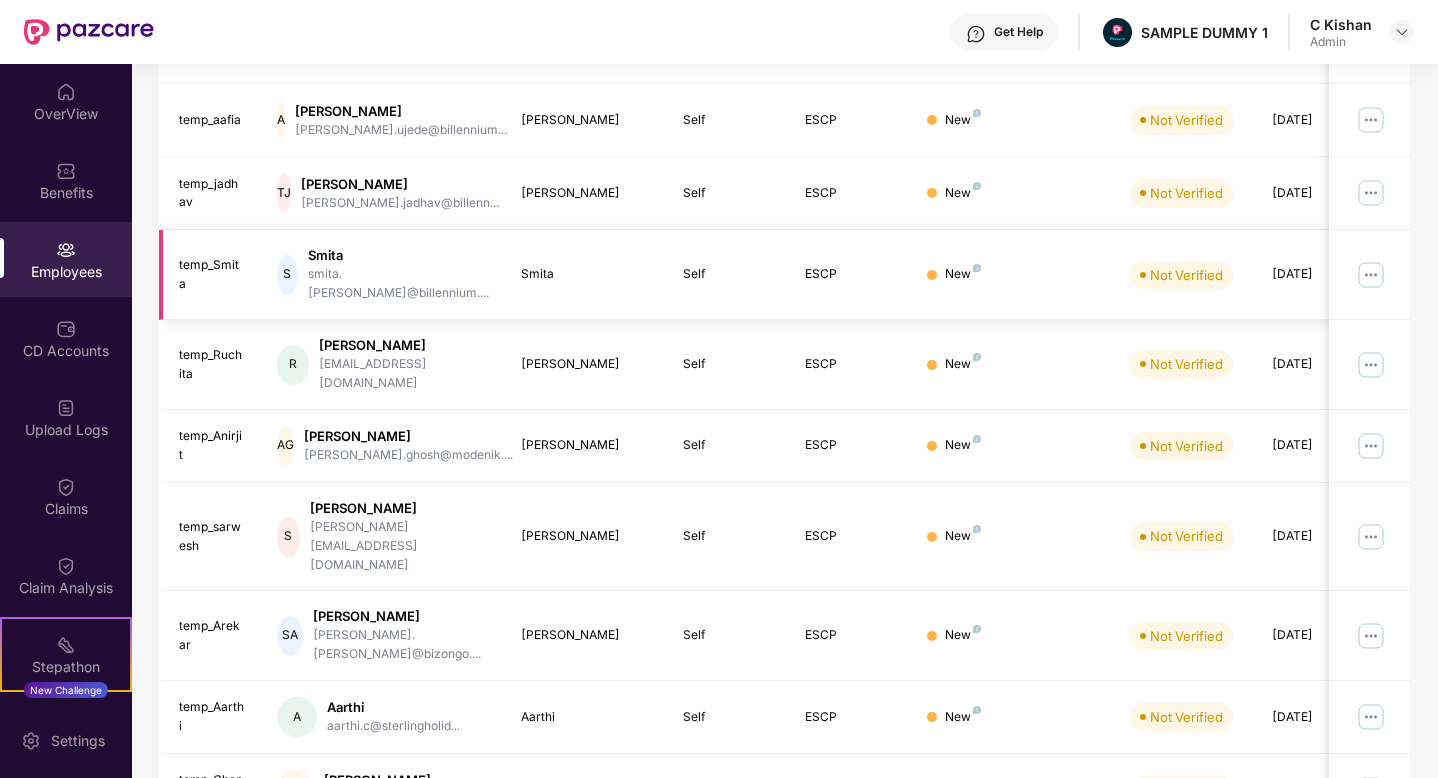 scroll, scrollTop: 0, scrollLeft: 0, axis: both 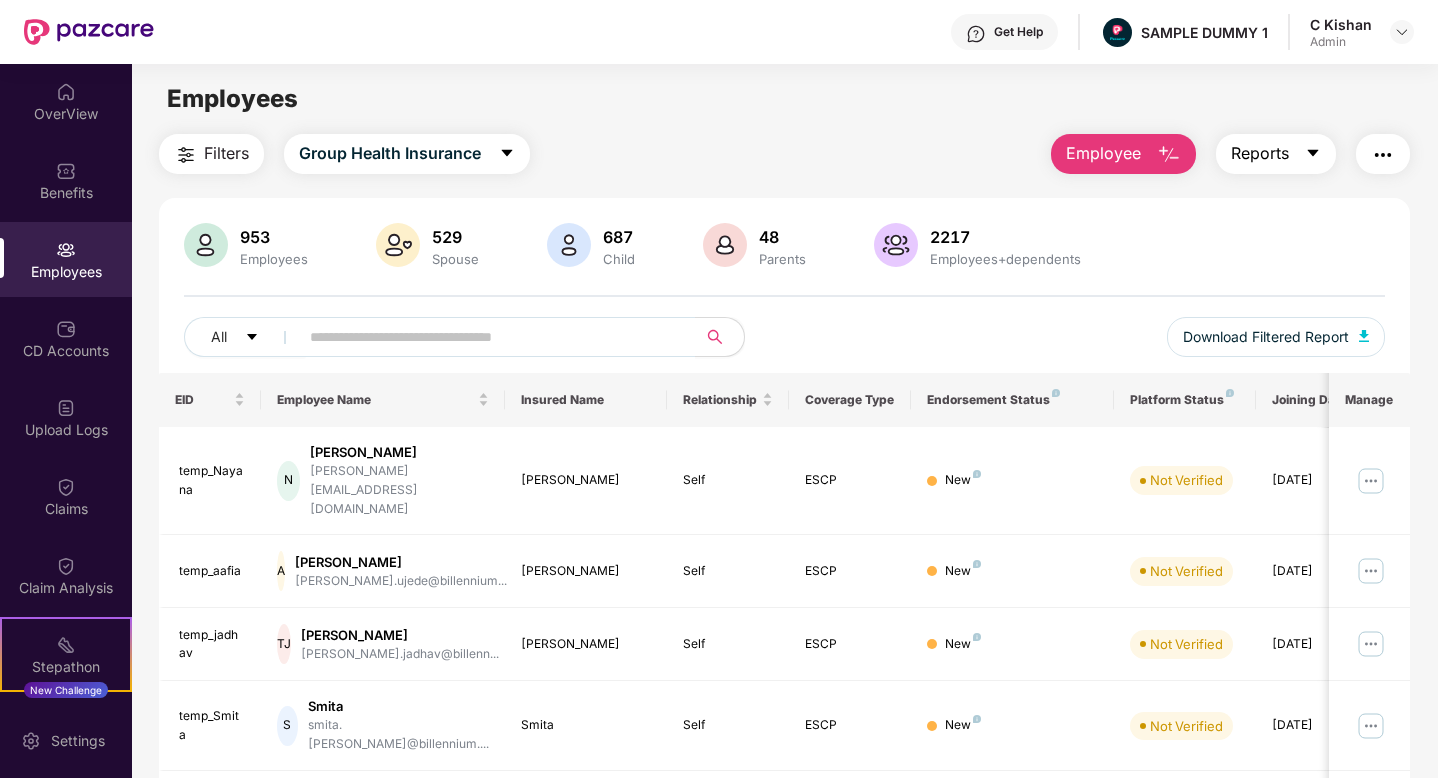 click on "Reports" at bounding box center [1276, 154] 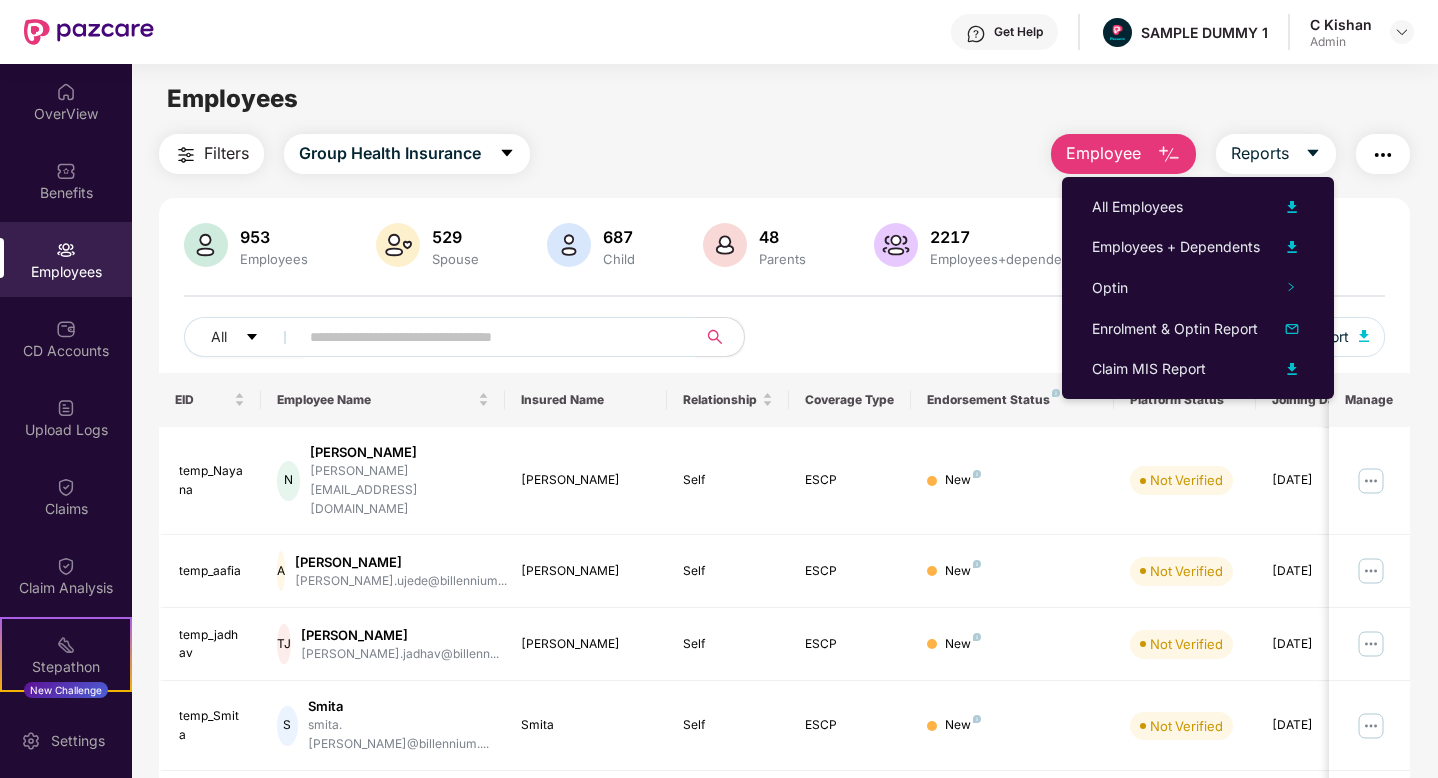 click on "All Download Filtered Report" at bounding box center (784, 345) 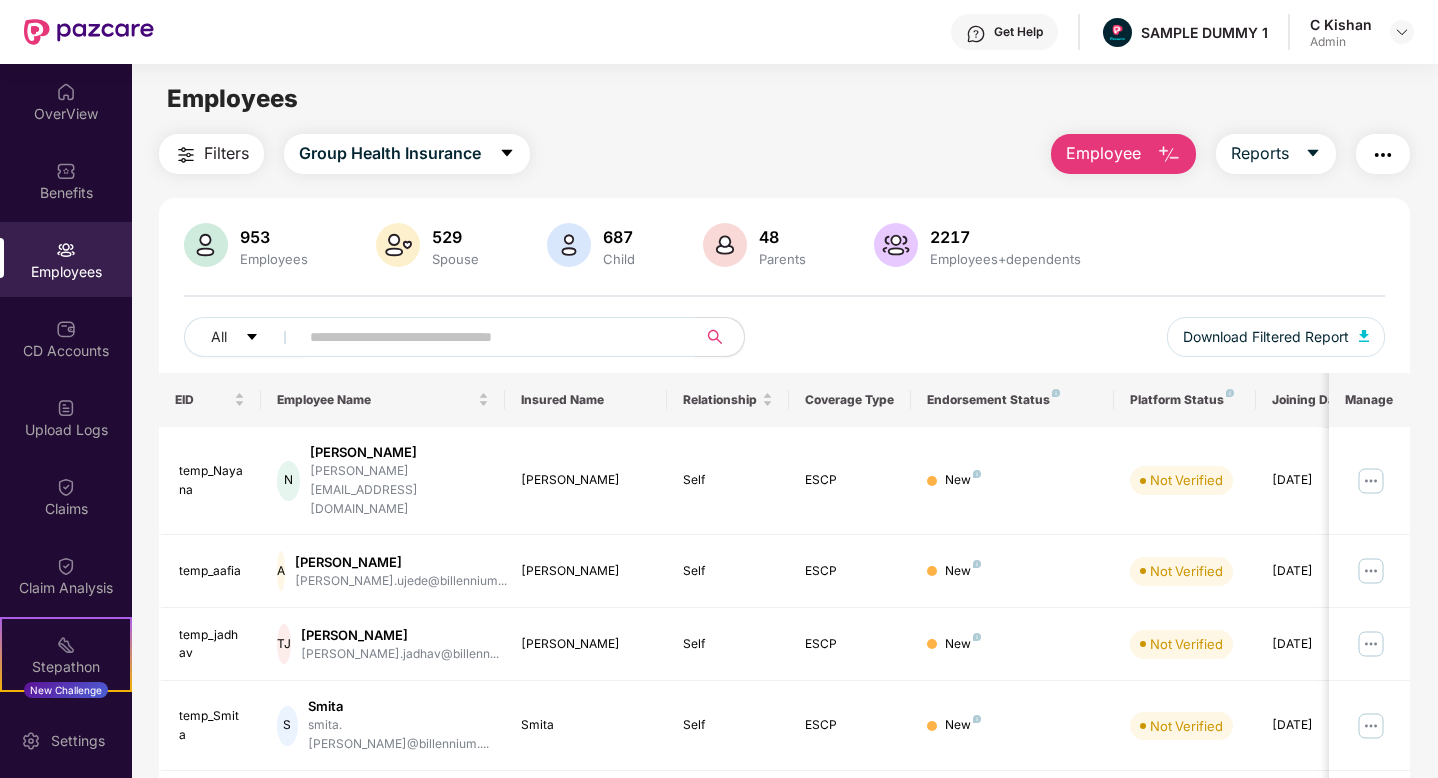 click at bounding box center (1169, 155) 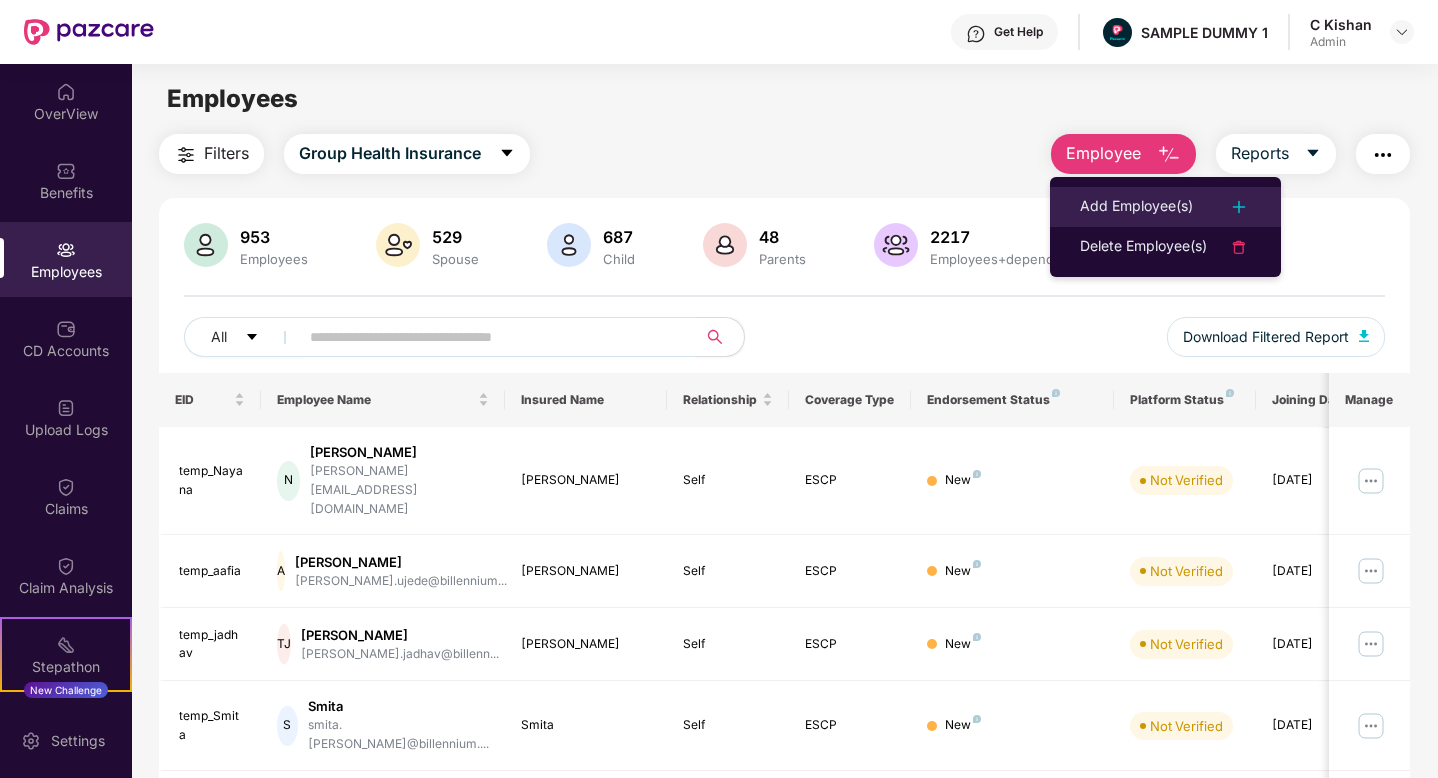click on "Add Employee(s)" at bounding box center (1136, 207) 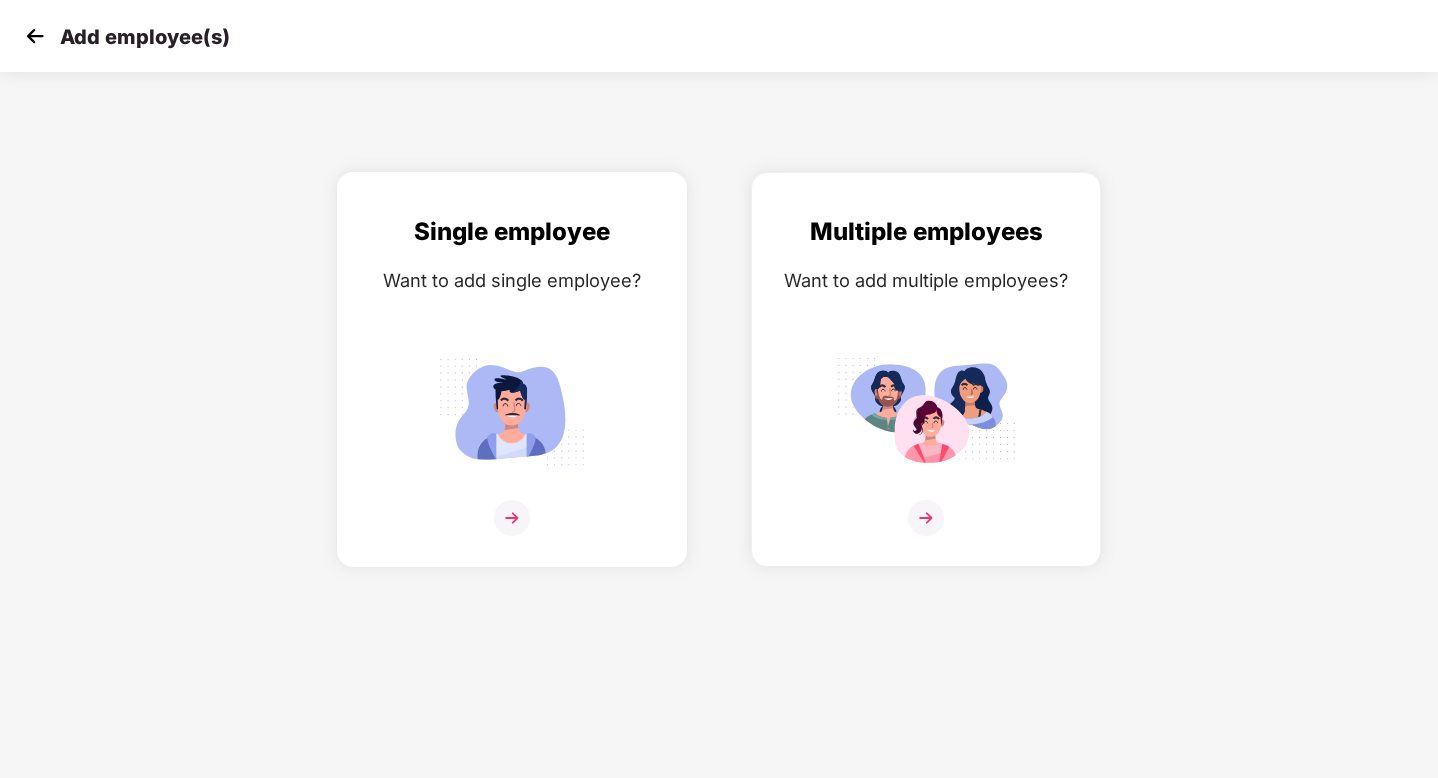 click at bounding box center (512, 518) 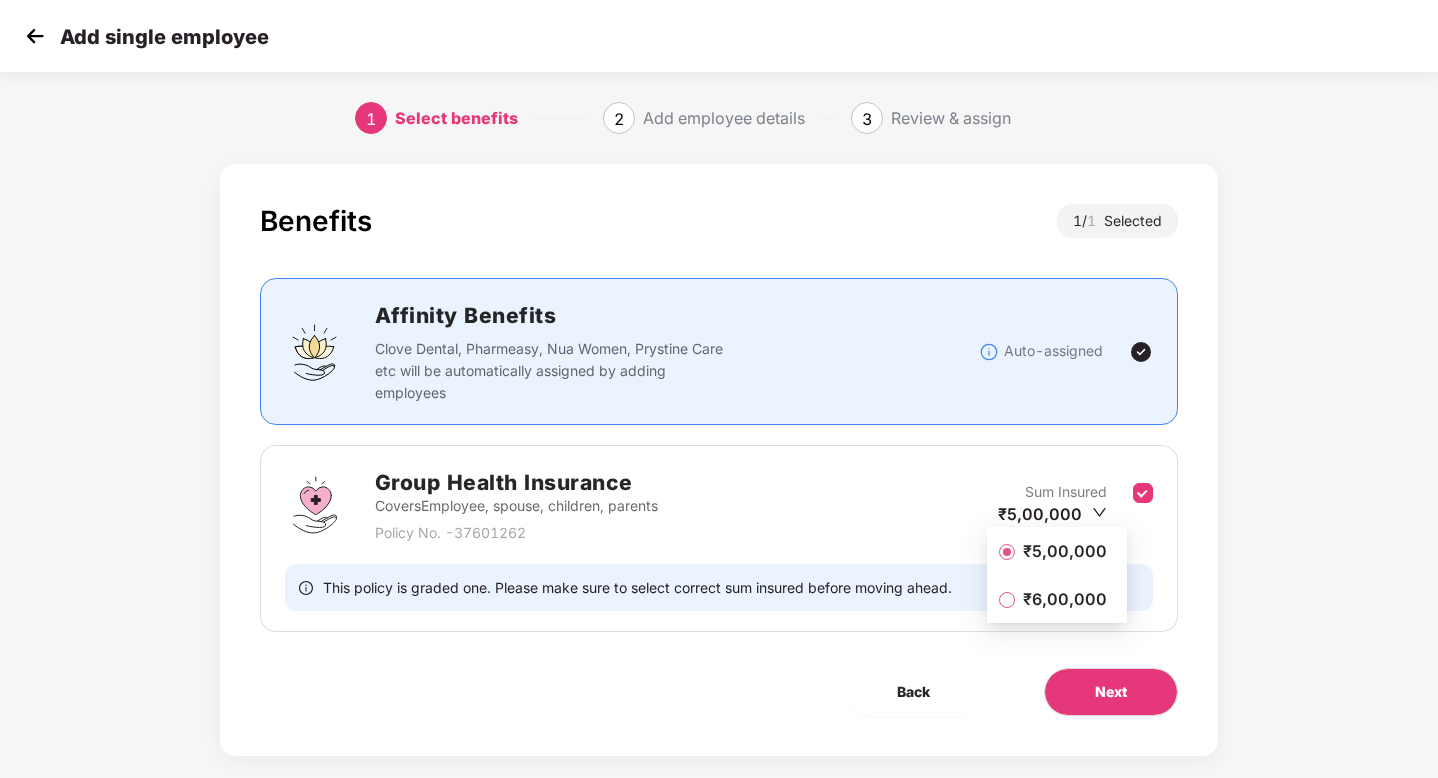 click on "₹6,00,000" at bounding box center [1065, 599] 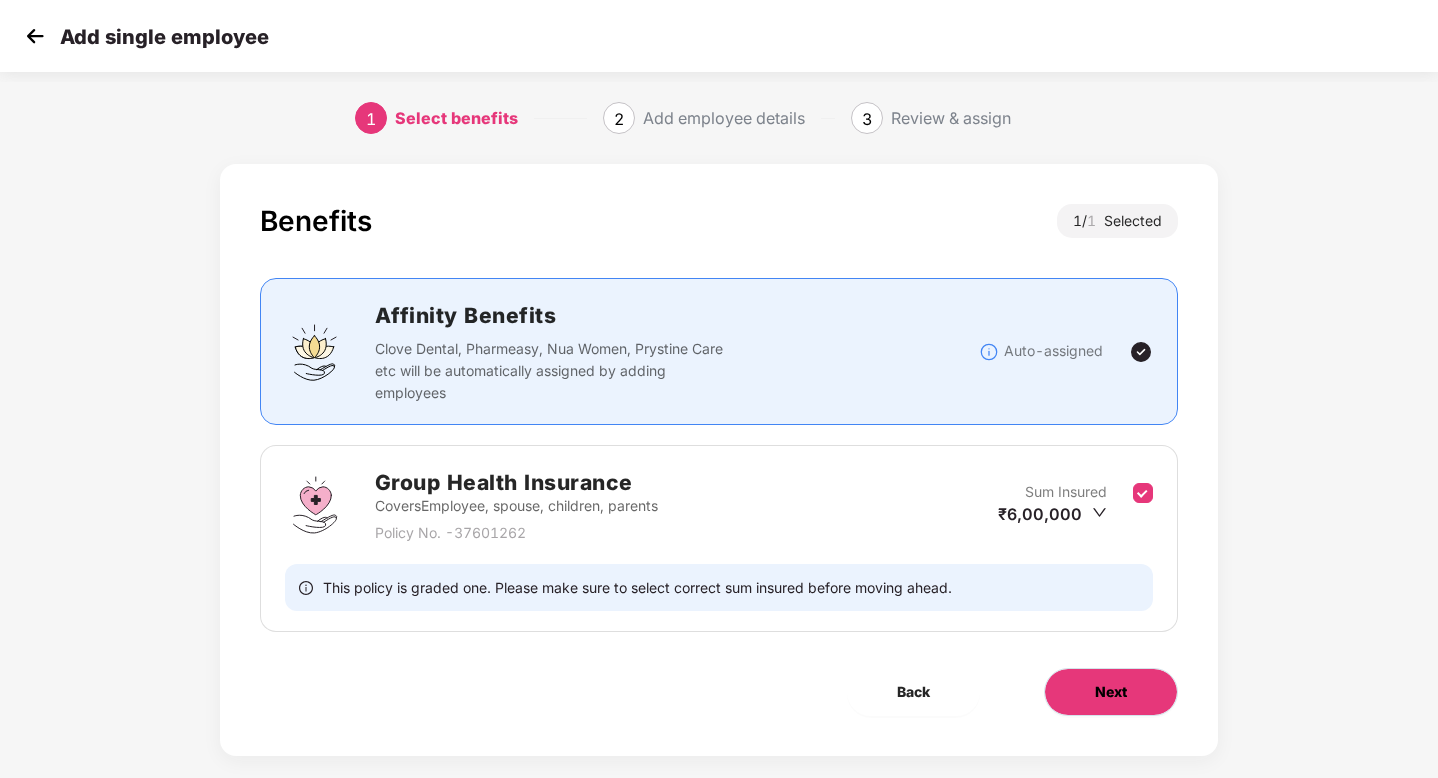 click on "Next" at bounding box center [1111, 692] 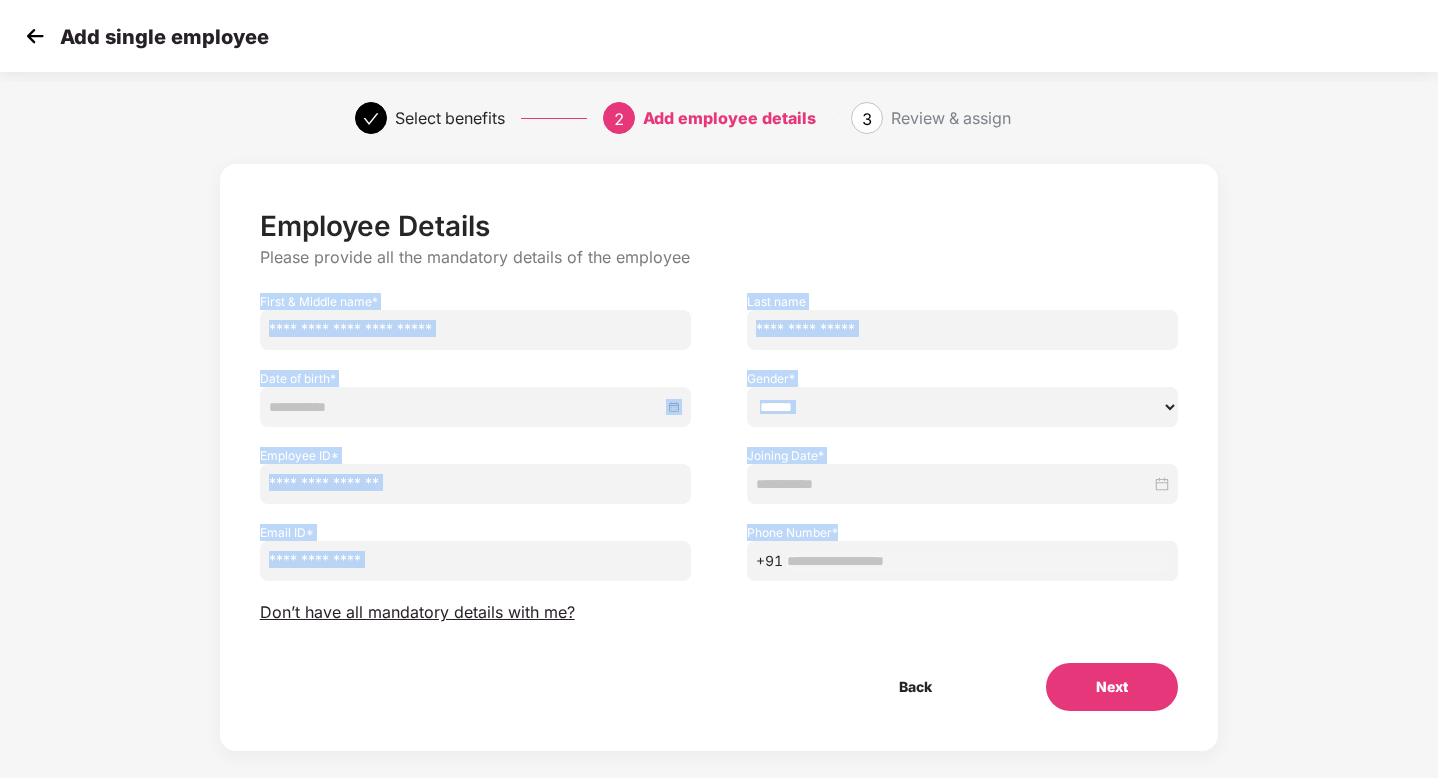 drag, startPoint x: 261, startPoint y: 302, endPoint x: 1096, endPoint y: 571, distance: 877.2605 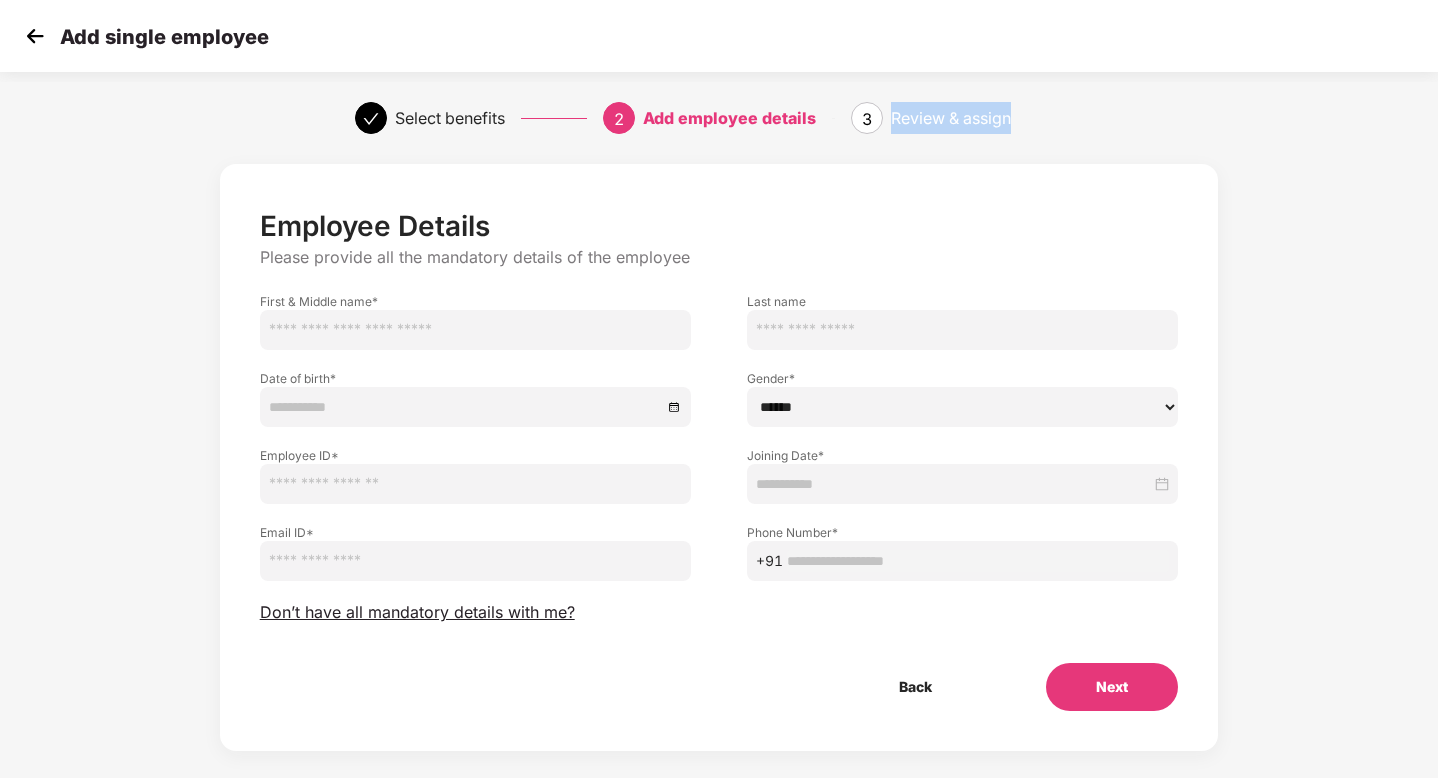 drag, startPoint x: 896, startPoint y: 109, endPoint x: 1056, endPoint y: 111, distance: 160.0125 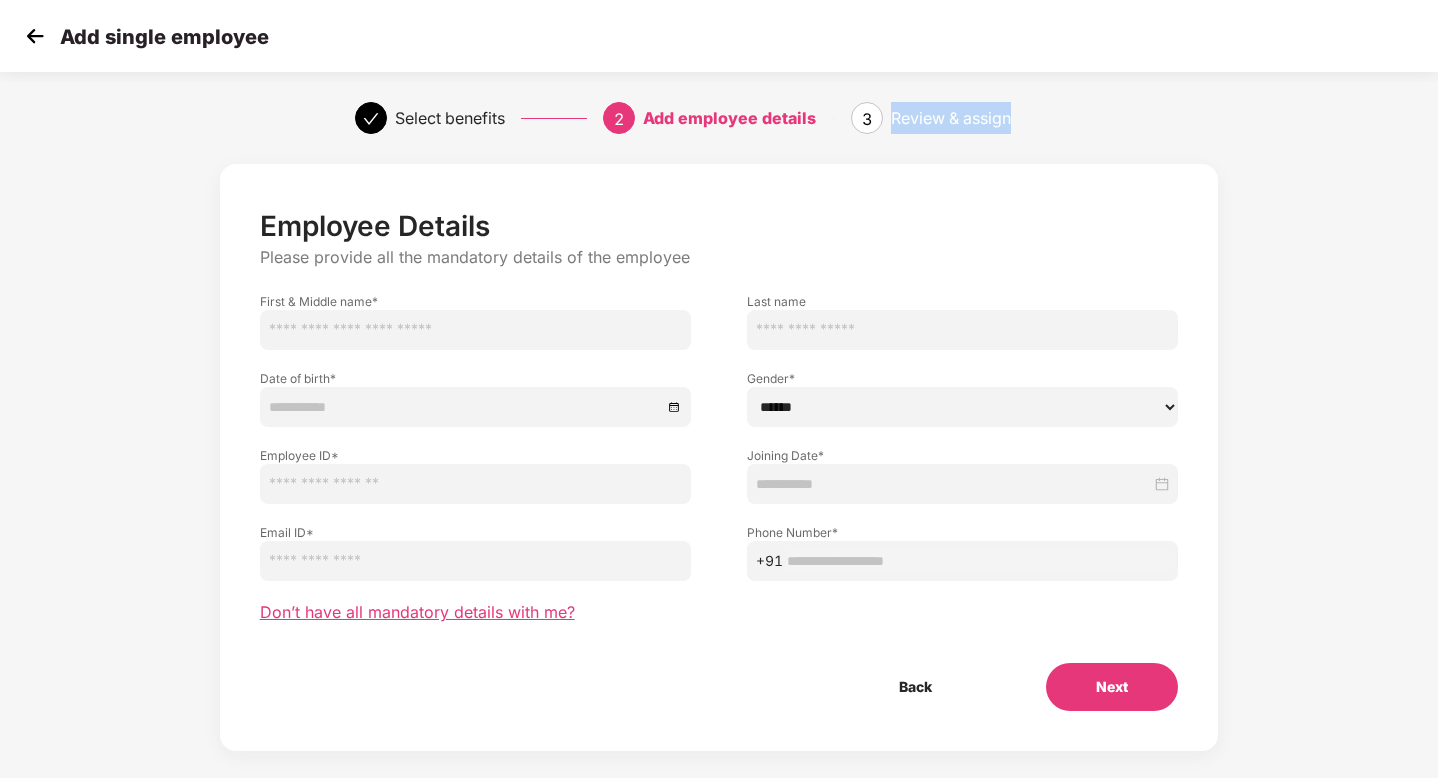 click on "Don’t have all mandatory details with me?" at bounding box center (417, 612) 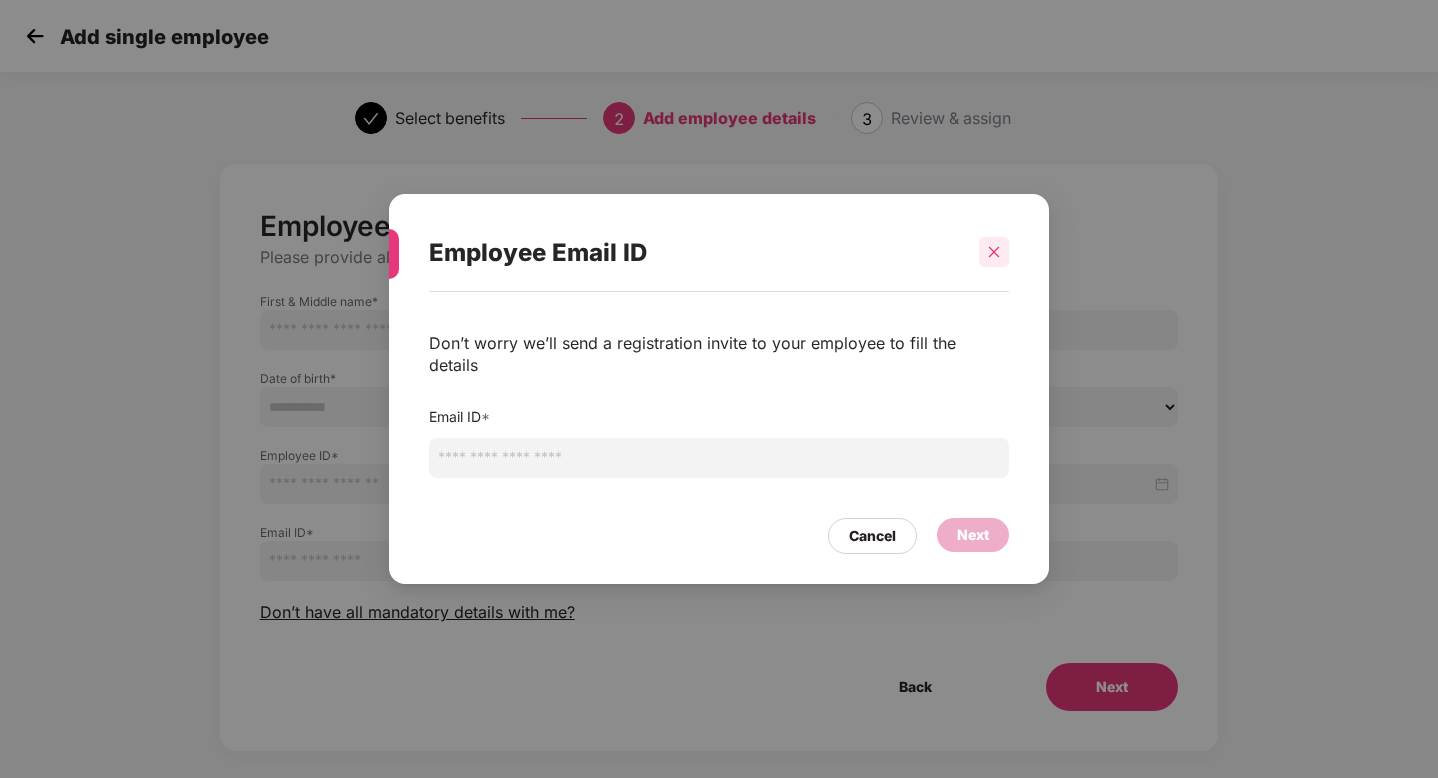 click 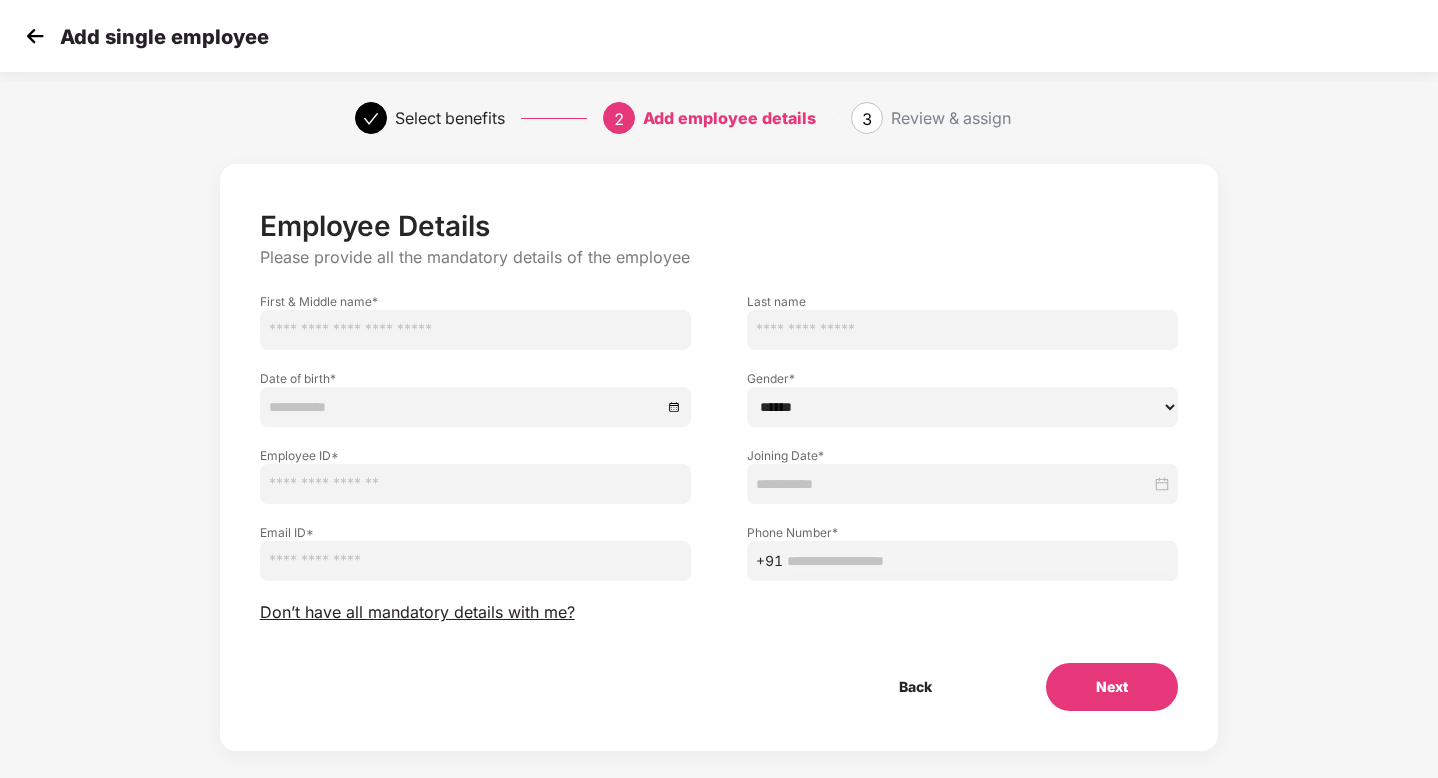 click at bounding box center (35, 36) 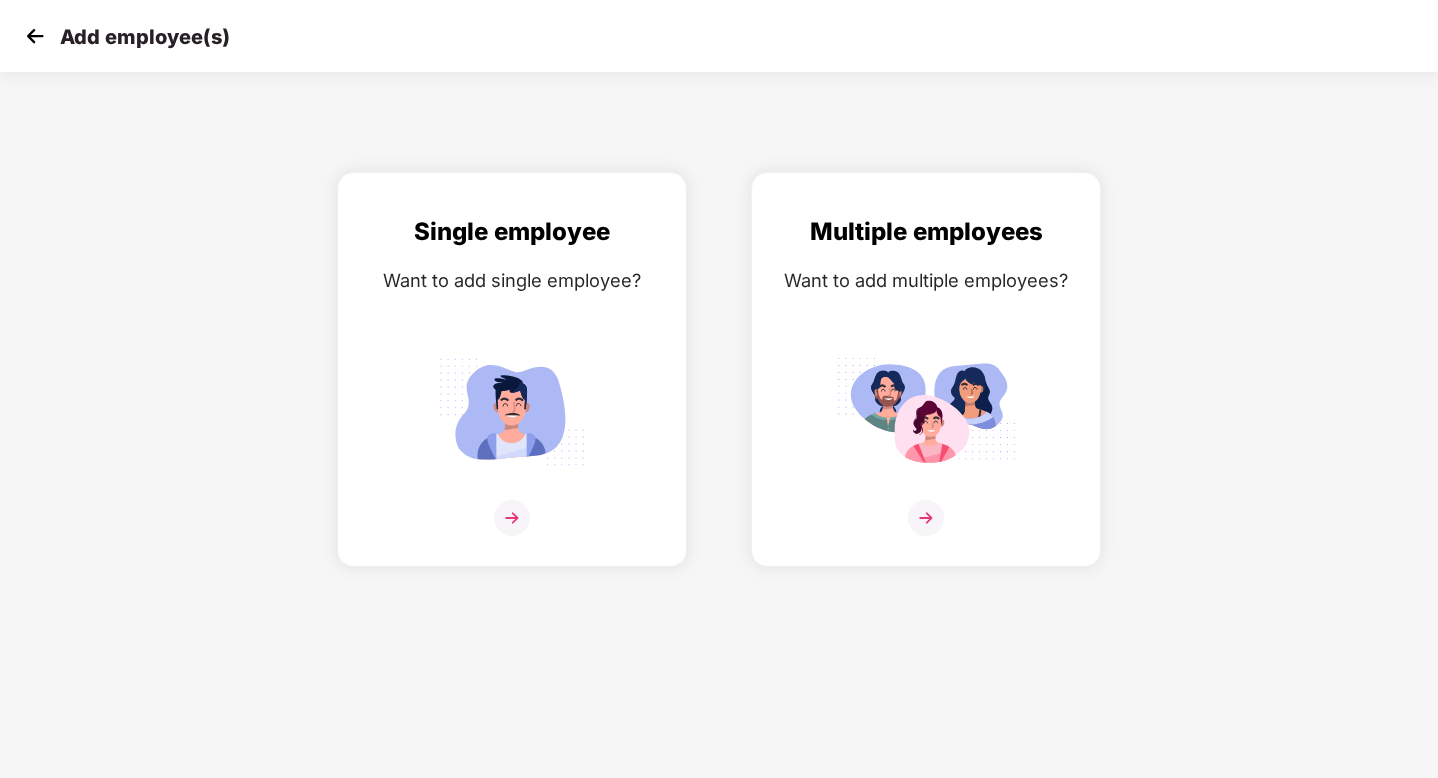 click at bounding box center (35, 36) 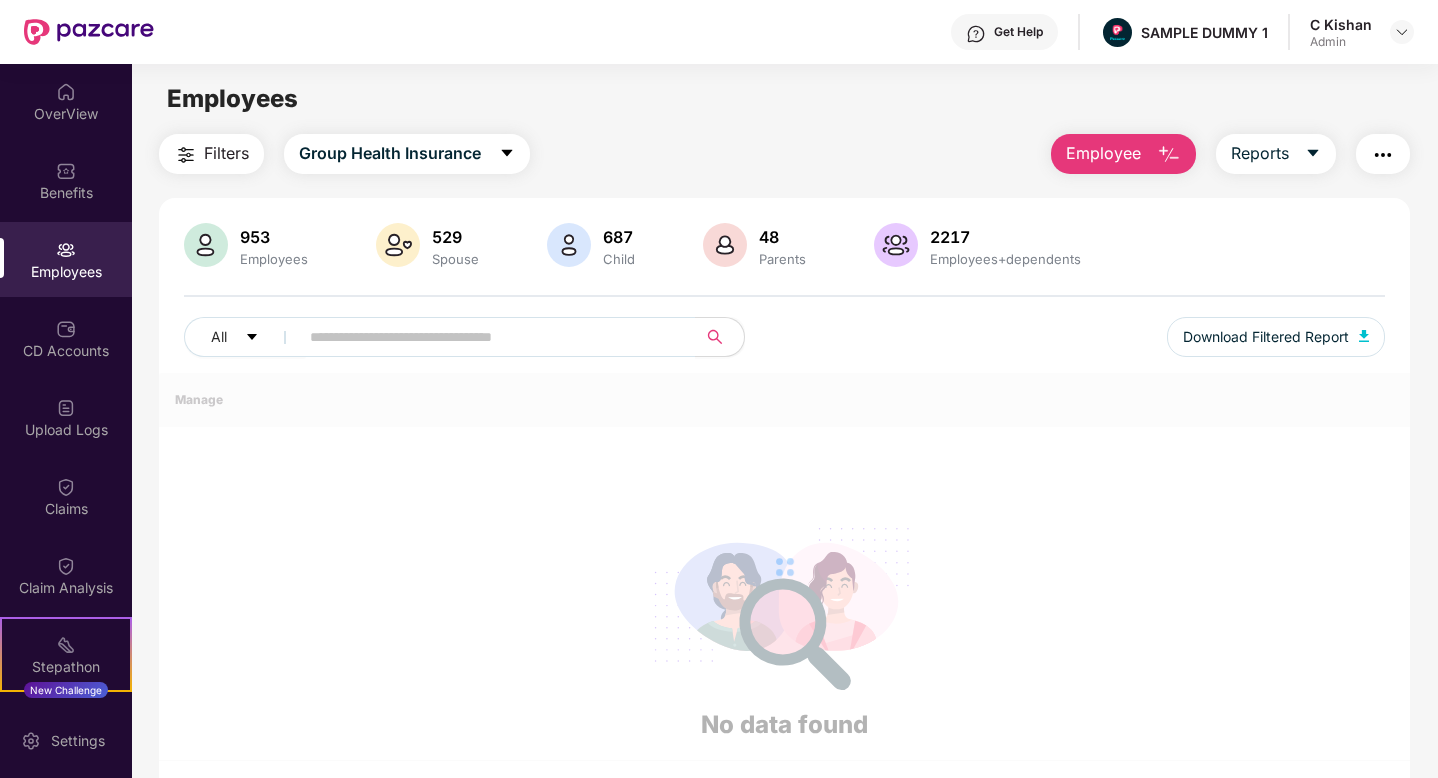 click at bounding box center (1169, 155) 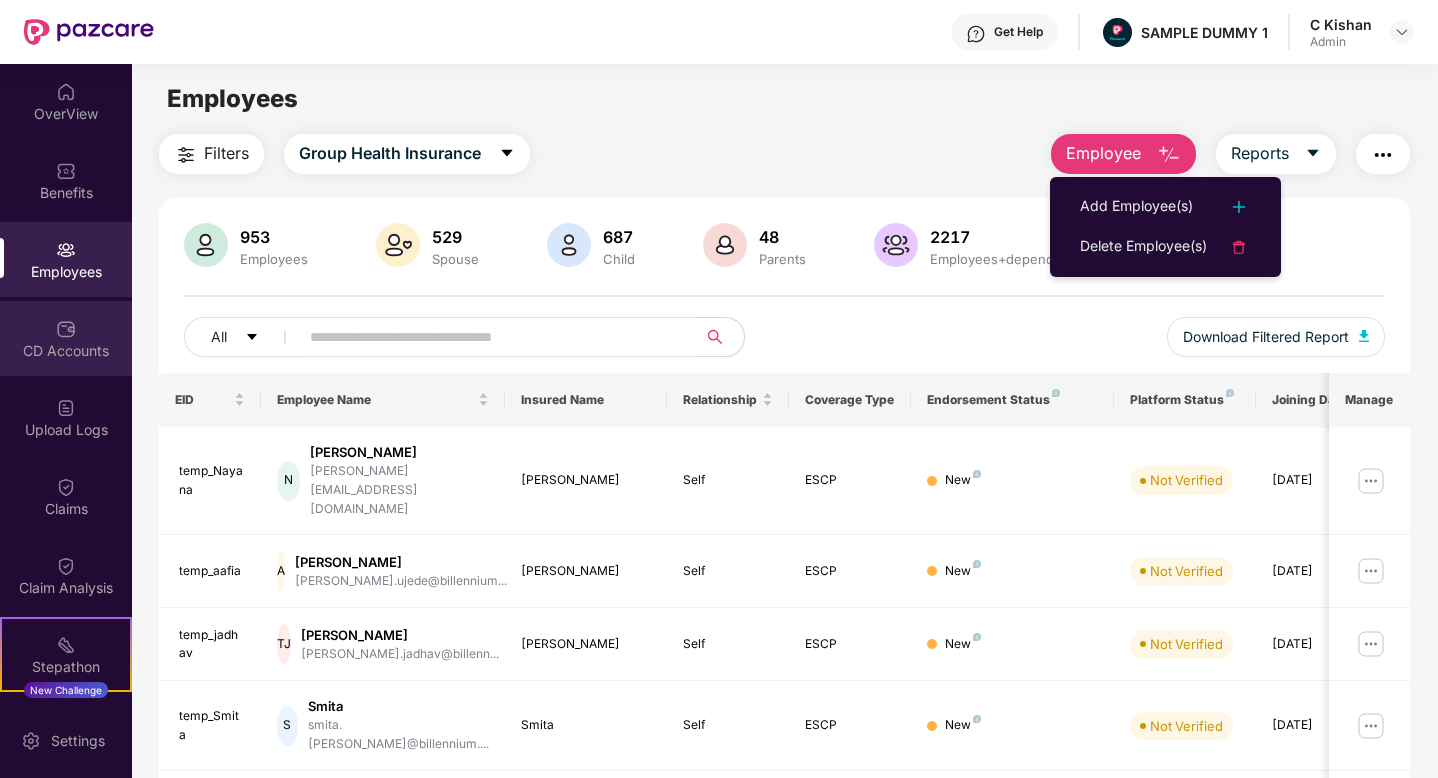 click on "CD Accounts" at bounding box center (66, 338) 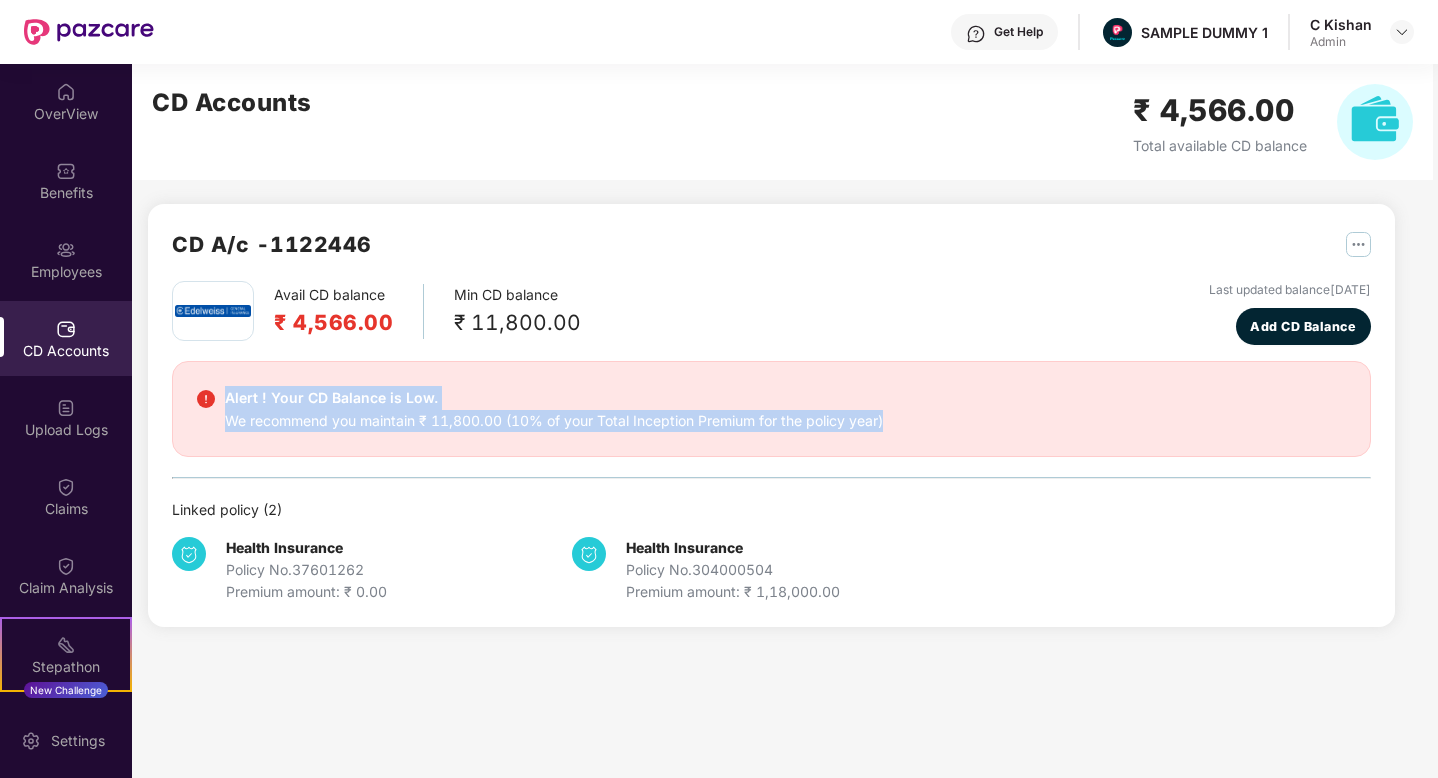 drag, startPoint x: 227, startPoint y: 393, endPoint x: 1008, endPoint y: 422, distance: 781.5382 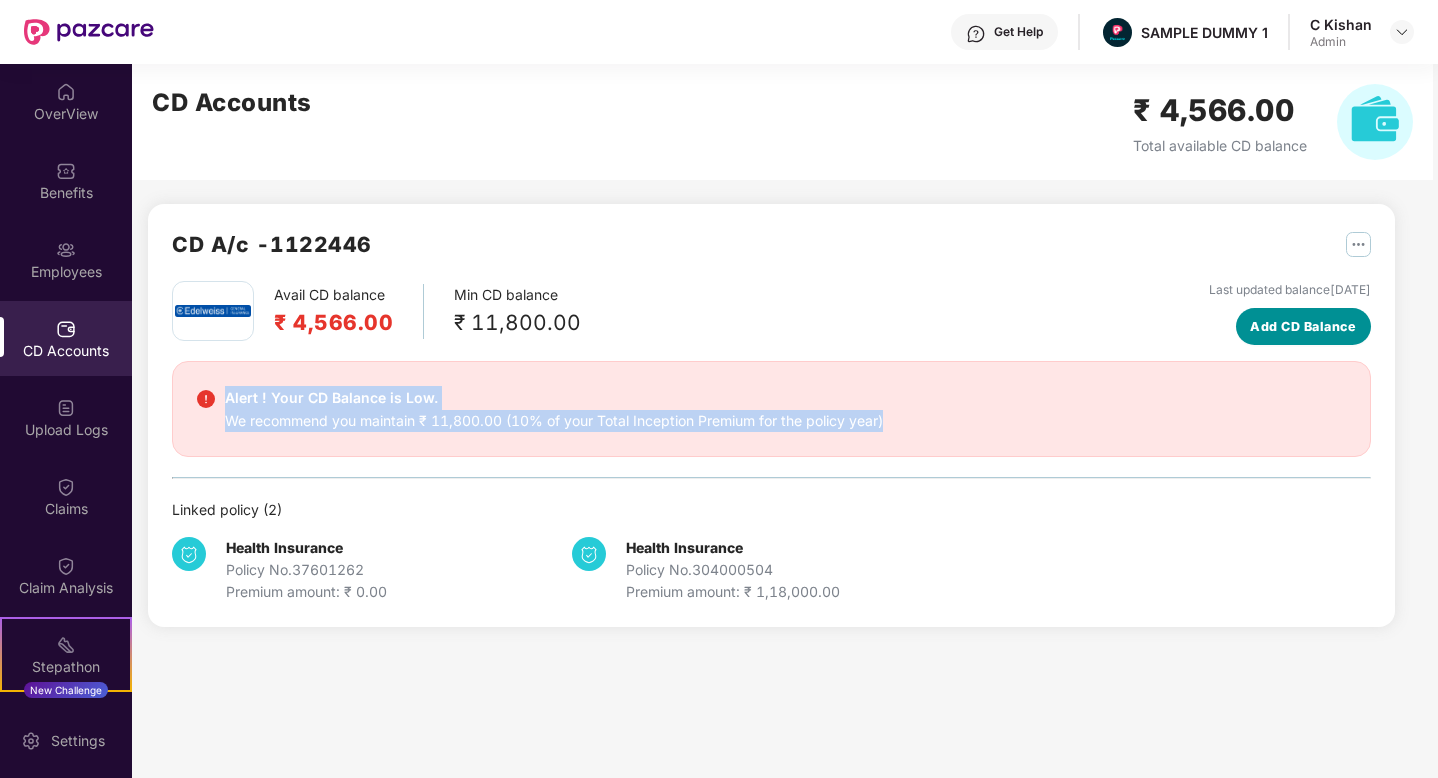 click on "Add CD Balance" at bounding box center [1303, 327] 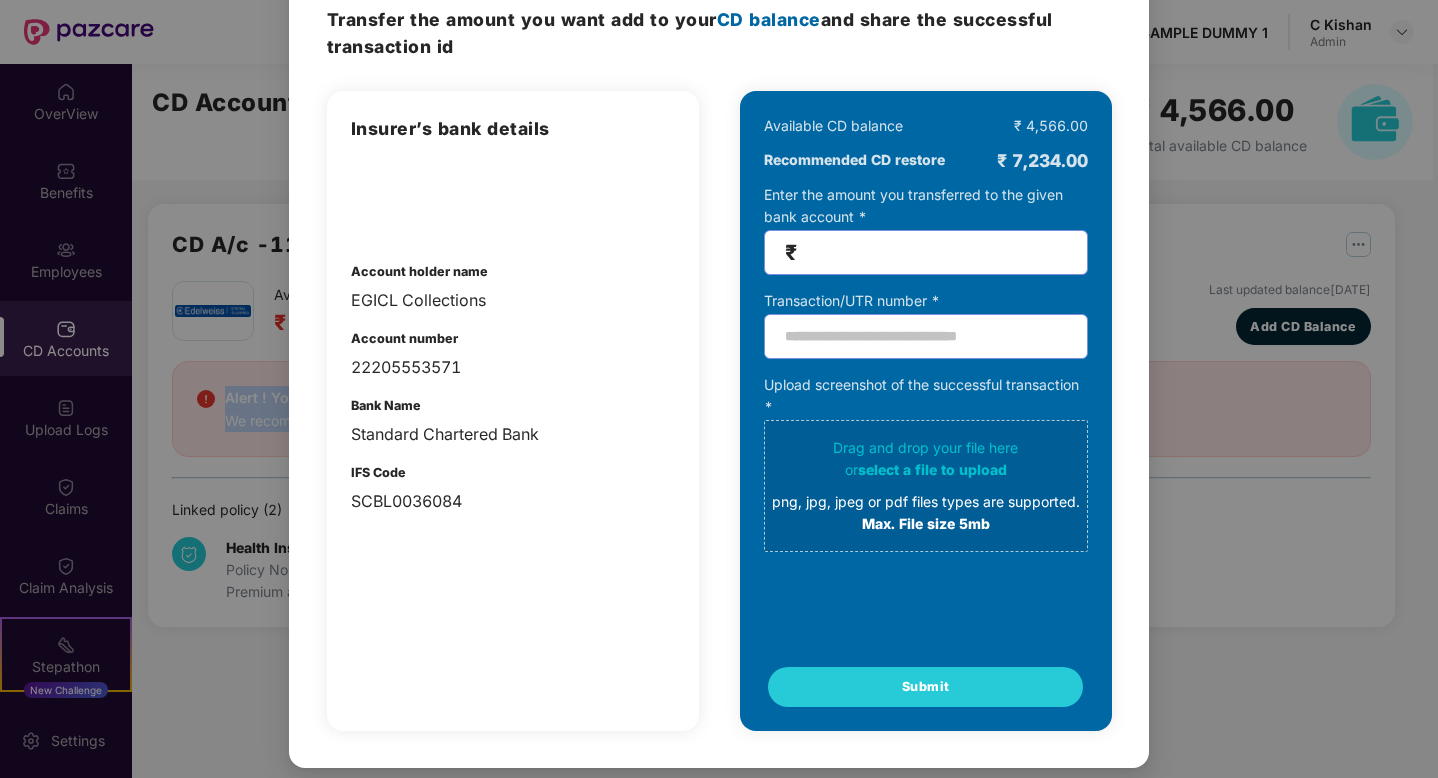 scroll, scrollTop: 0, scrollLeft: 0, axis: both 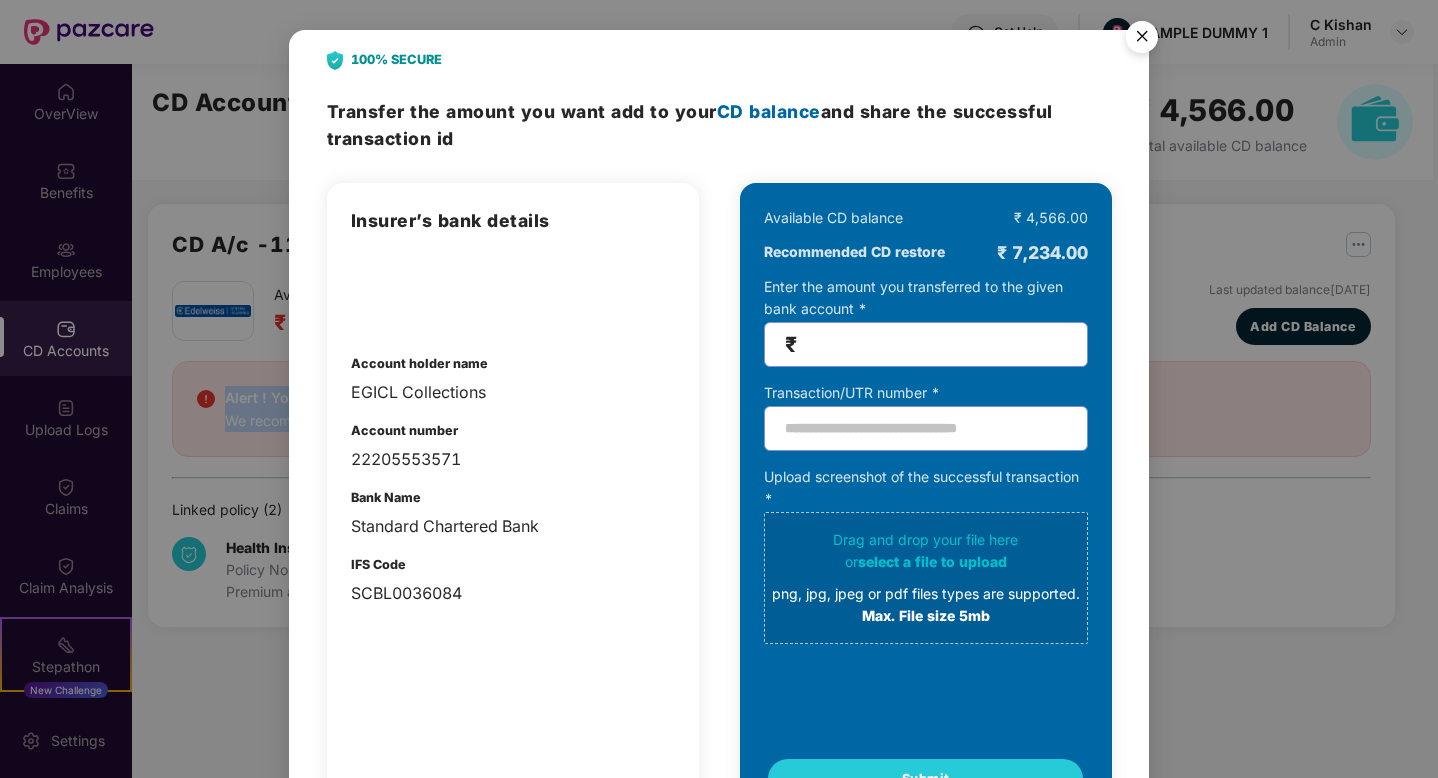 click at bounding box center (1142, 40) 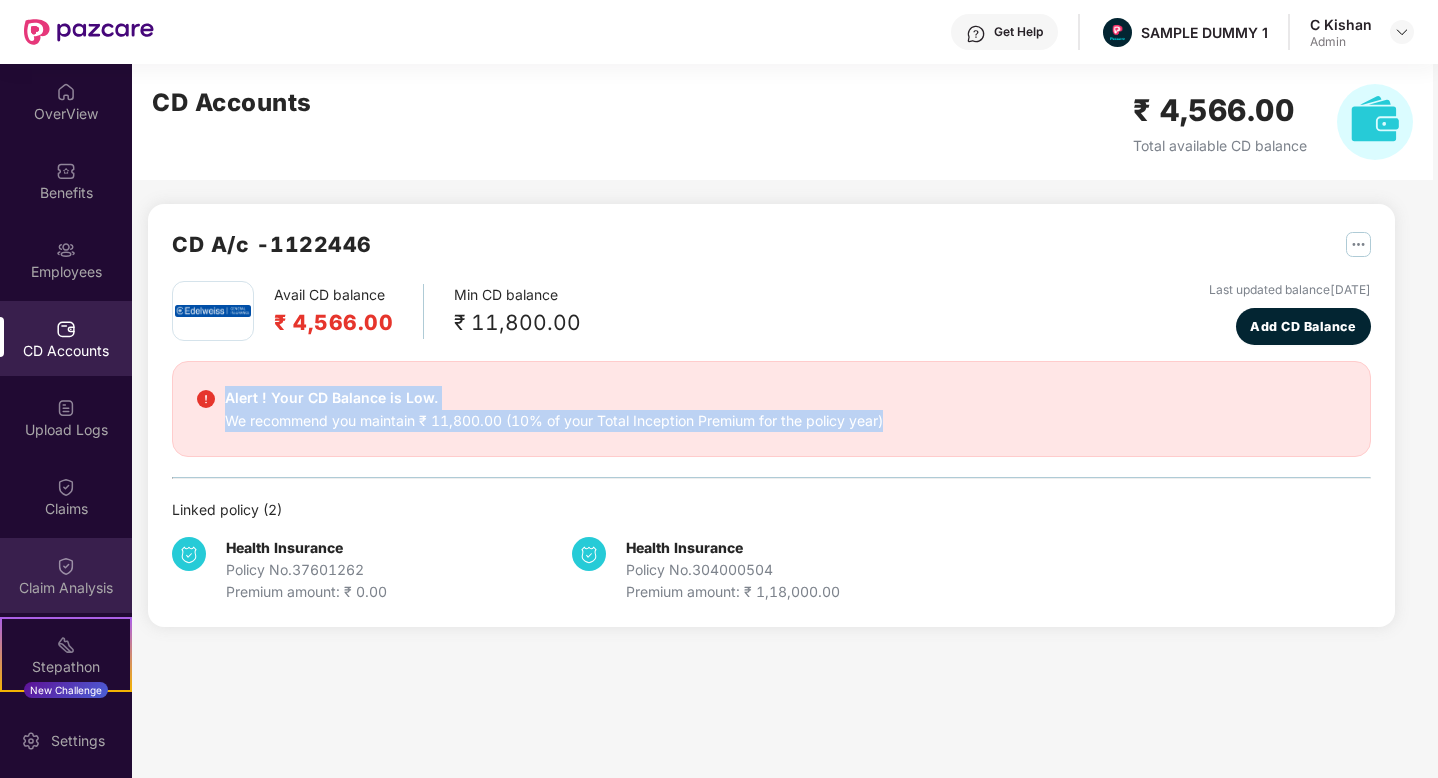 click at bounding box center [66, 566] 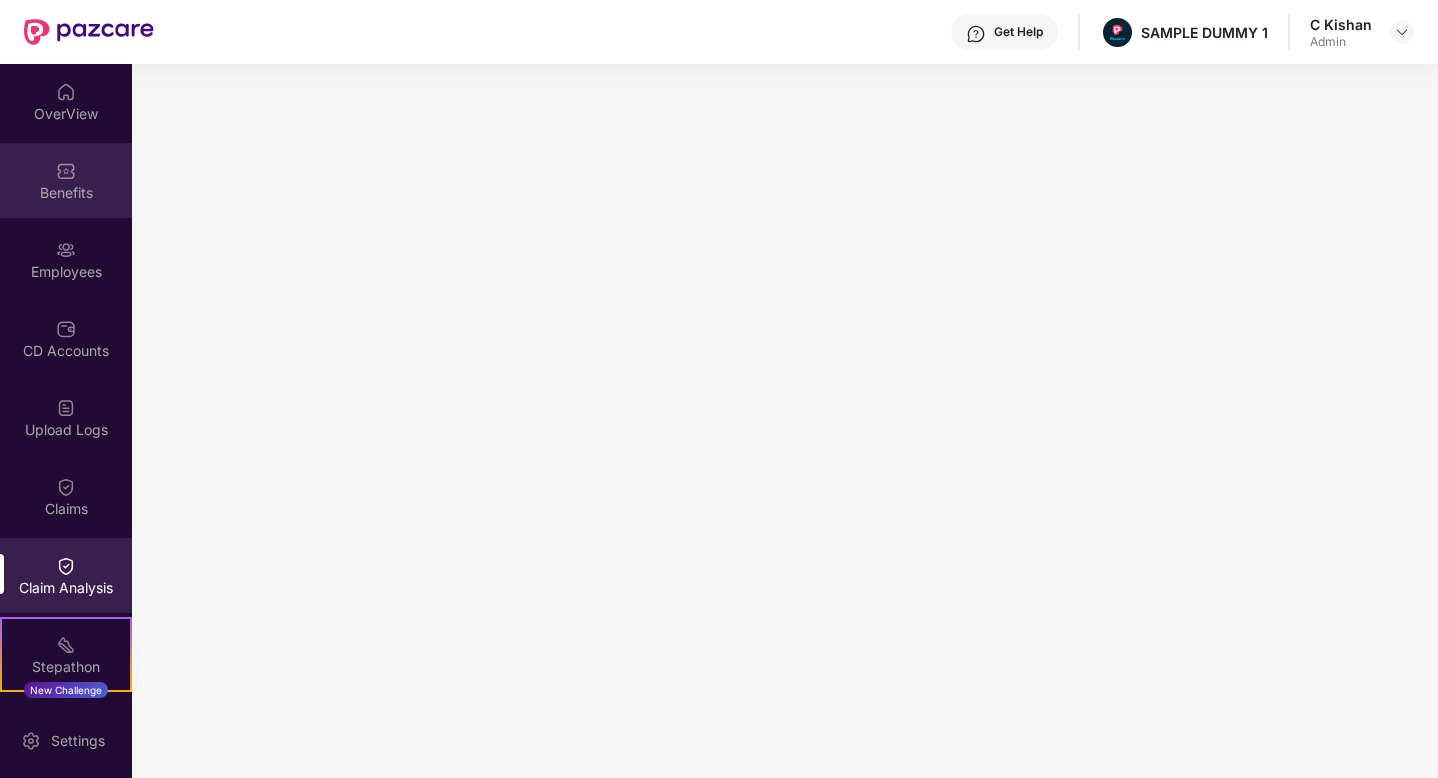click on "Benefits" at bounding box center [66, 180] 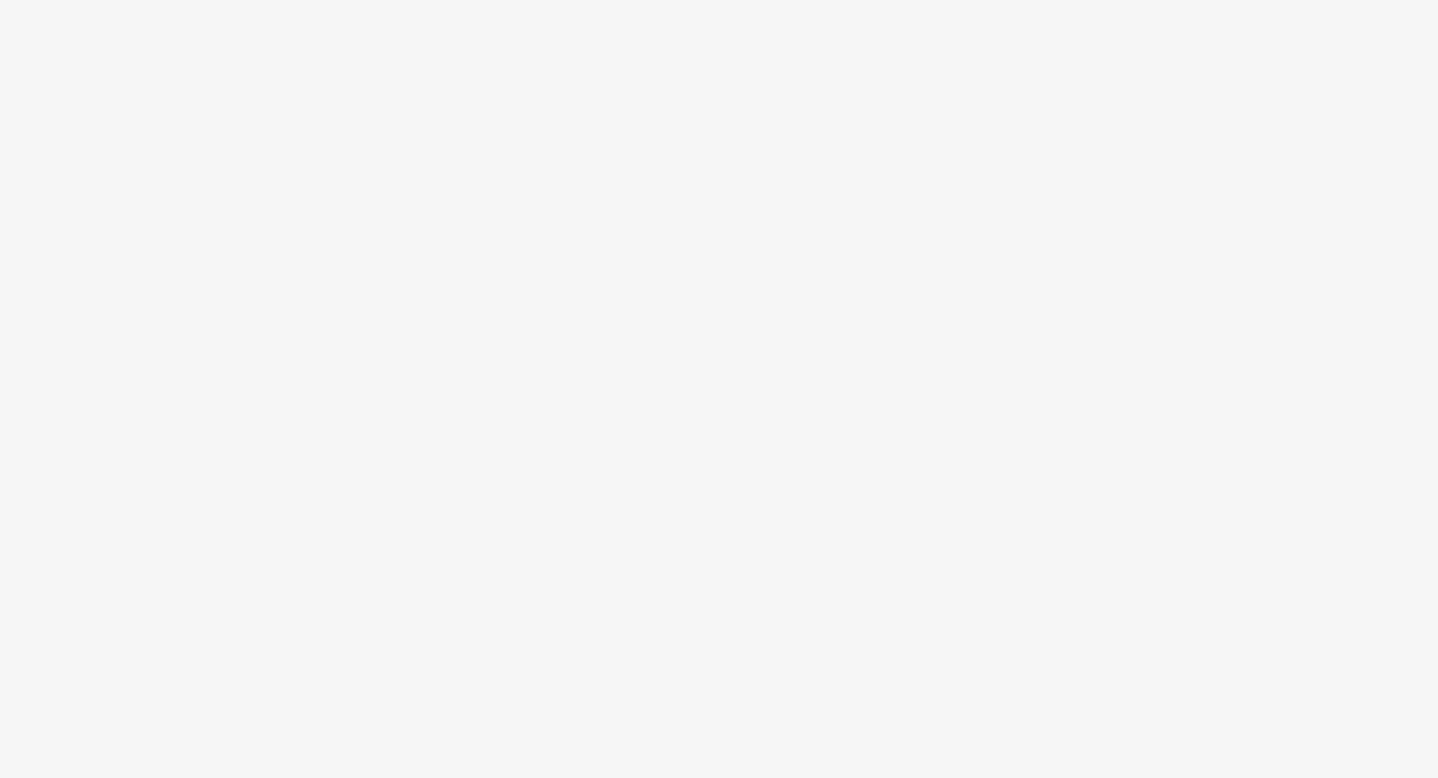 scroll, scrollTop: 0, scrollLeft: 0, axis: both 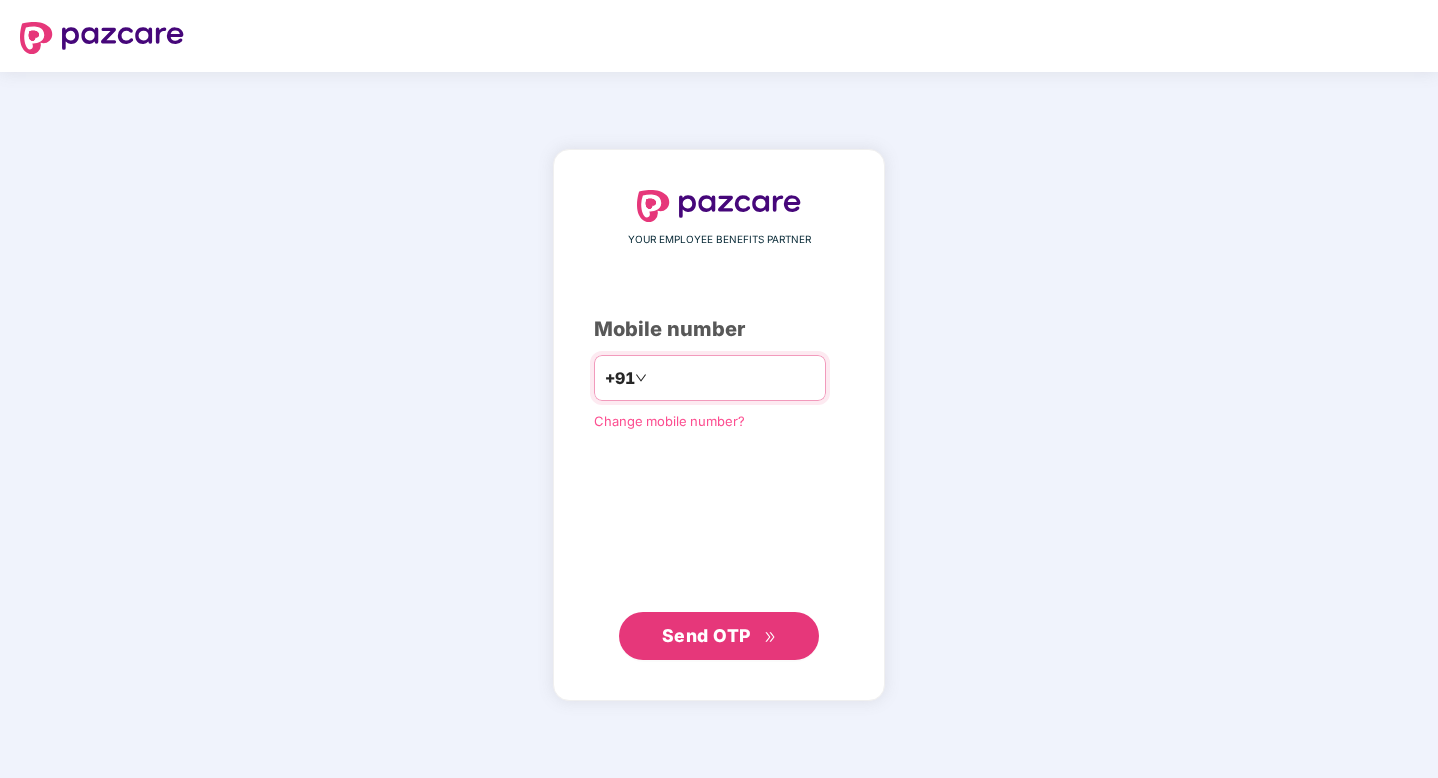 click at bounding box center [733, 378] 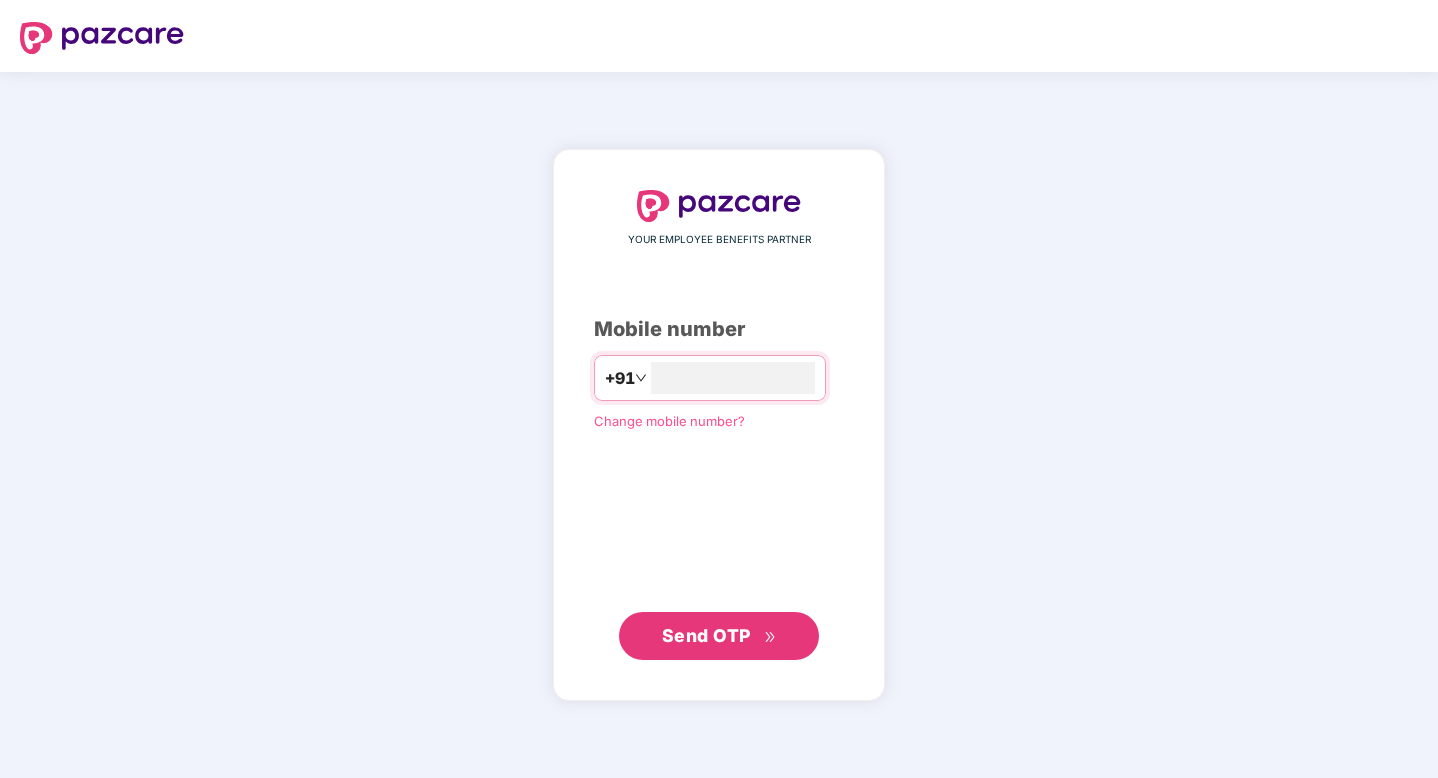 click on "Send OTP" at bounding box center (706, 635) 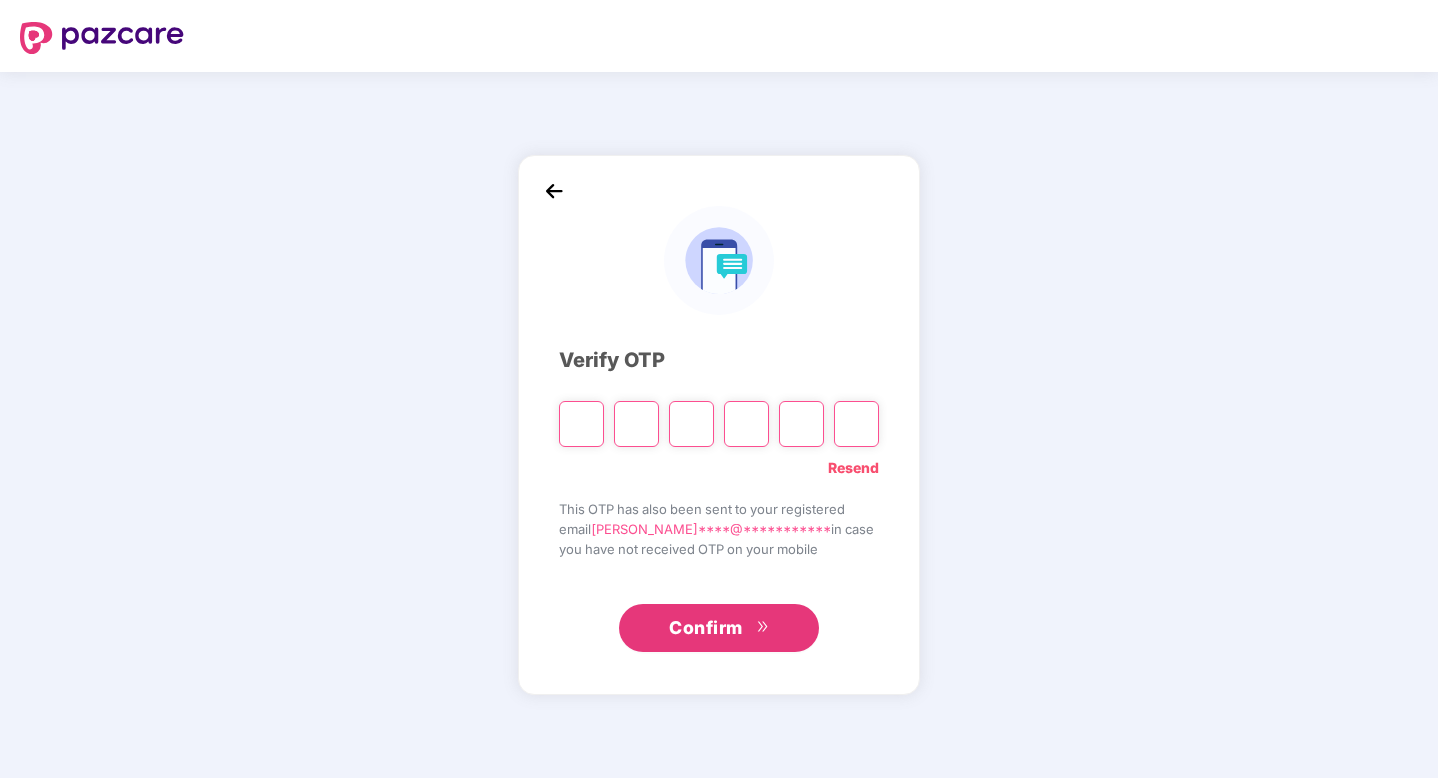type on "*" 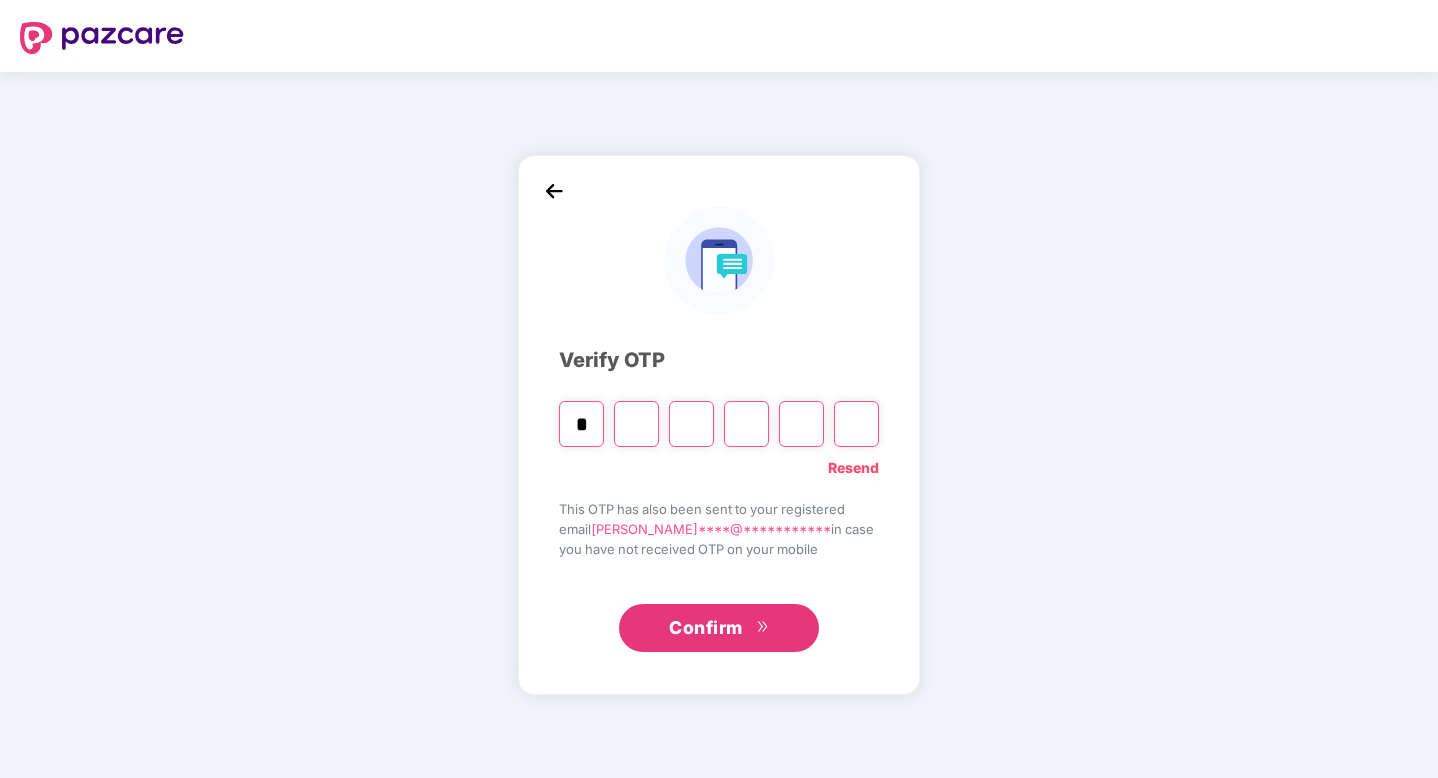 type on "*" 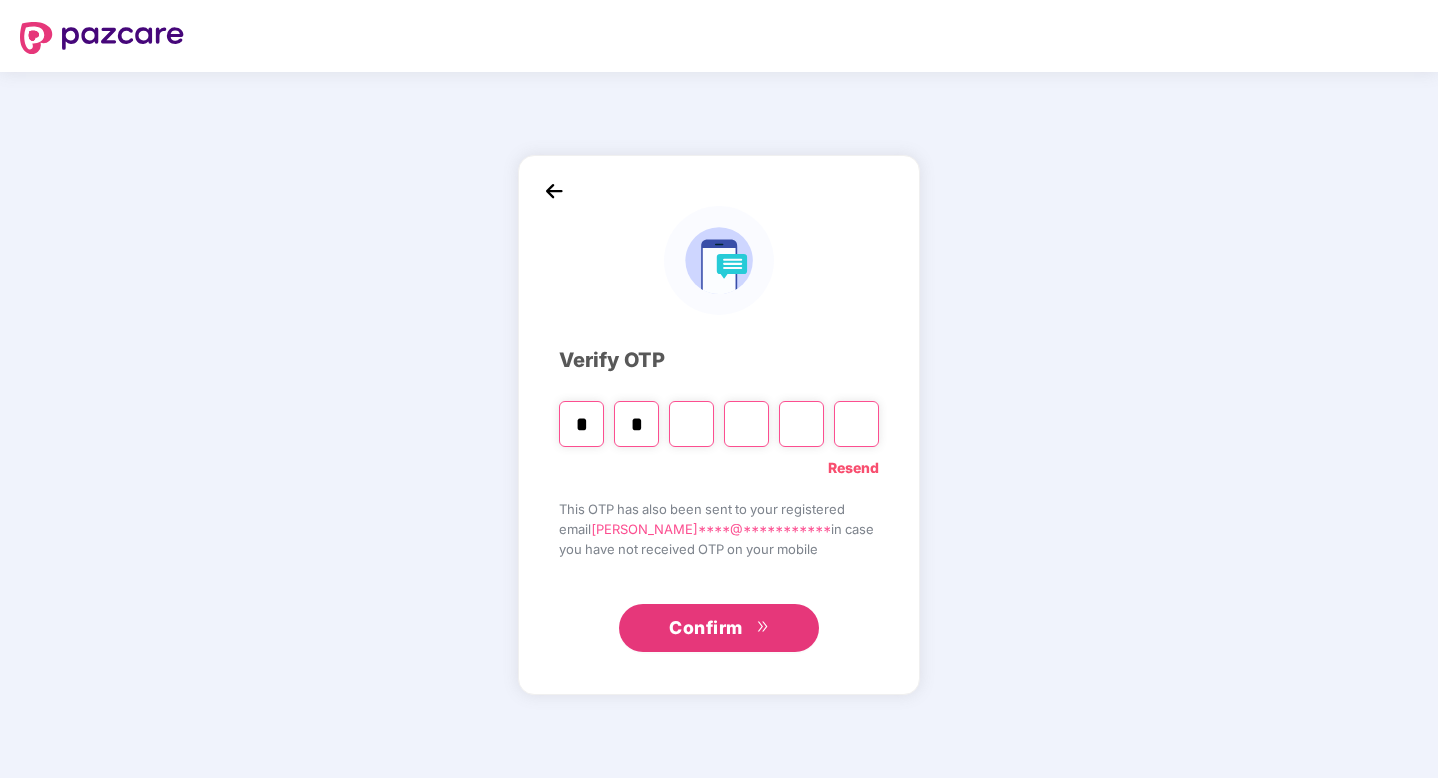 type on "*" 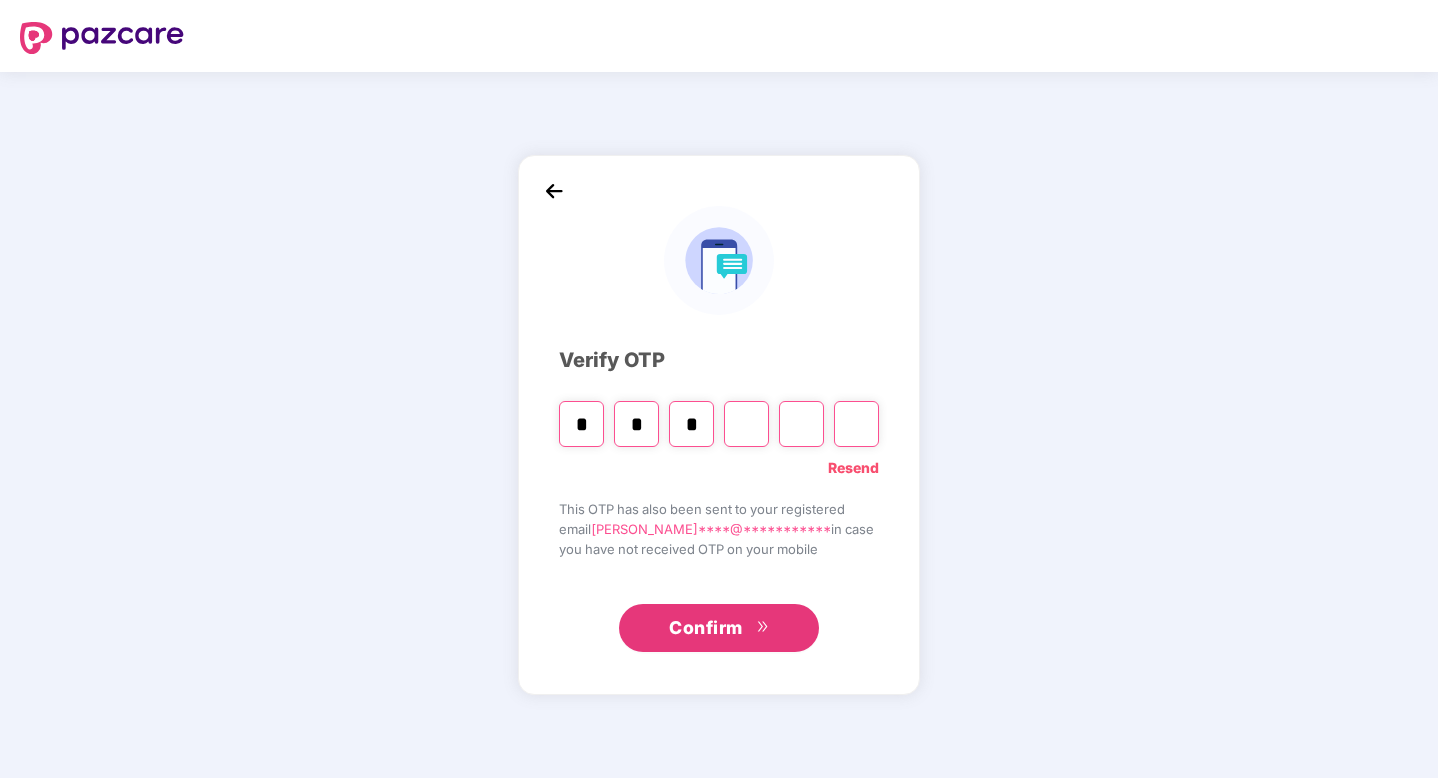 type on "*" 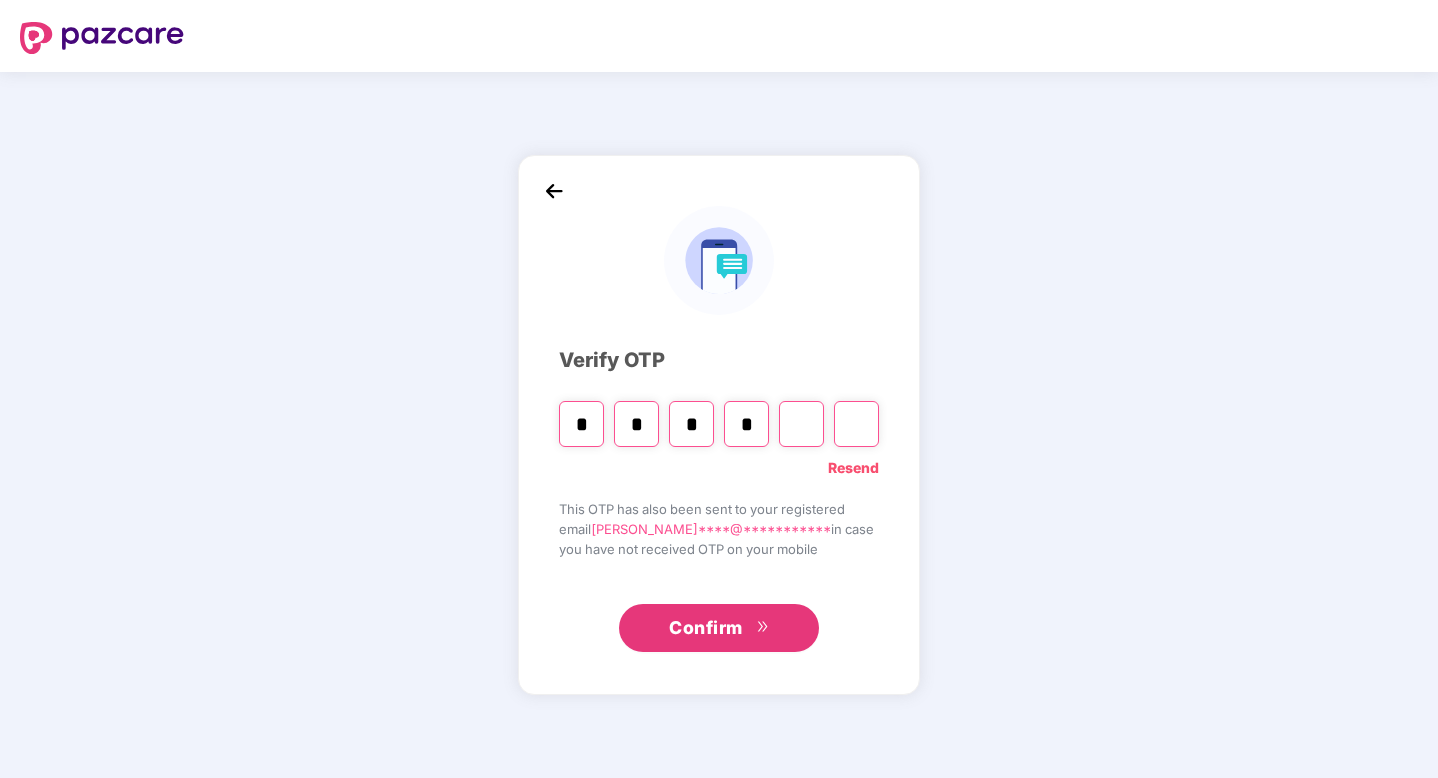 type on "*" 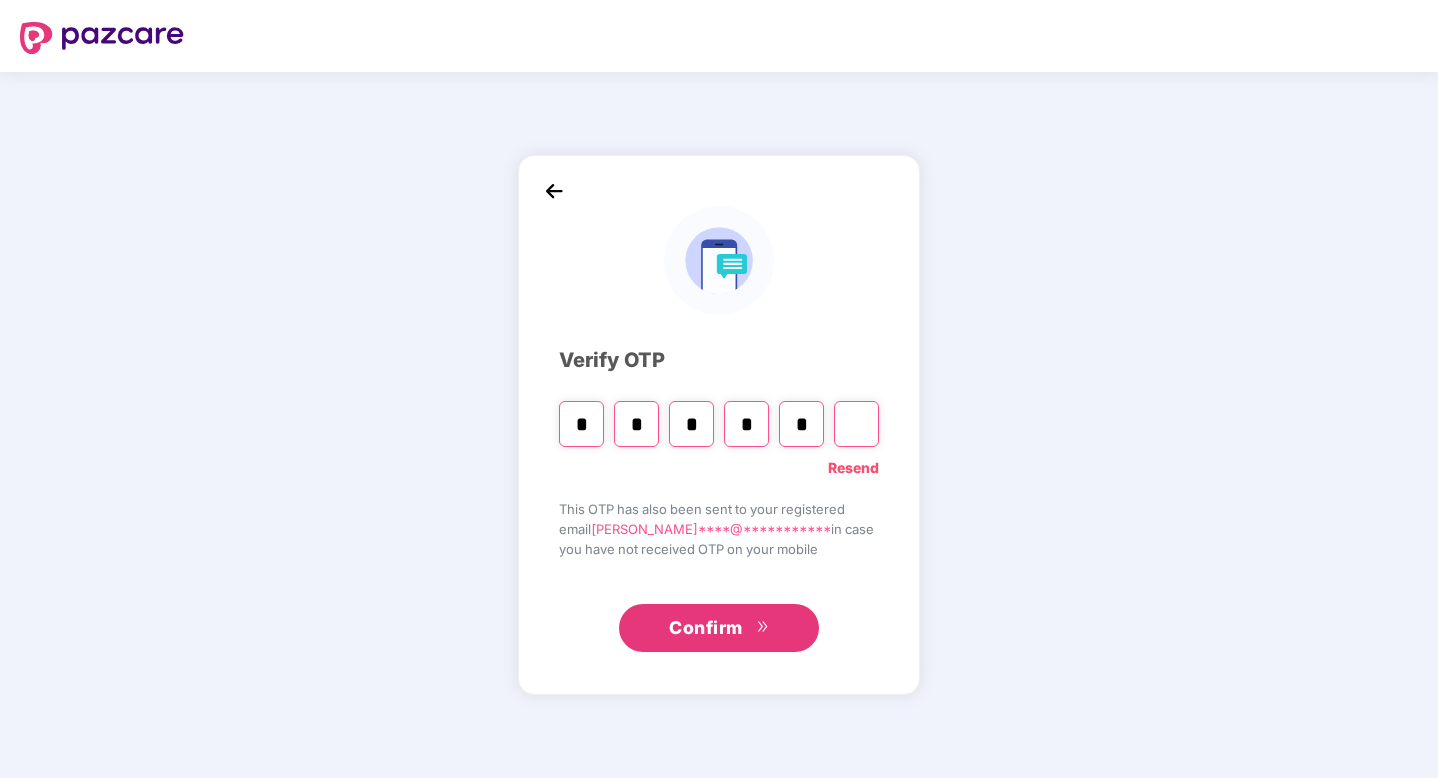 type on "*" 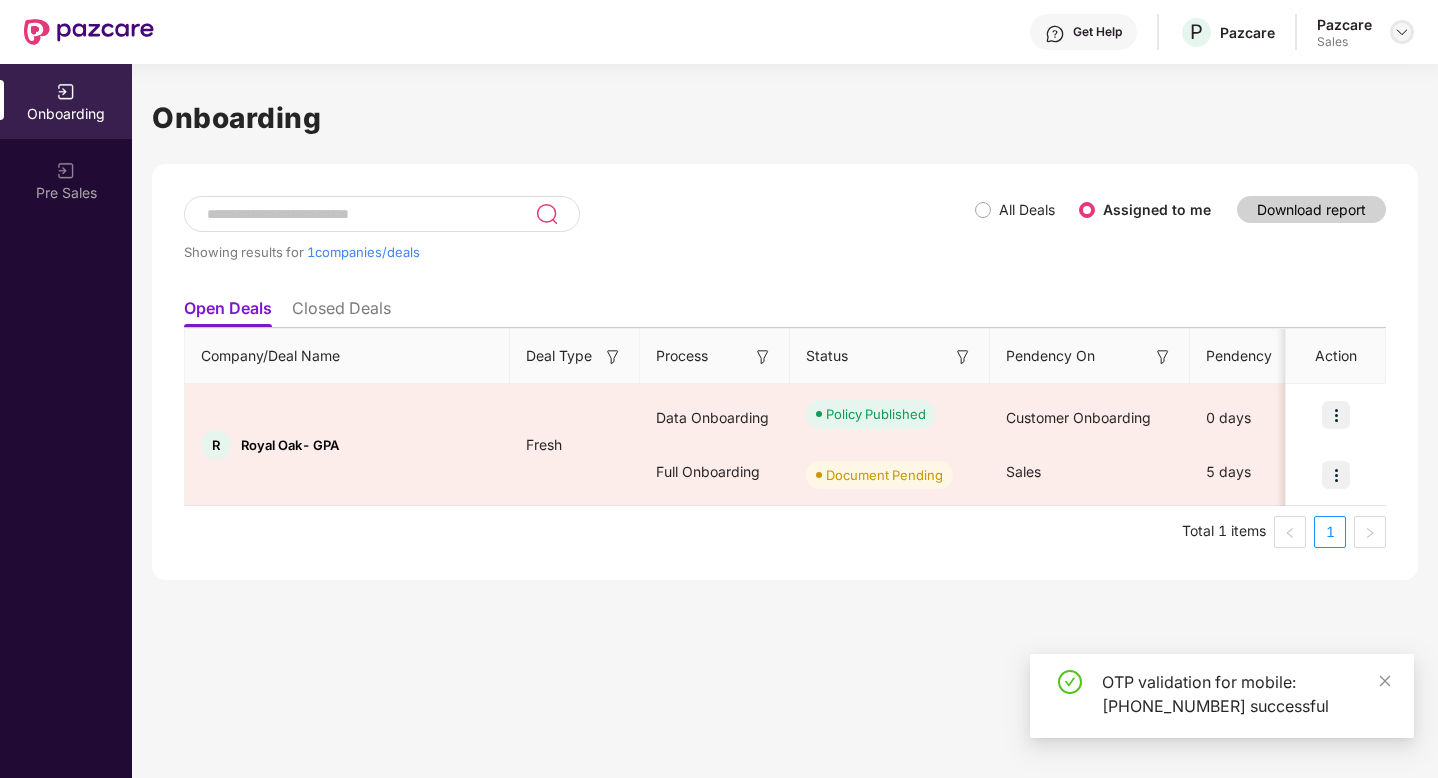click at bounding box center (1402, 32) 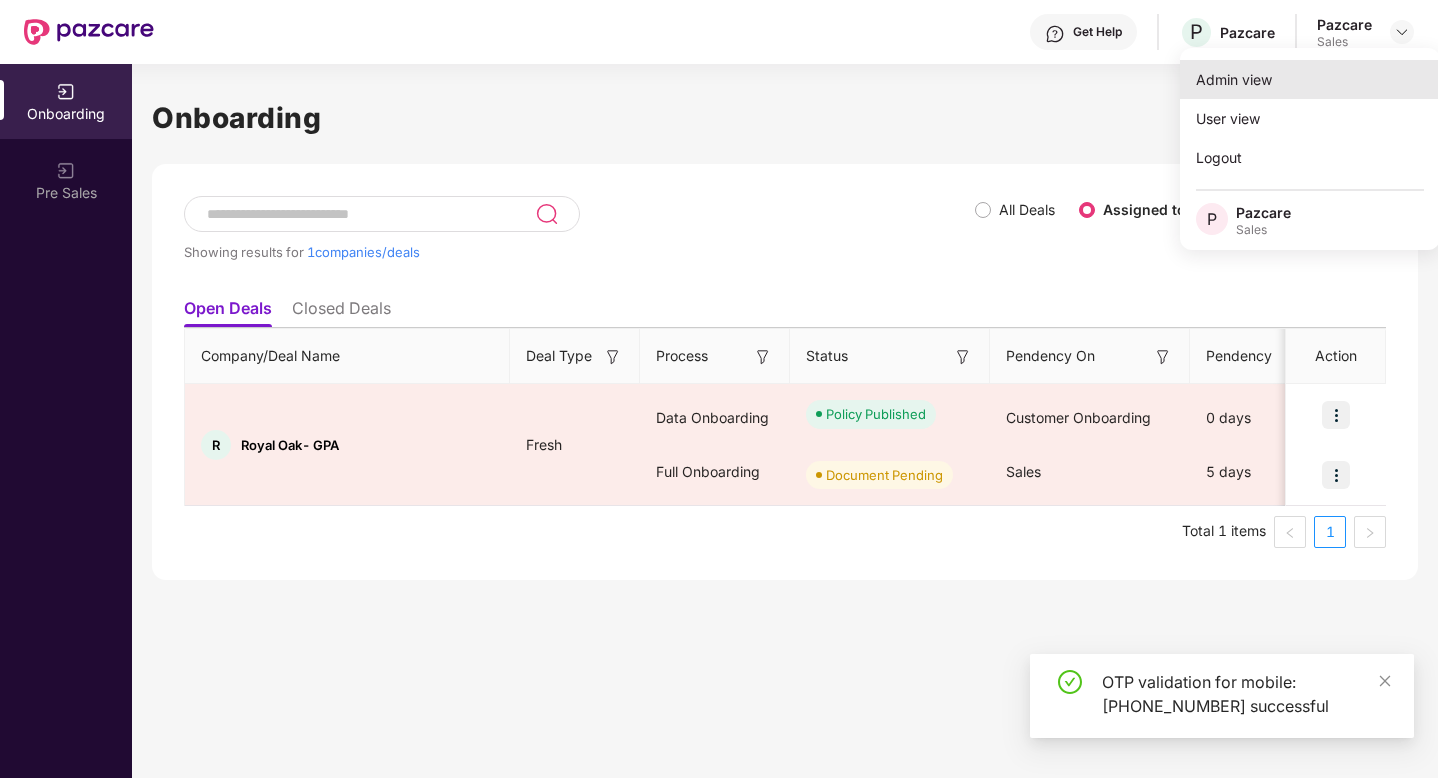 click on "Admin view" at bounding box center (1310, 79) 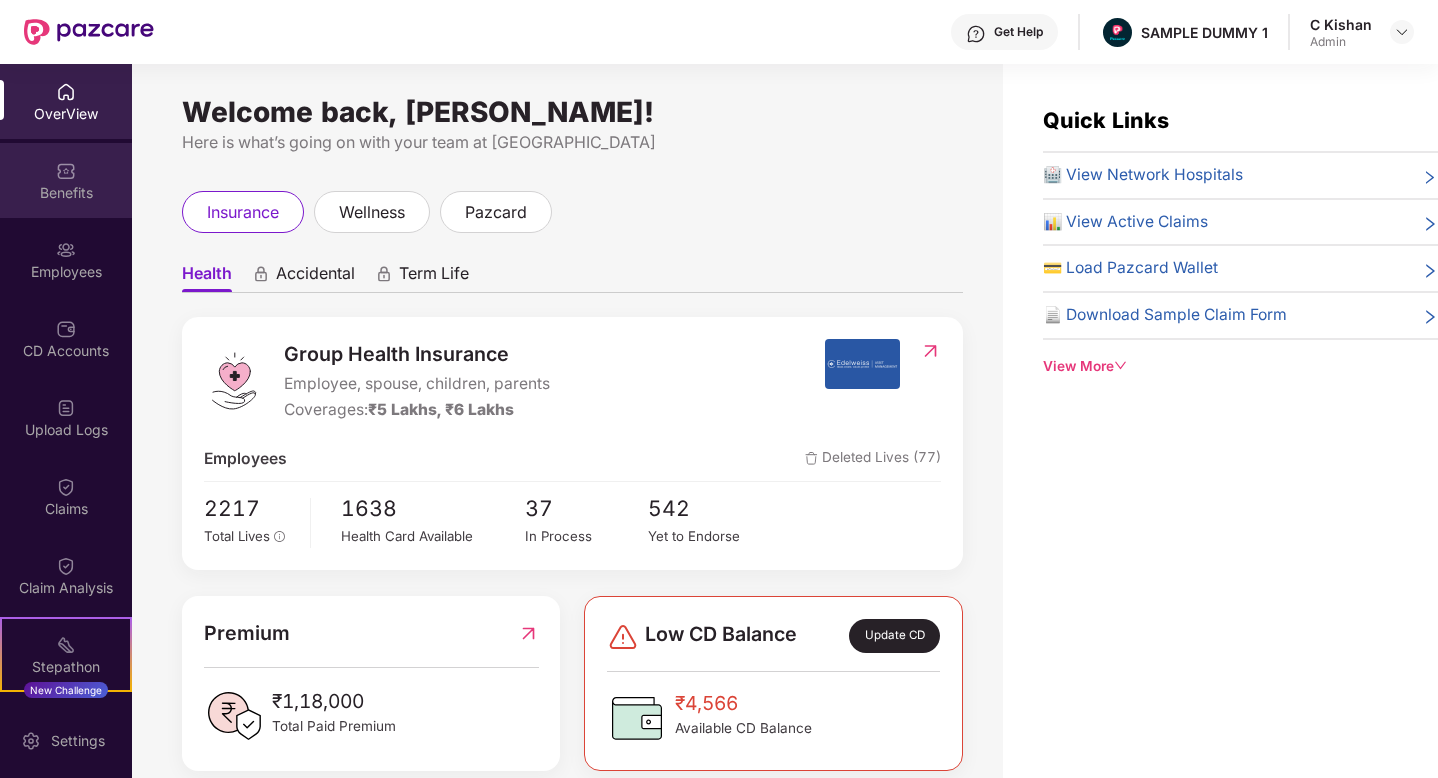 click on "Benefits" at bounding box center (66, 193) 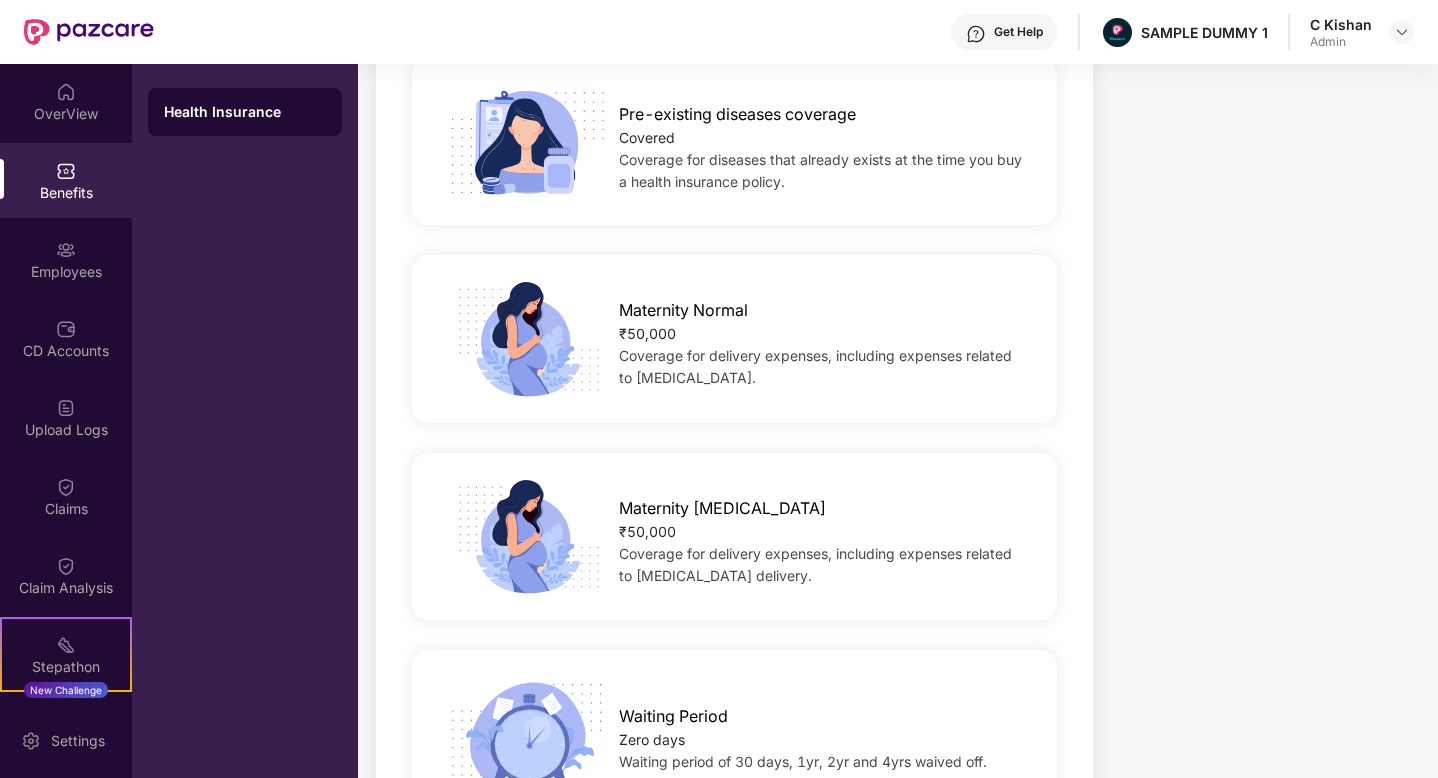 scroll, scrollTop: 1330, scrollLeft: 0, axis: vertical 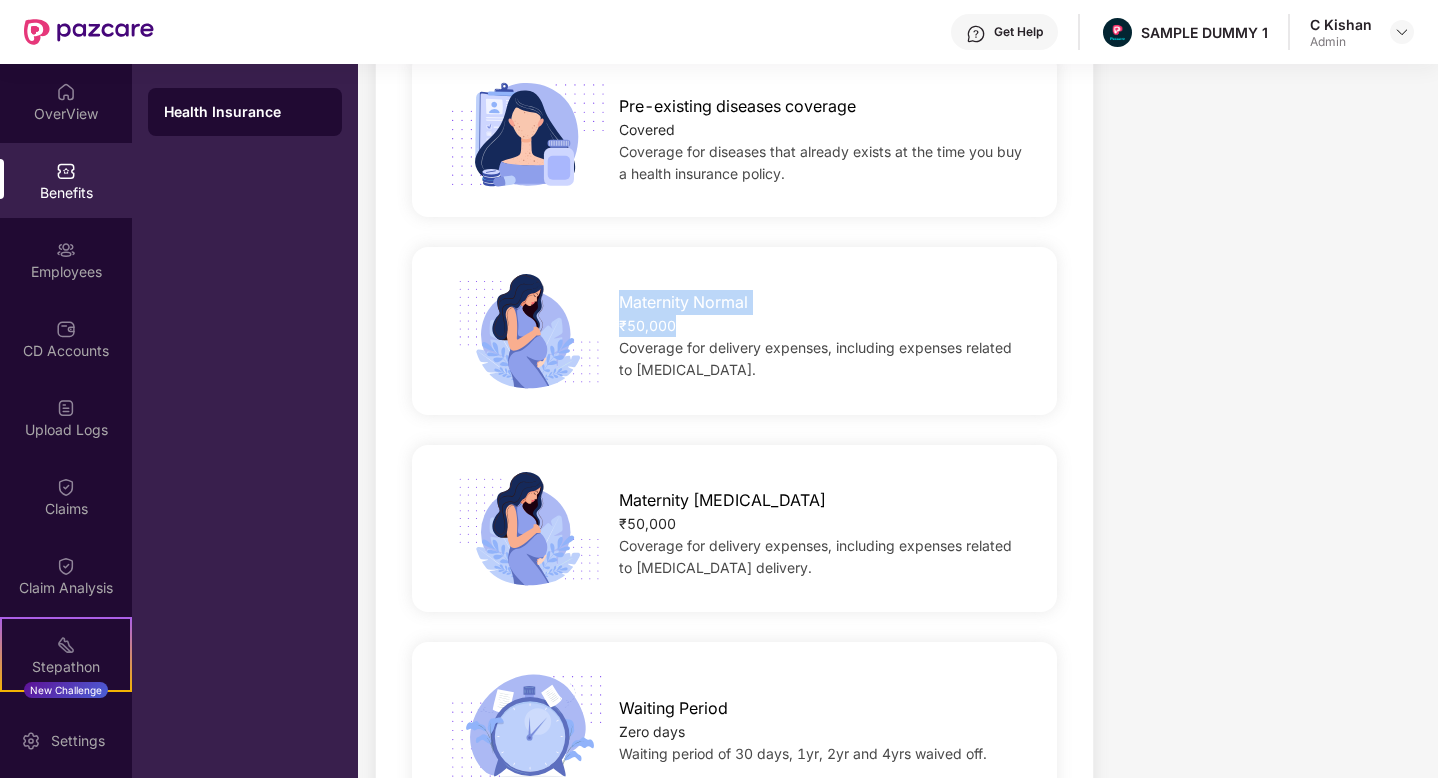 drag, startPoint x: 686, startPoint y: 329, endPoint x: 610, endPoint y: 295, distance: 83.25864 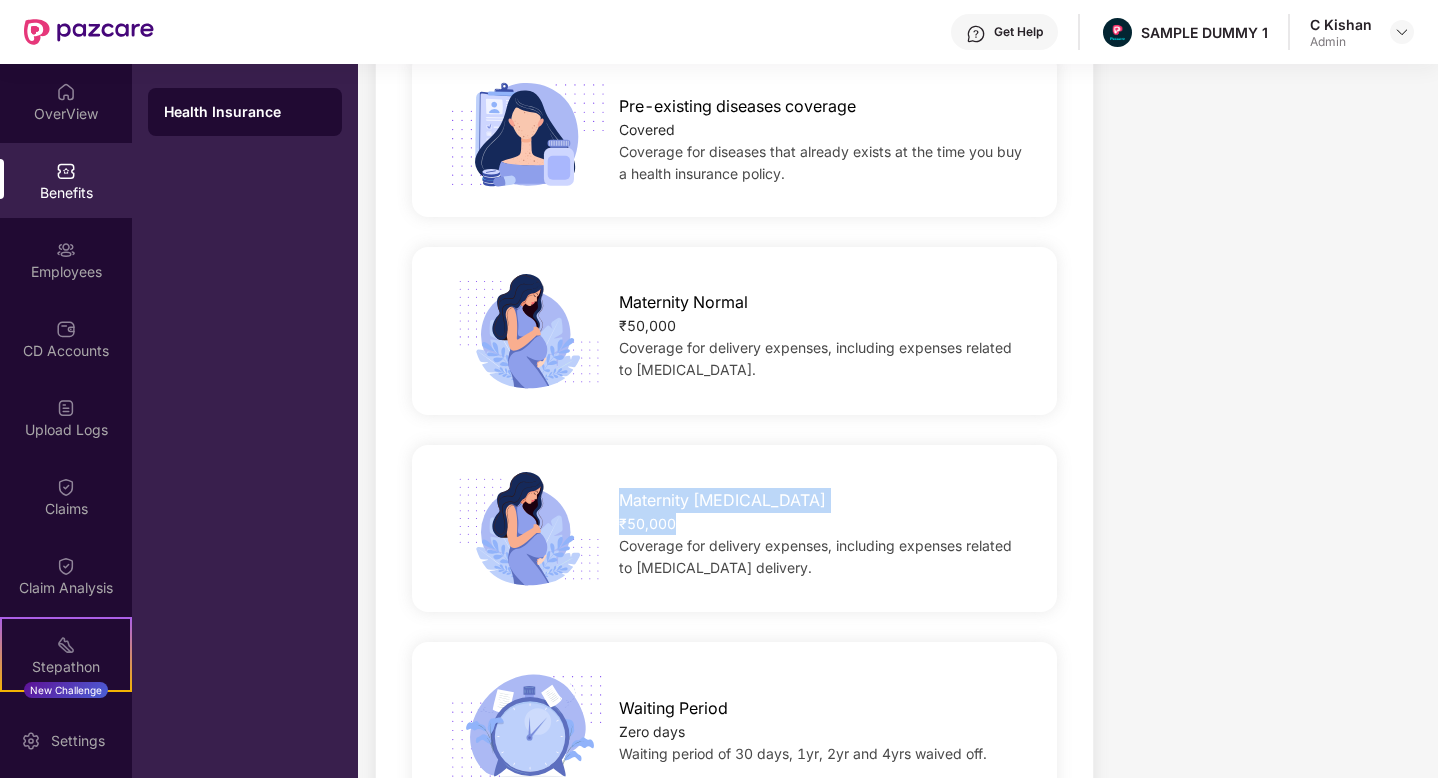 drag, startPoint x: 692, startPoint y: 518, endPoint x: 610, endPoint y: 488, distance: 87.31552 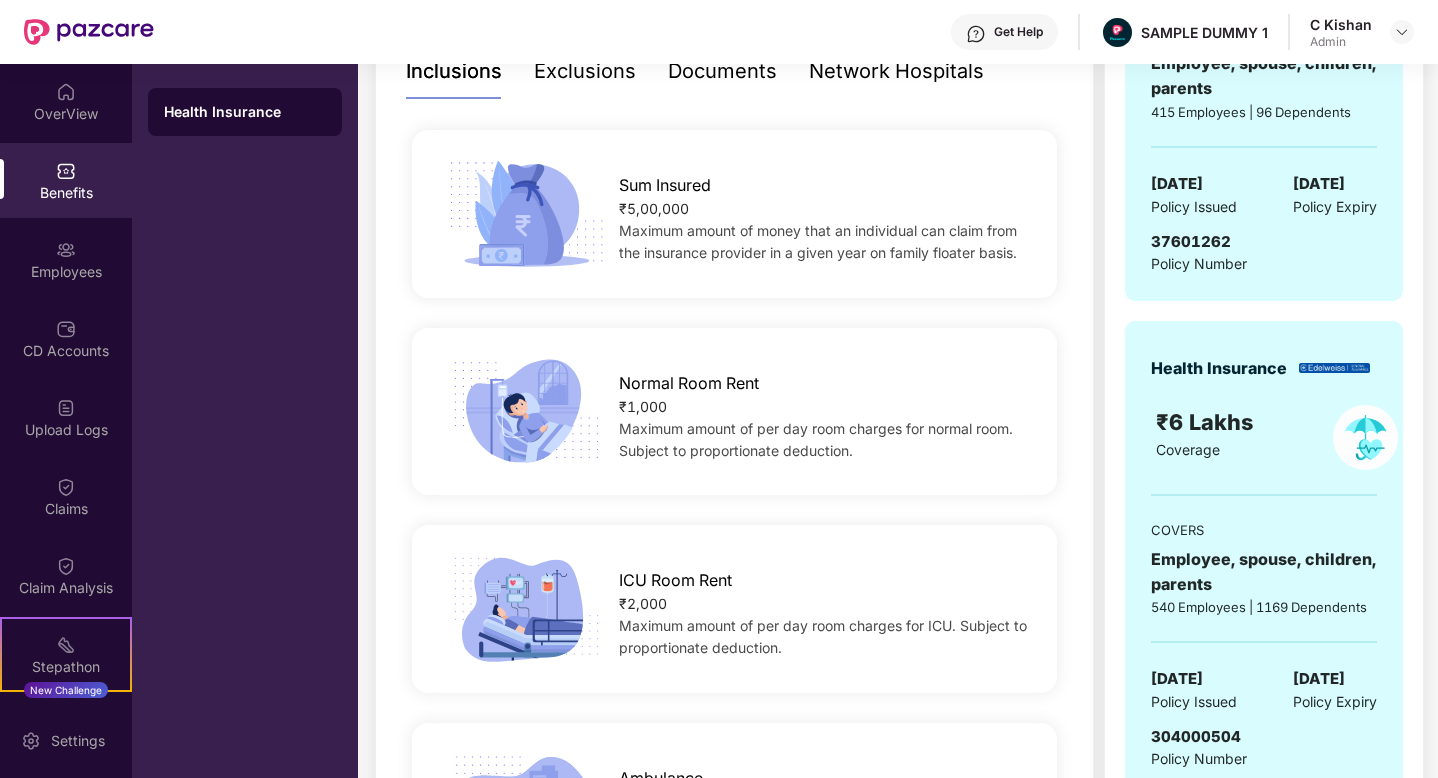 scroll, scrollTop: 0, scrollLeft: 0, axis: both 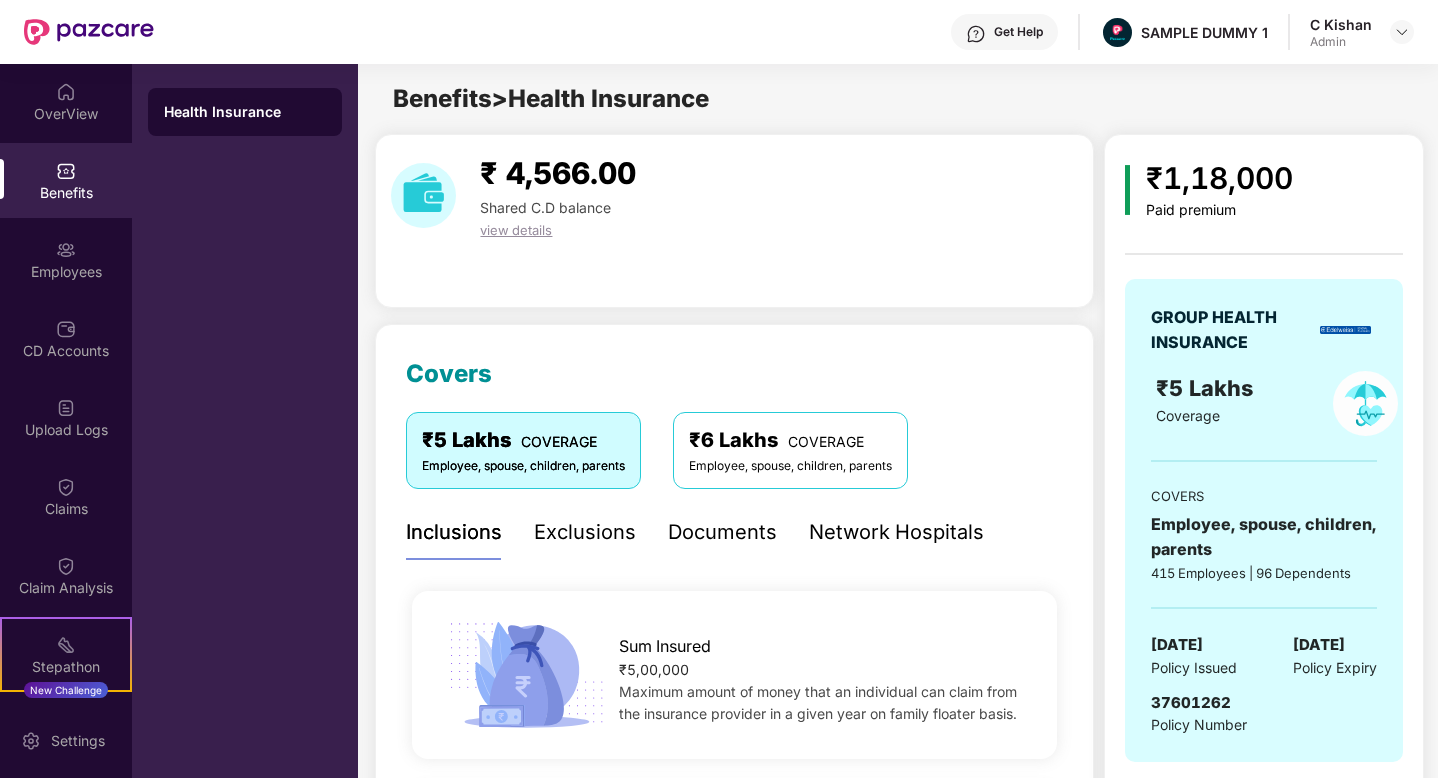 click on "Exclusions" at bounding box center (585, 532) 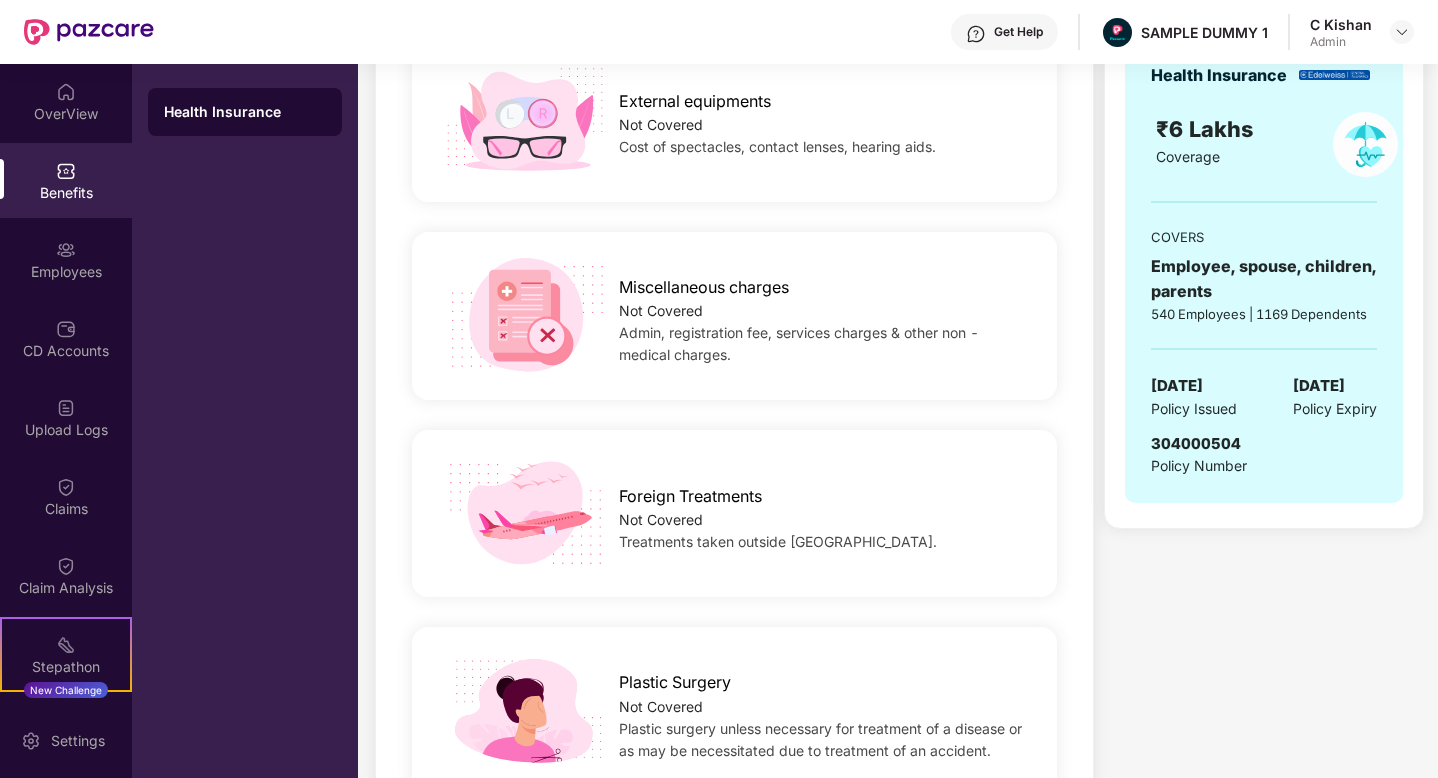 scroll, scrollTop: 799, scrollLeft: 0, axis: vertical 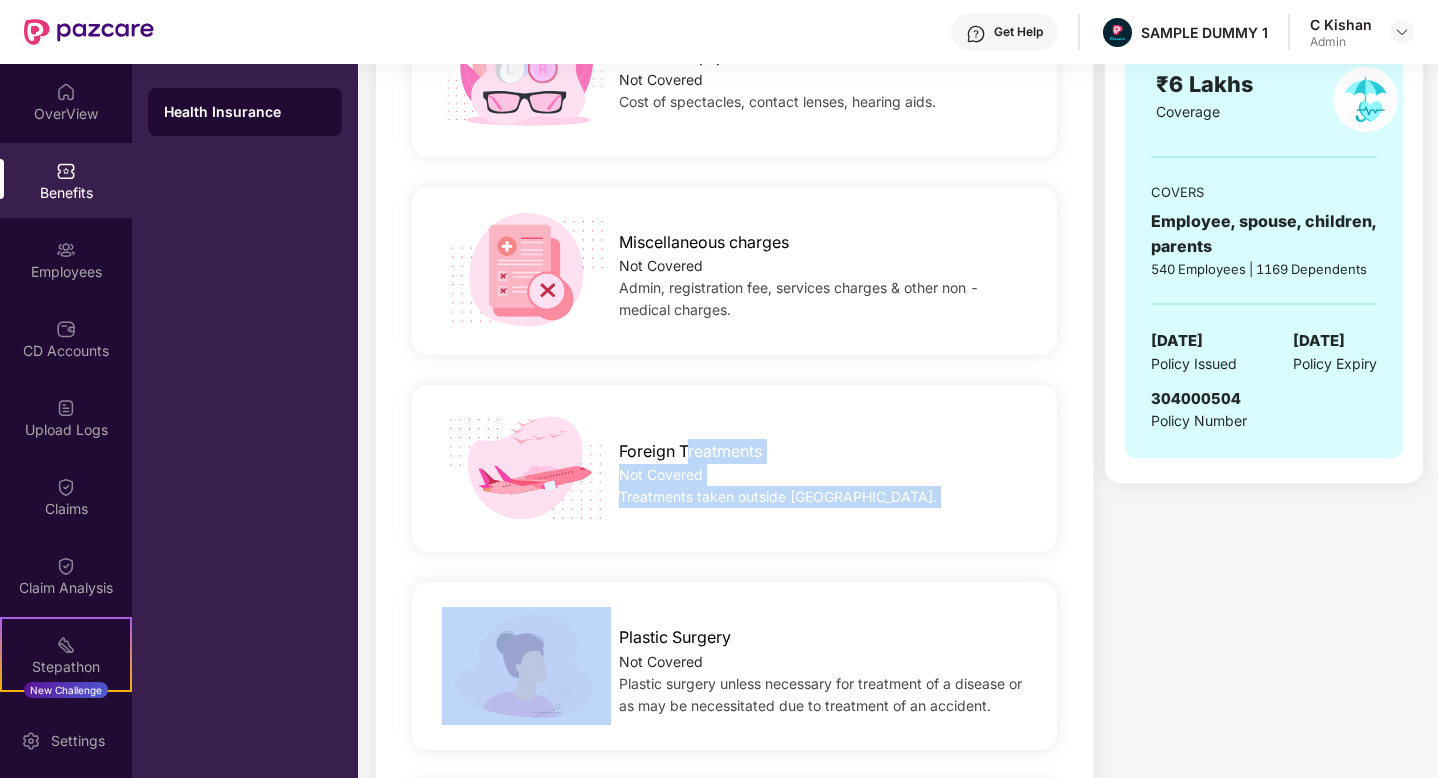 drag, startPoint x: 687, startPoint y: 447, endPoint x: 699, endPoint y: 588, distance: 141.50972 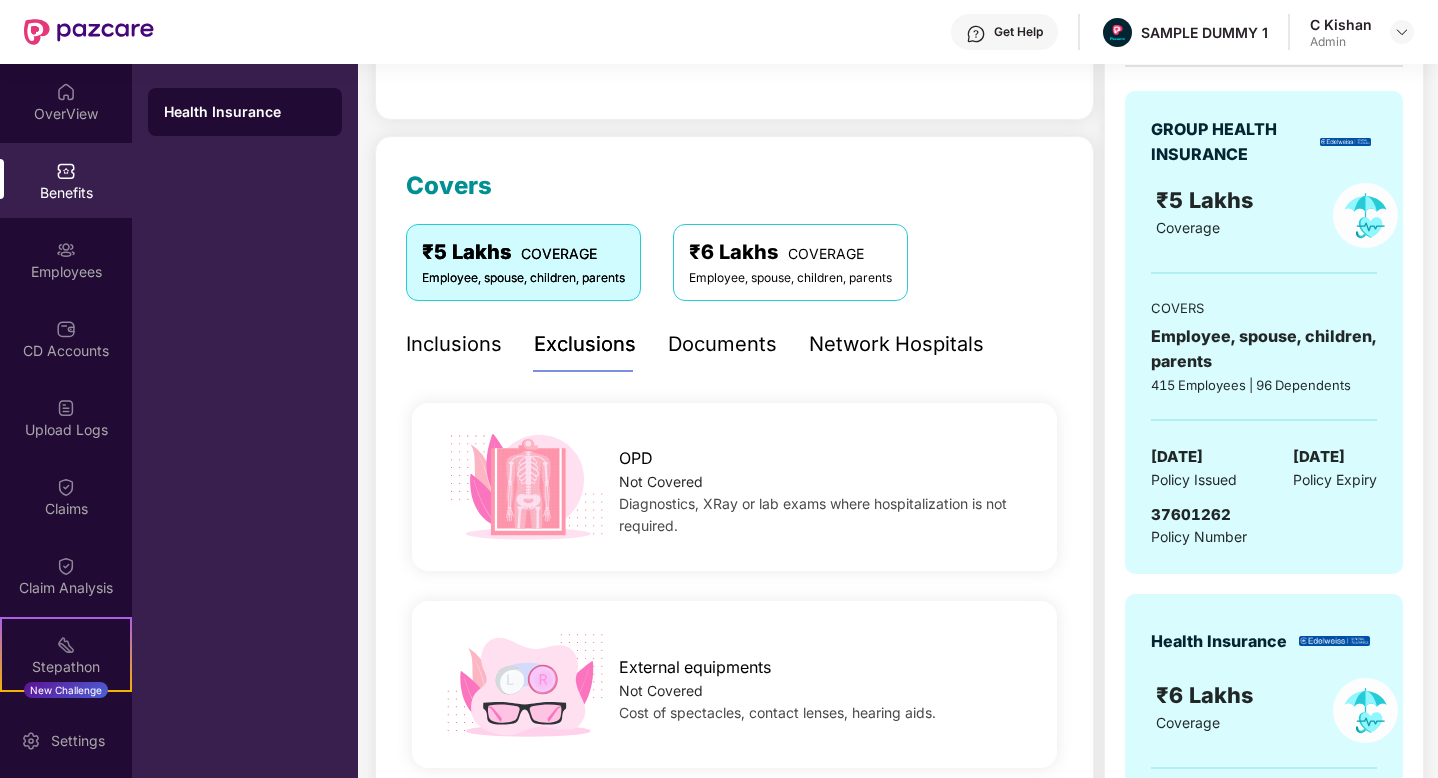 scroll, scrollTop: 192, scrollLeft: 0, axis: vertical 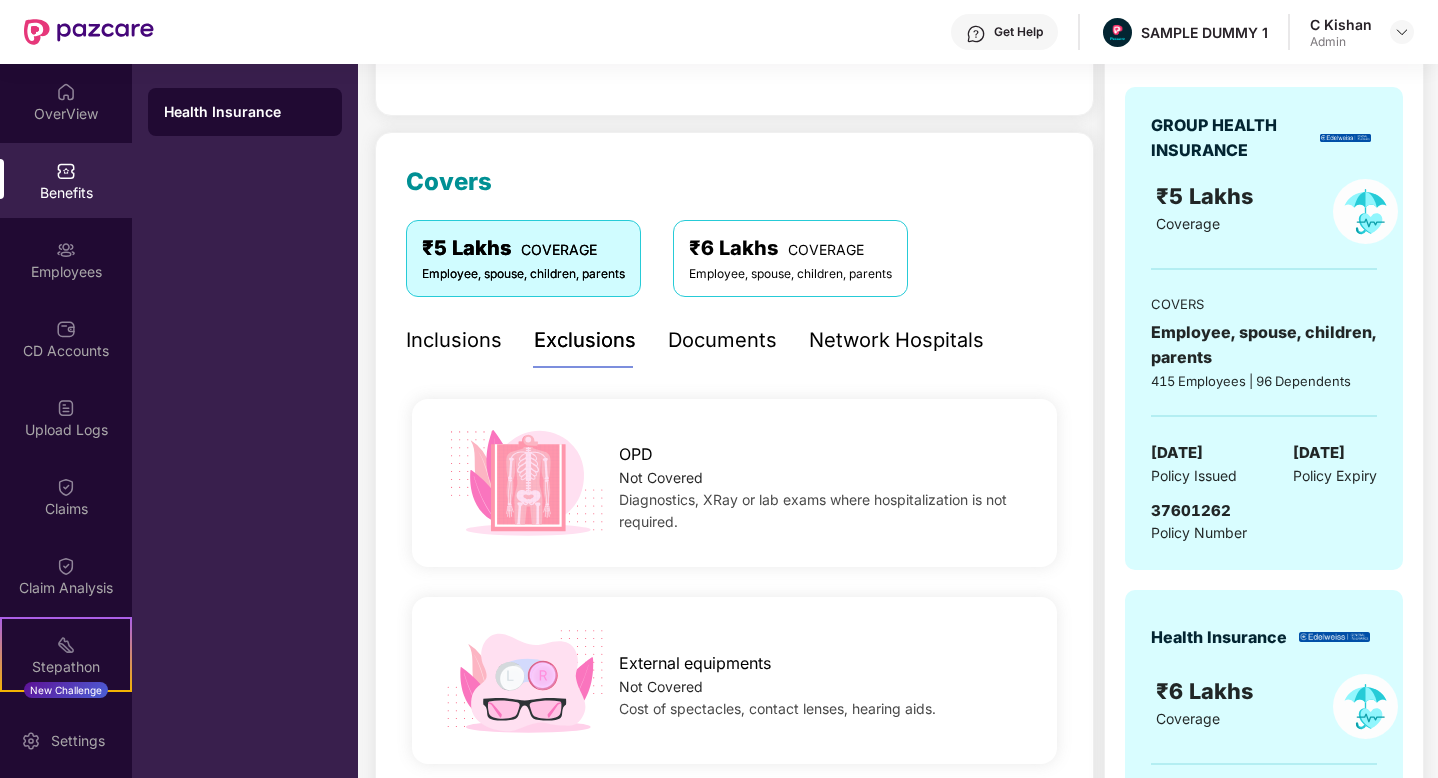click on "Documents" at bounding box center (722, 340) 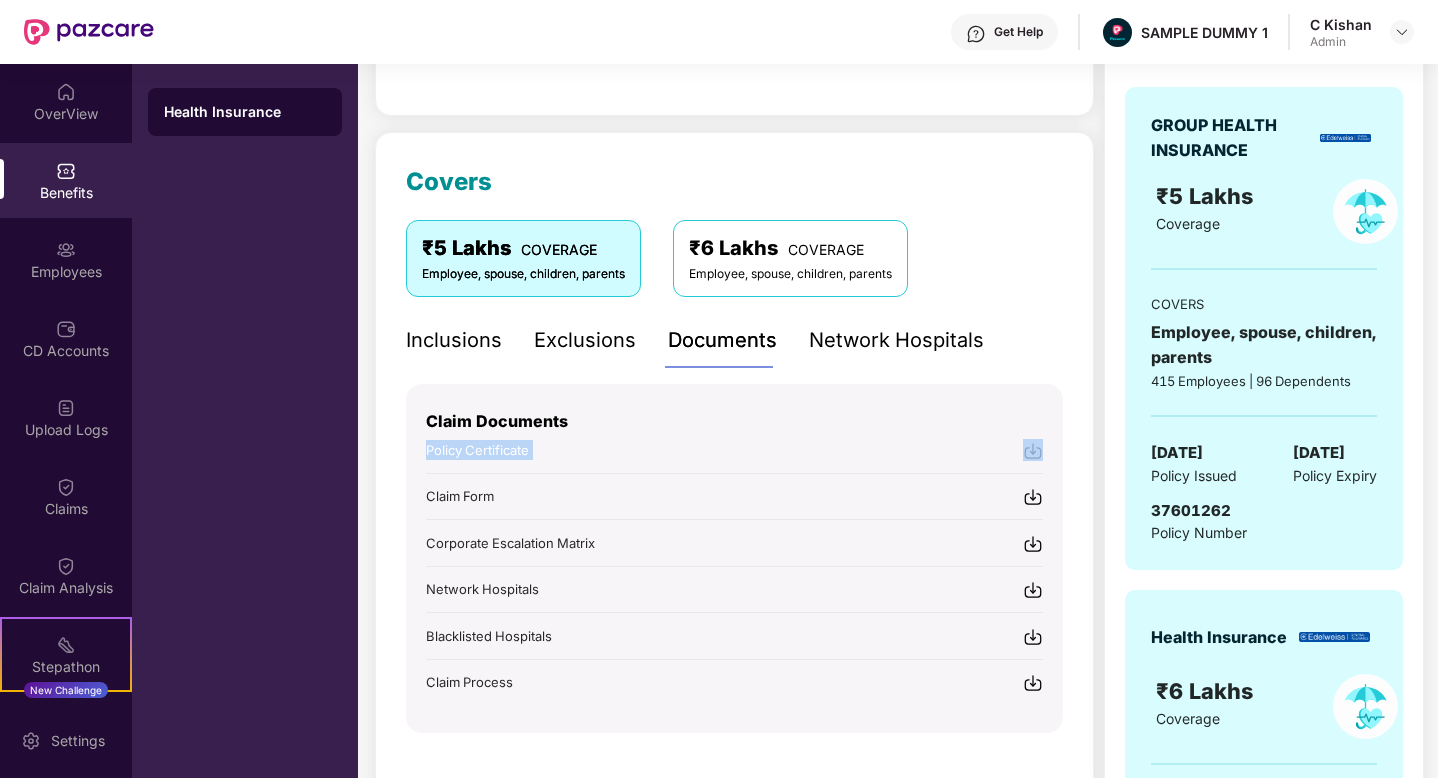 drag, startPoint x: 528, startPoint y: 480, endPoint x: 415, endPoint y: 450, distance: 116.9145 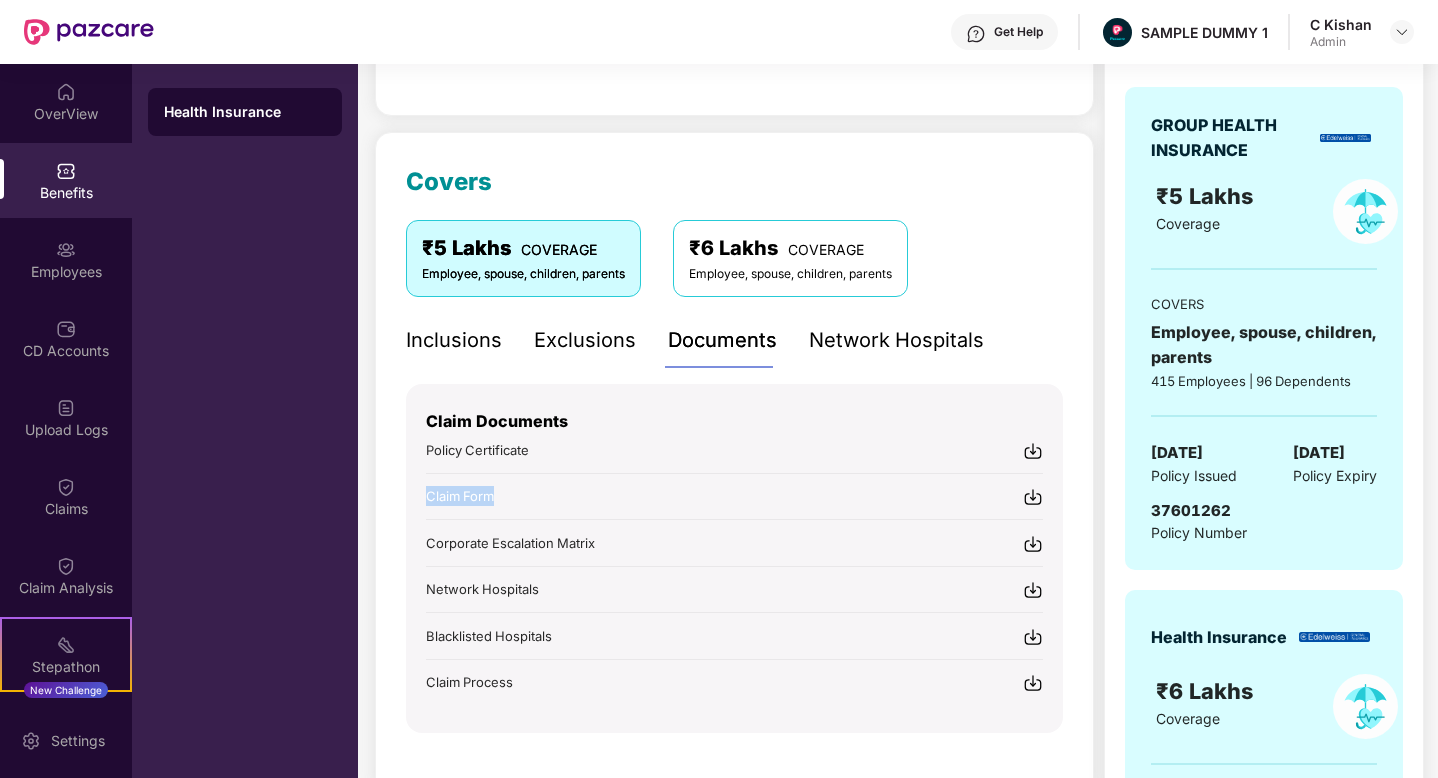 drag, startPoint x: 527, startPoint y: 491, endPoint x: 398, endPoint y: 484, distance: 129.18979 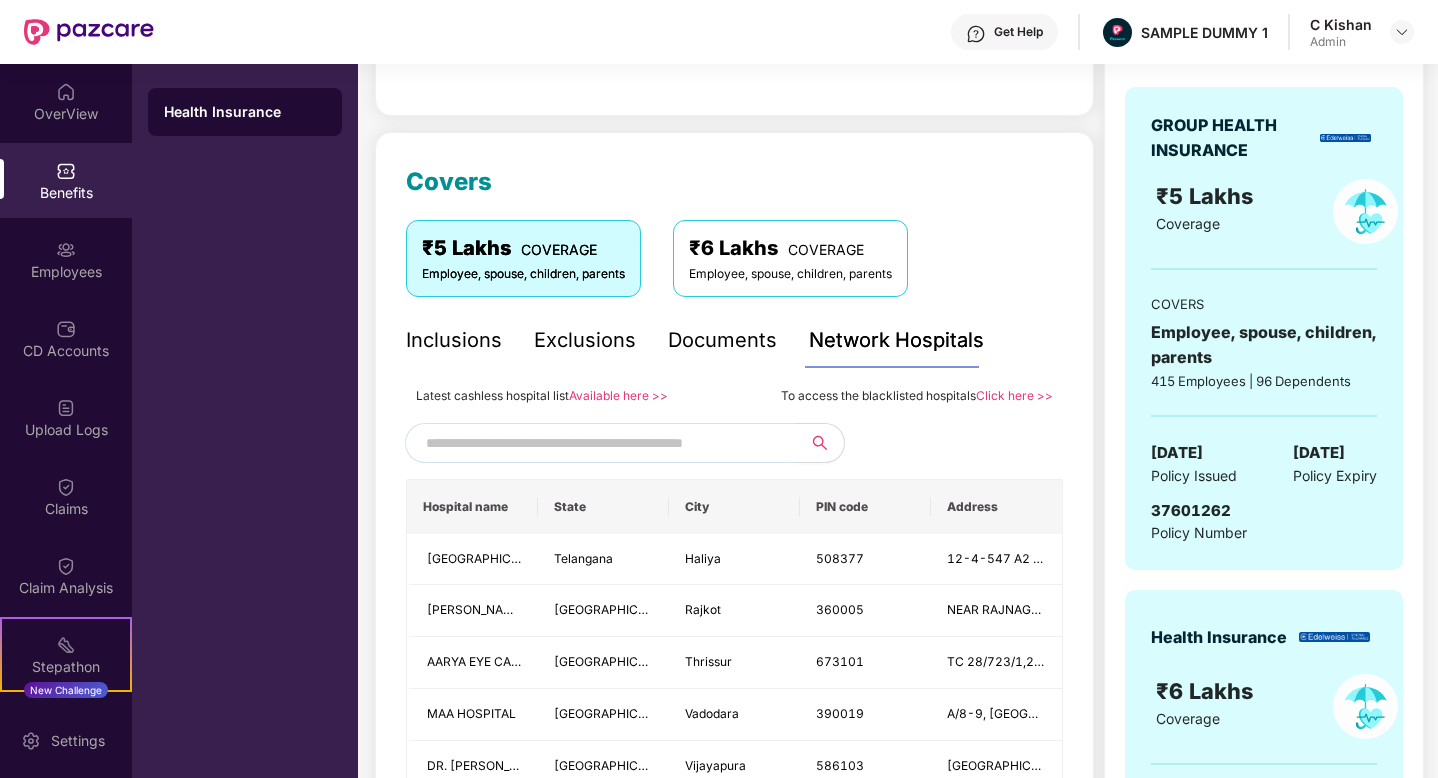 click at bounding box center [597, 443] 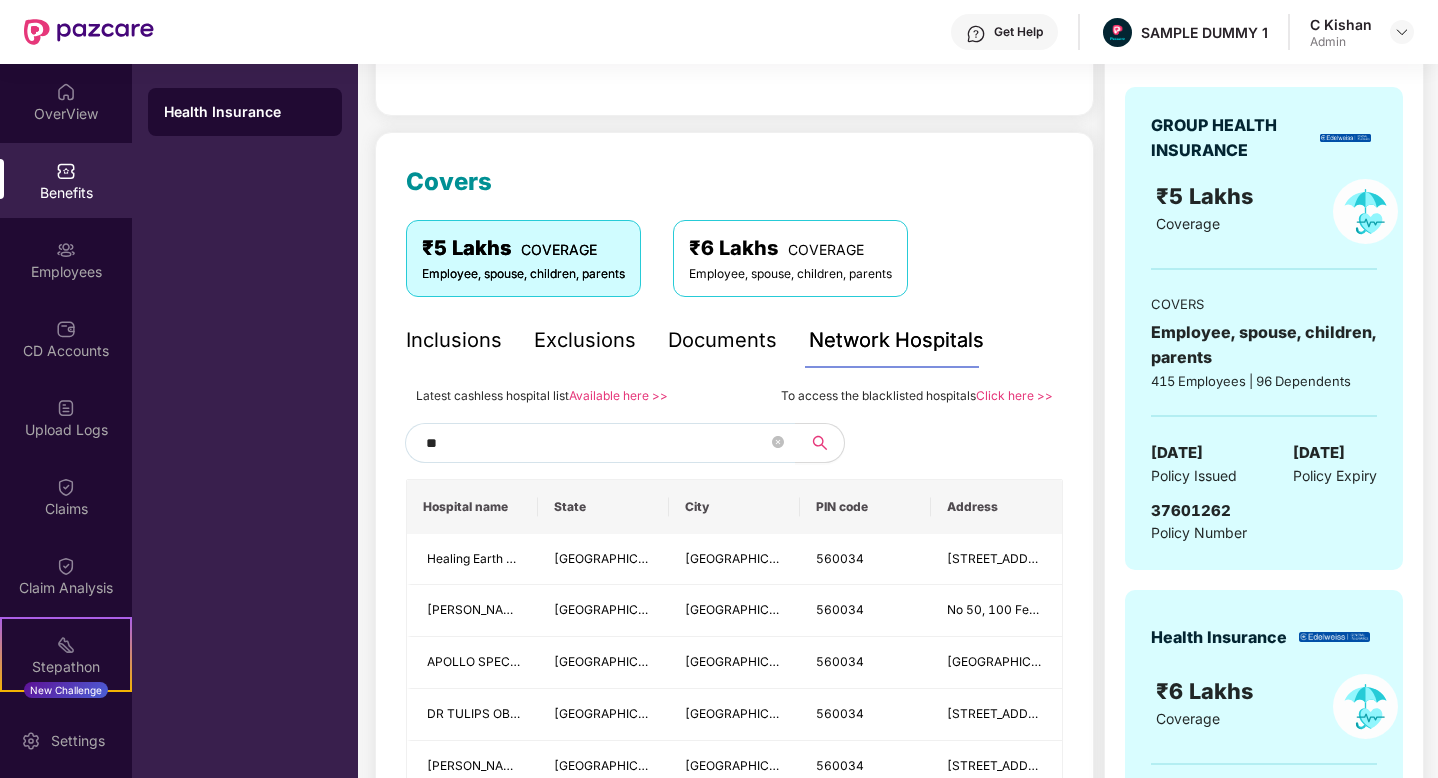 type on "*" 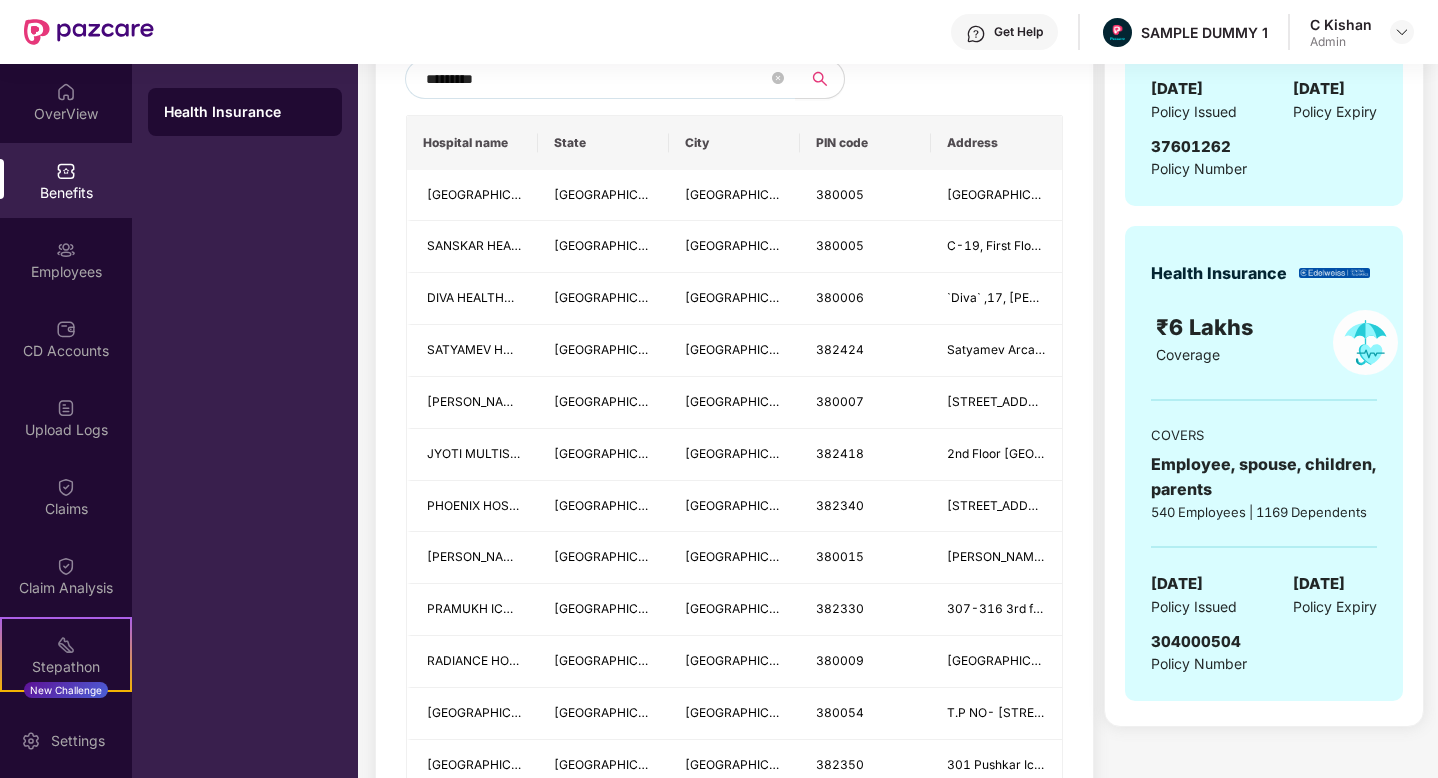scroll, scrollTop: 613, scrollLeft: 0, axis: vertical 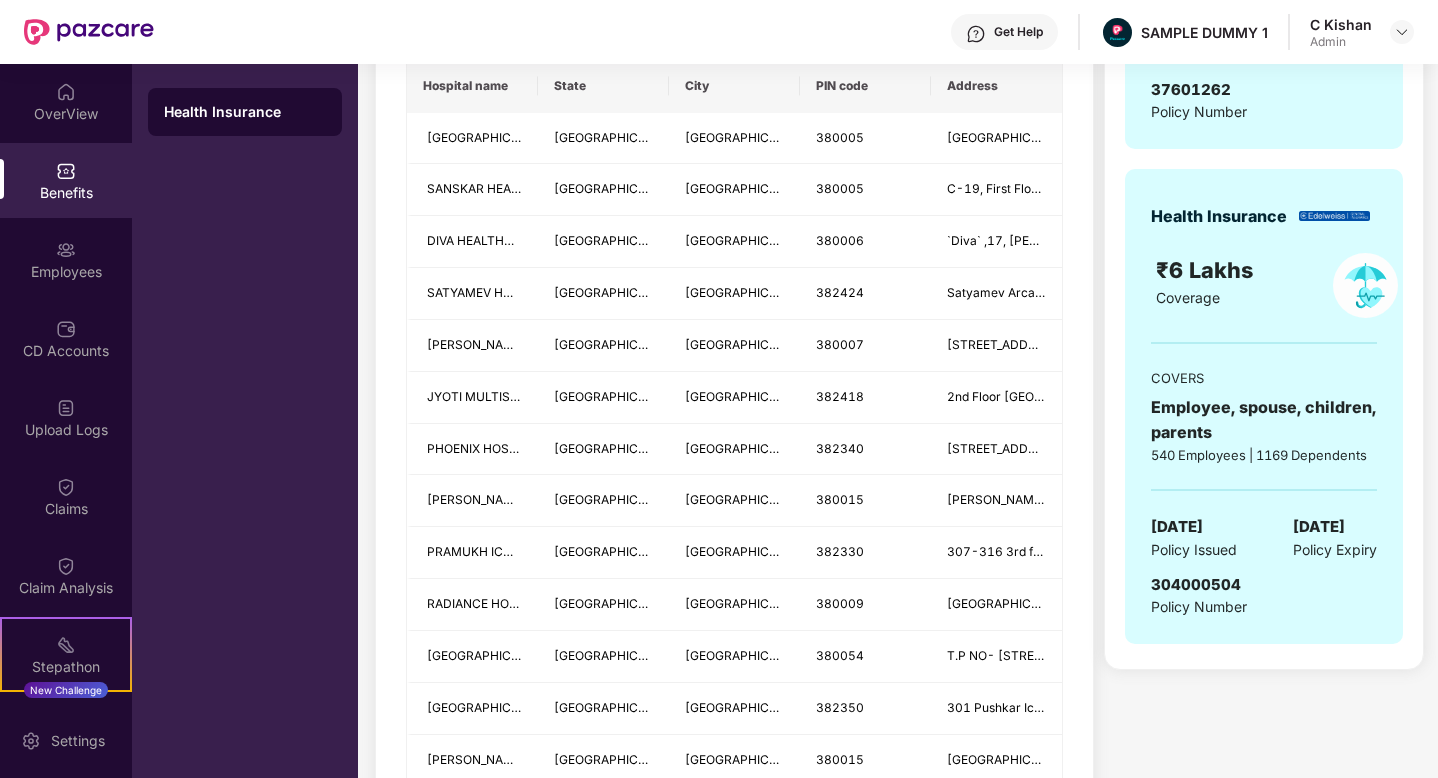 type on "*********" 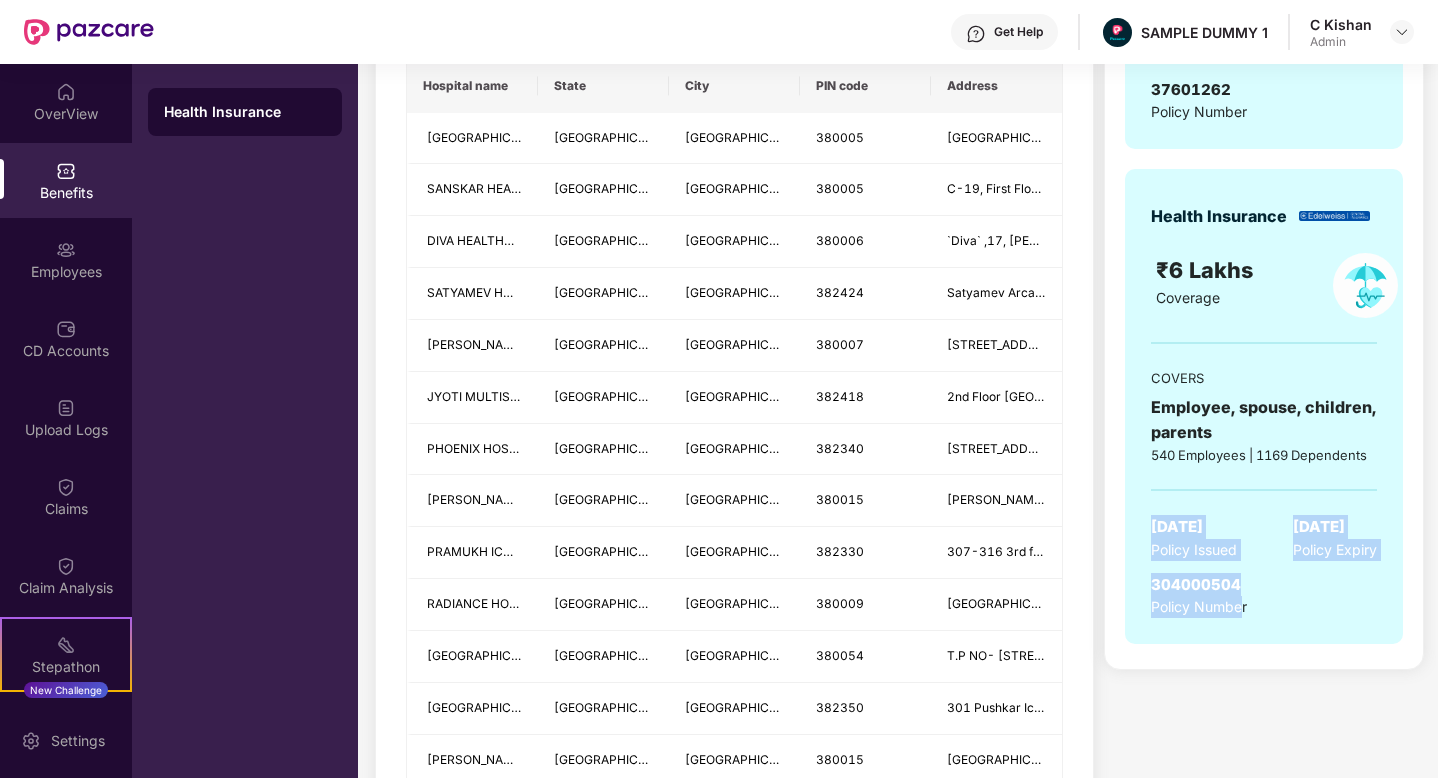 drag, startPoint x: 1243, startPoint y: 611, endPoint x: 1149, endPoint y: 397, distance: 233.7349 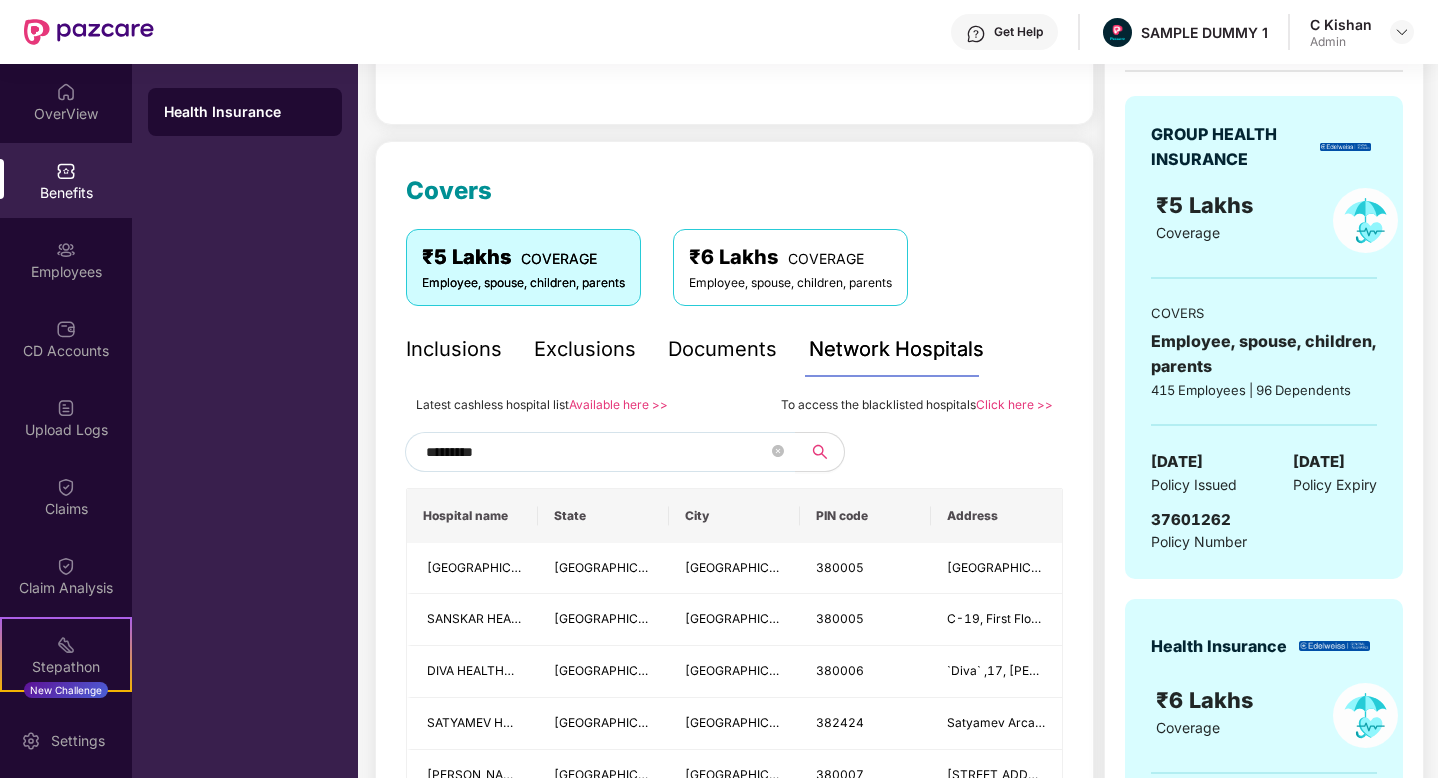 scroll, scrollTop: 0, scrollLeft: 0, axis: both 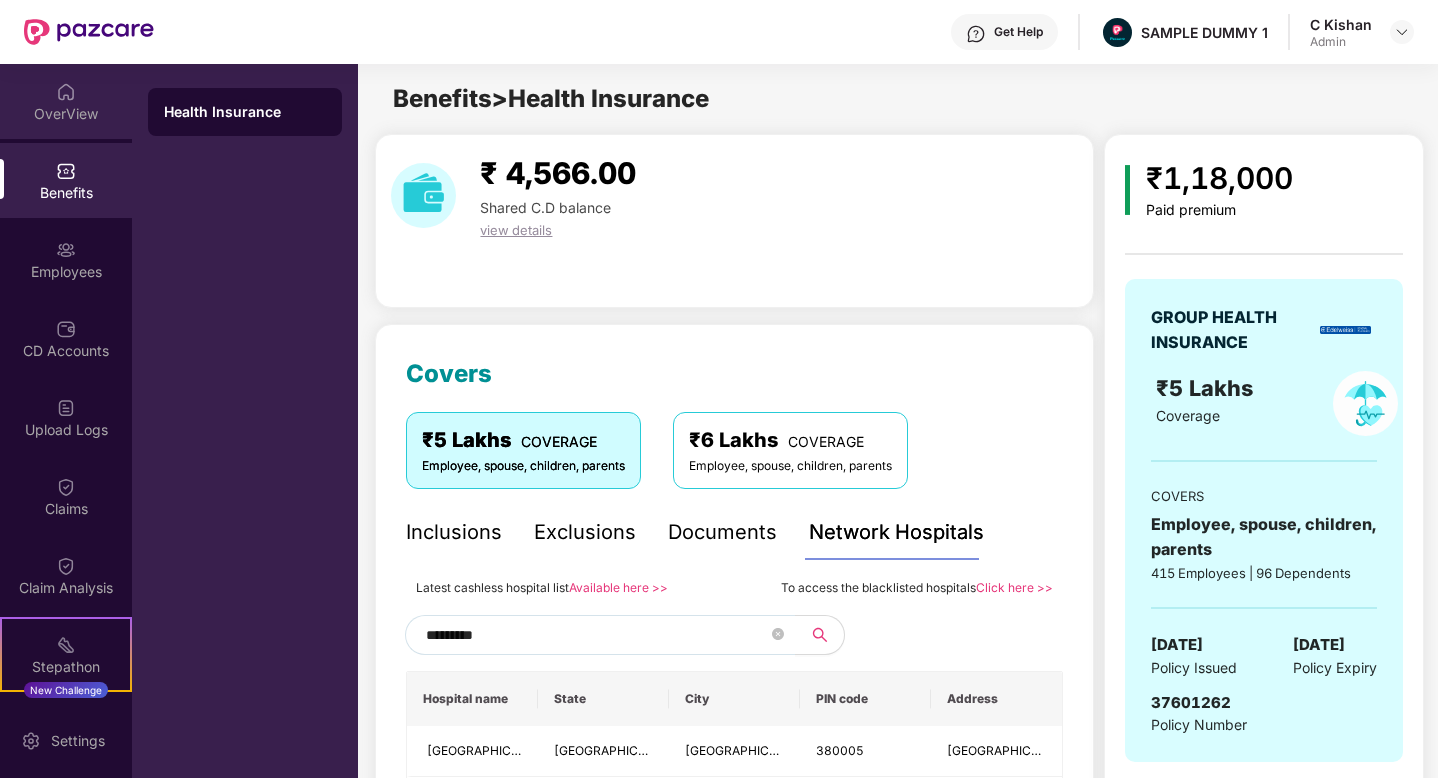 click at bounding box center [66, 92] 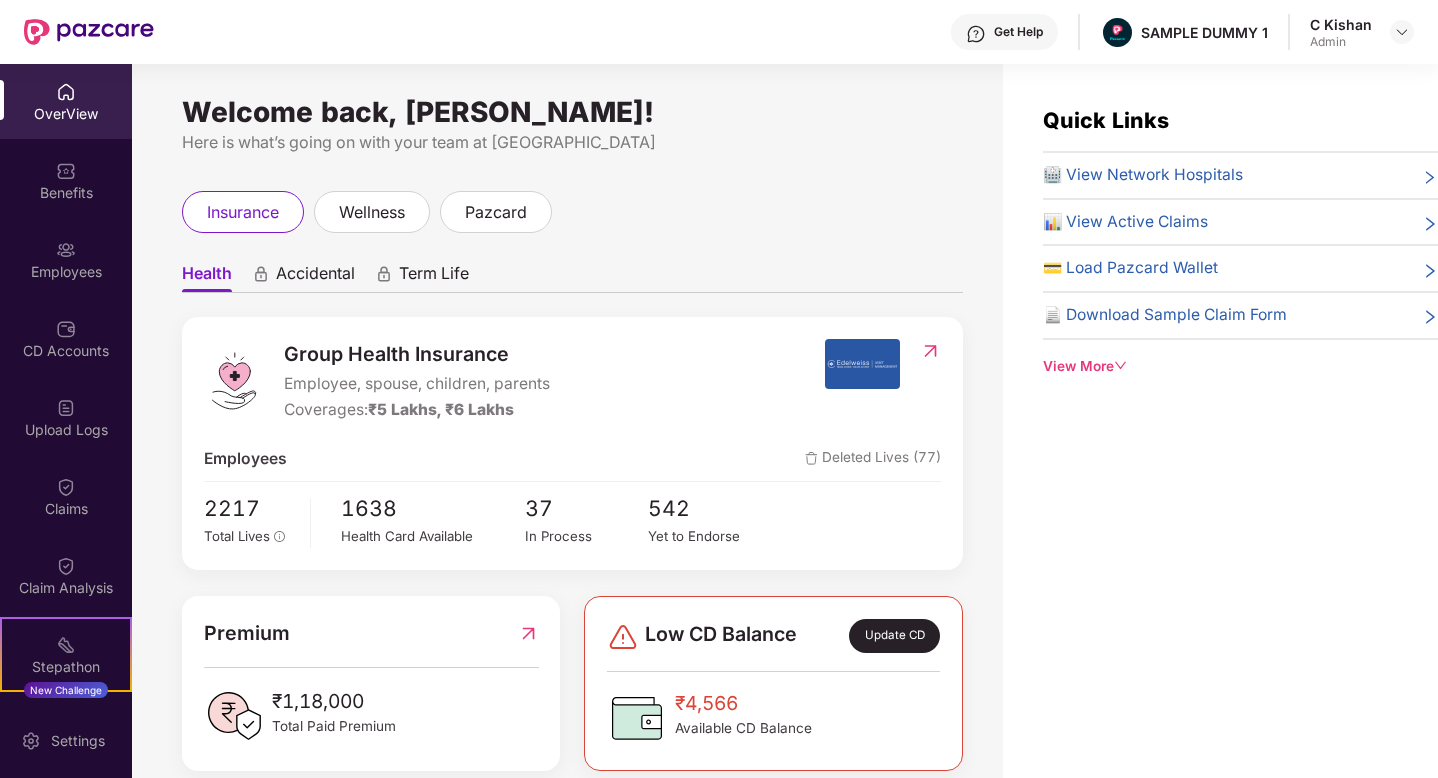 click on "Accidental" at bounding box center [315, 277] 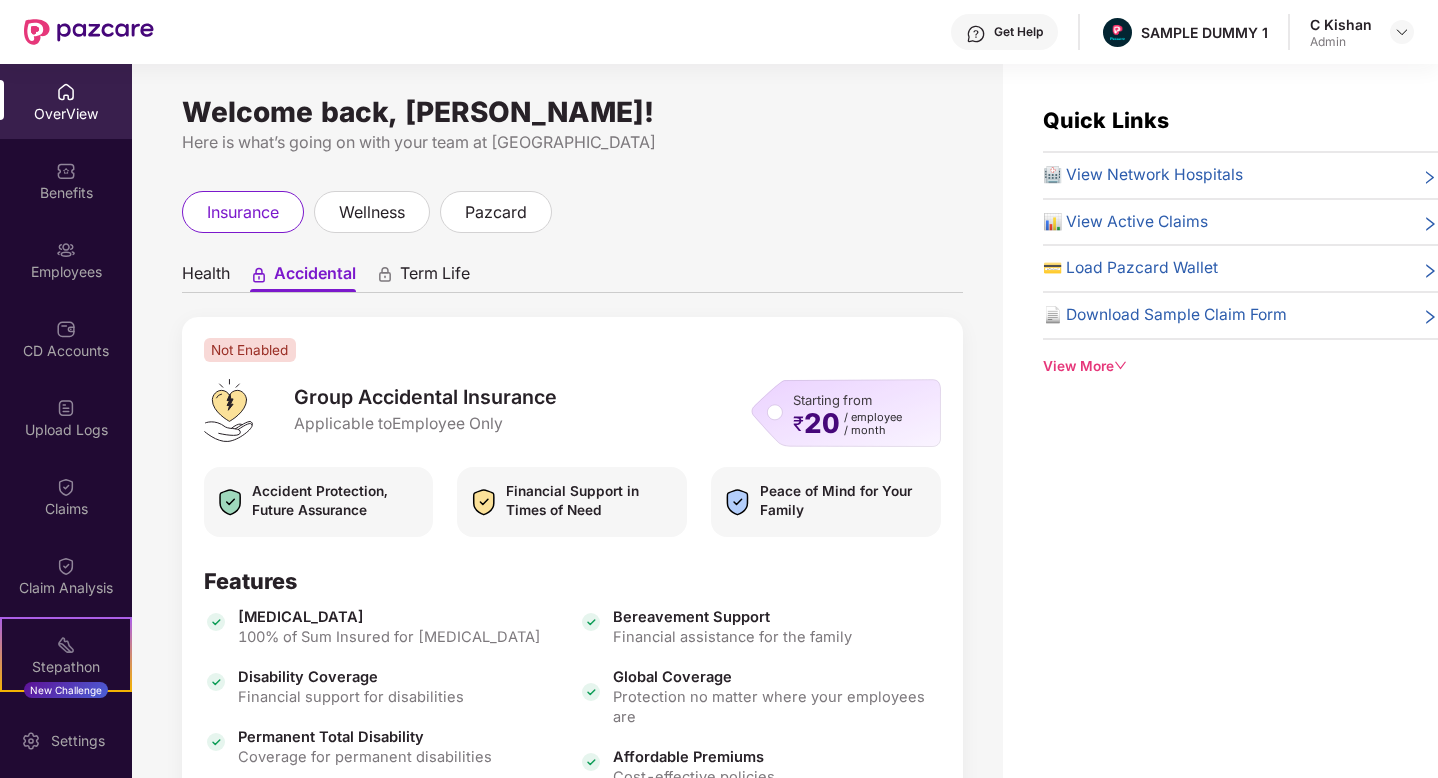 click on "Term Life" at bounding box center [435, 277] 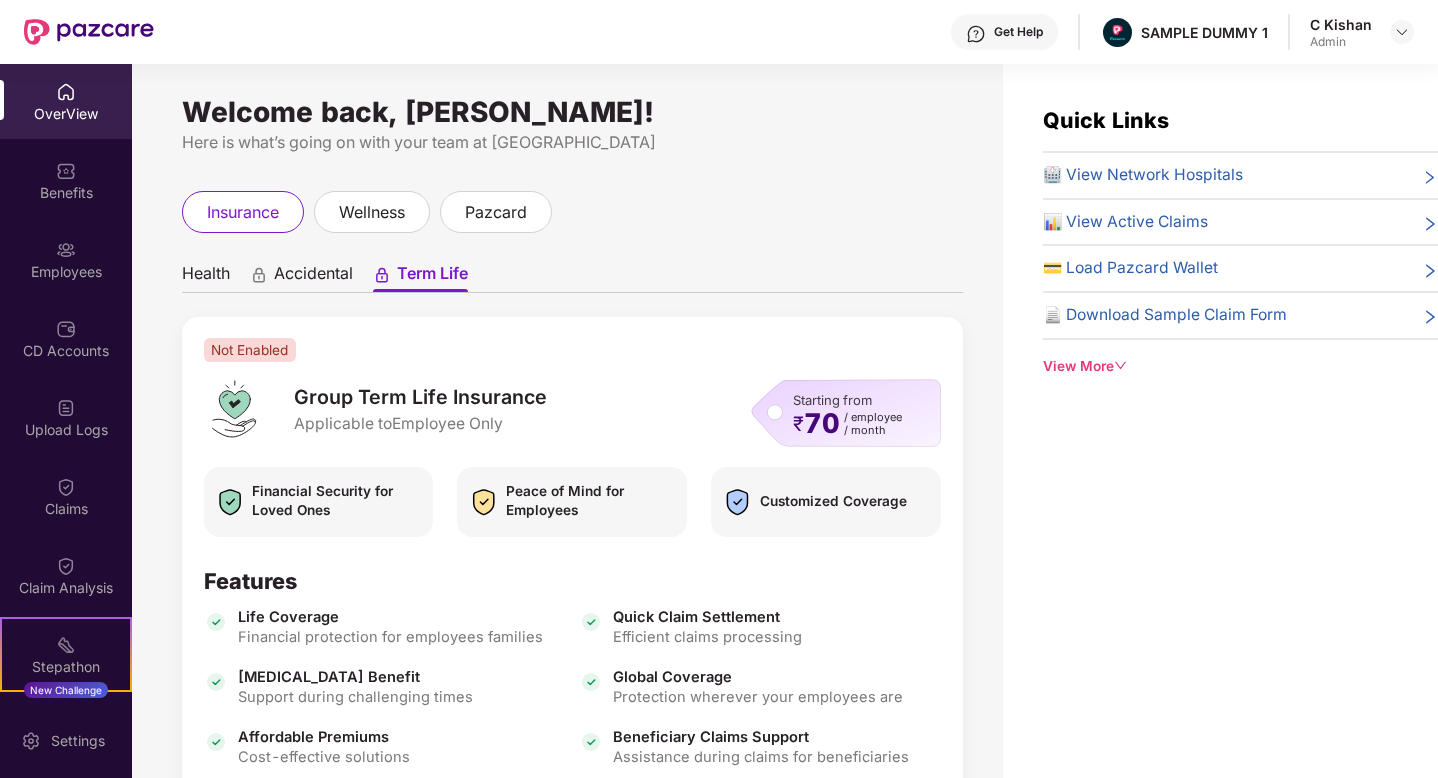 click on "Accidental" at bounding box center (313, 277) 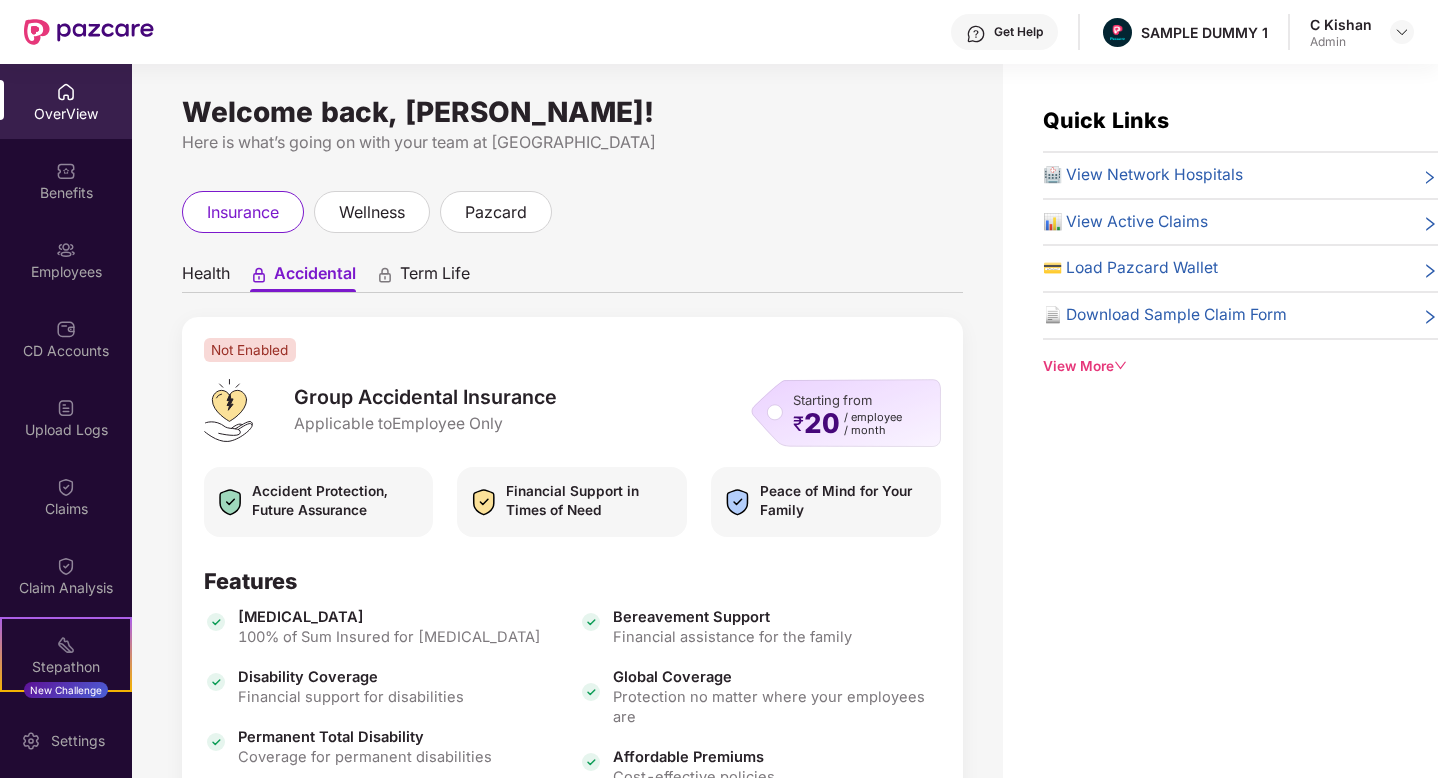 click on "Health" at bounding box center (206, 277) 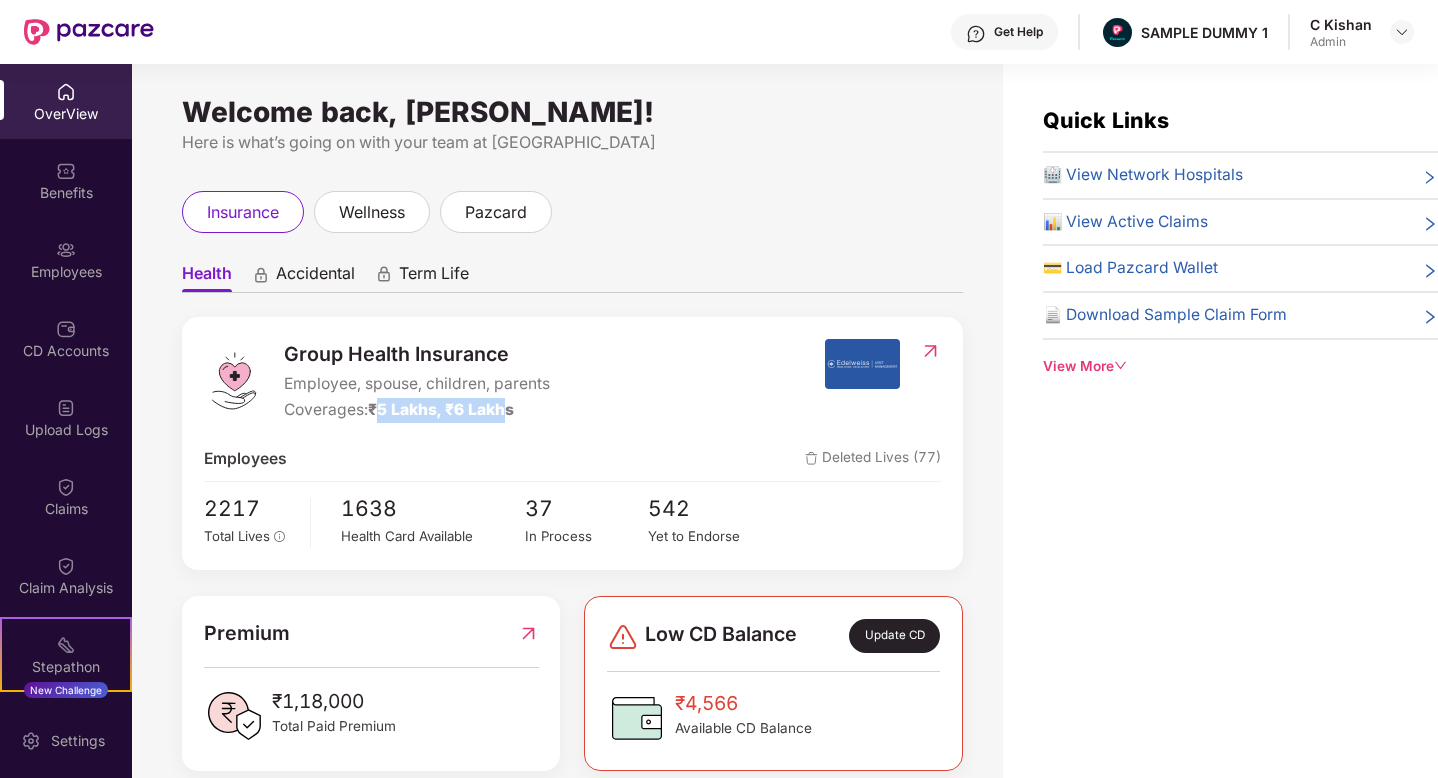 drag, startPoint x: 376, startPoint y: 408, endPoint x: 507, endPoint y: 407, distance: 131.00381 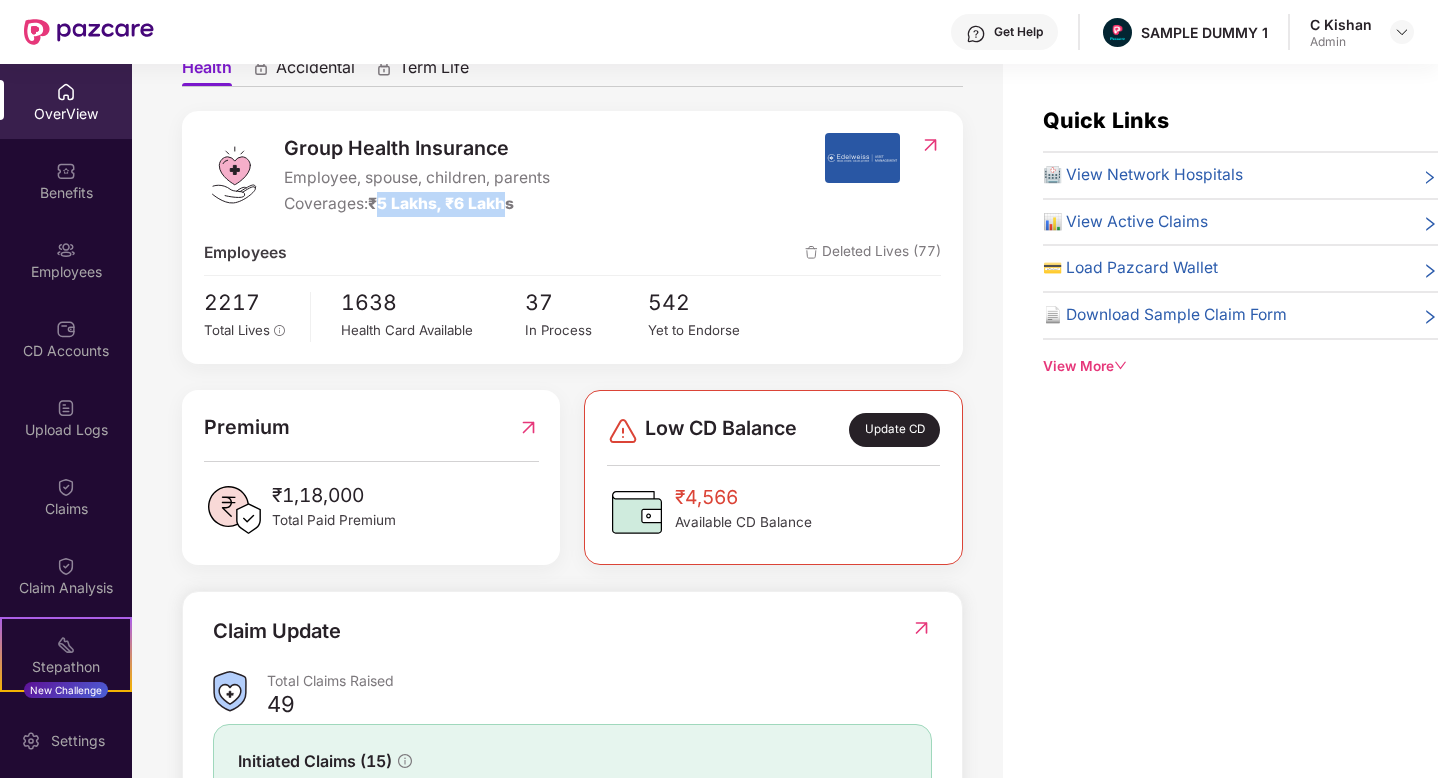 scroll, scrollTop: 222, scrollLeft: 0, axis: vertical 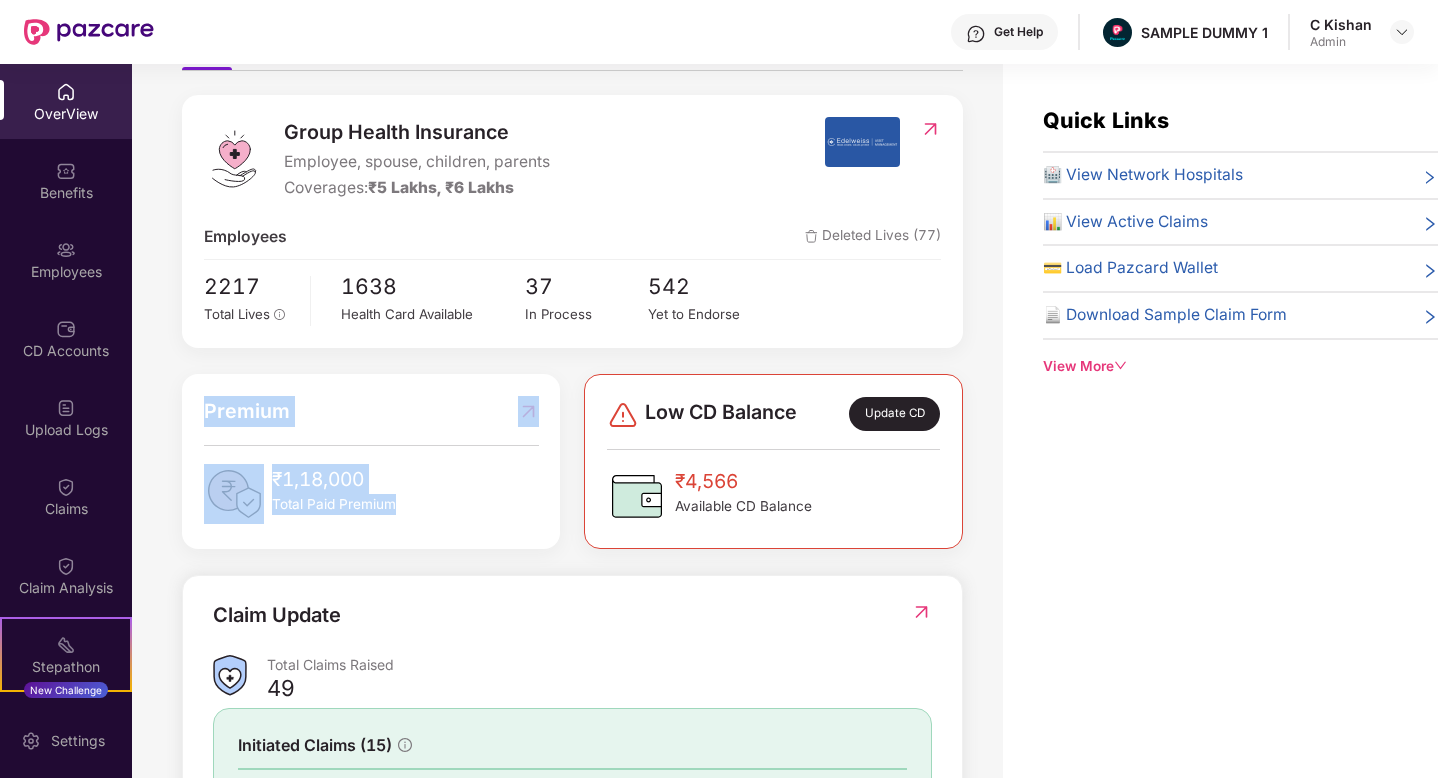 drag, startPoint x: 186, startPoint y: 390, endPoint x: 561, endPoint y: 524, distance: 398.2223 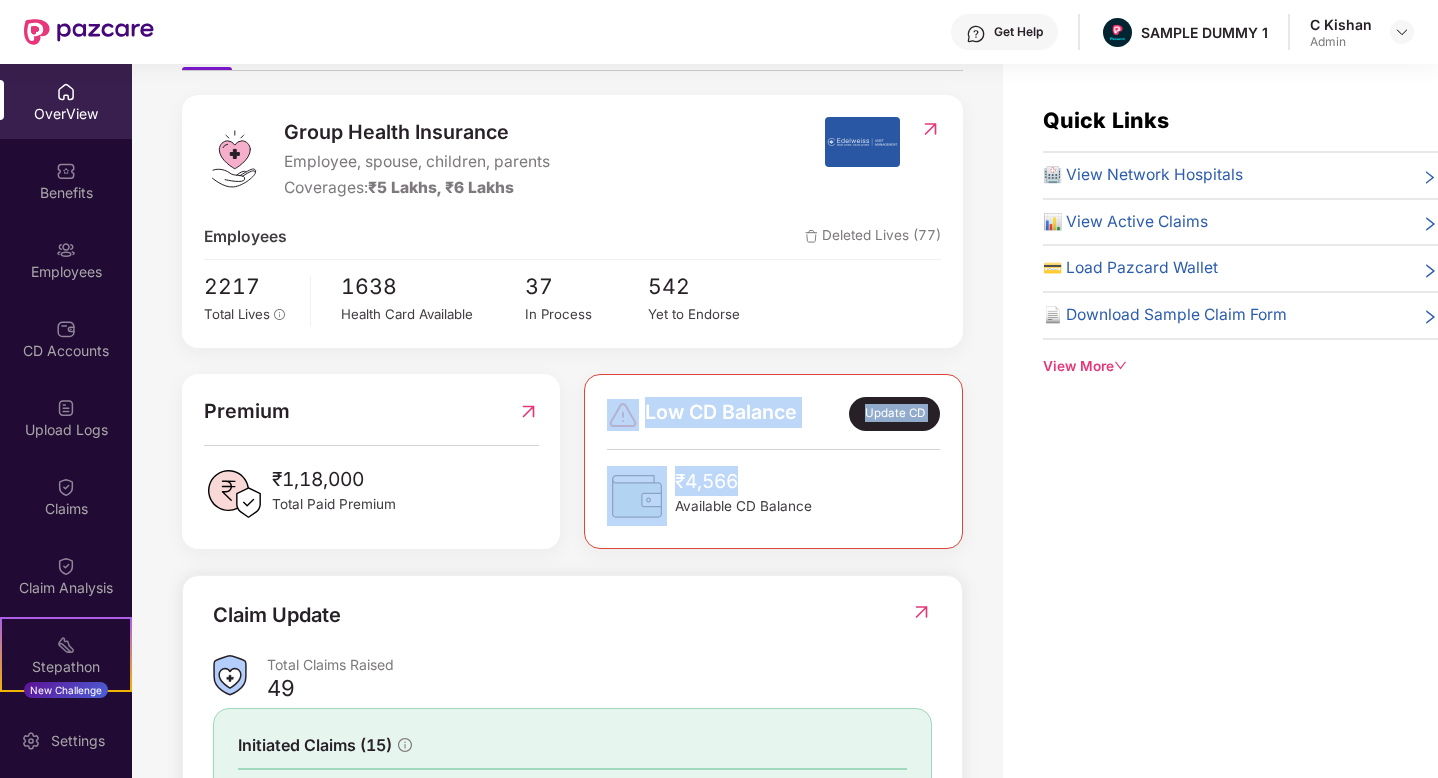 drag, startPoint x: 612, startPoint y: 395, endPoint x: 932, endPoint y: 509, distance: 339.69986 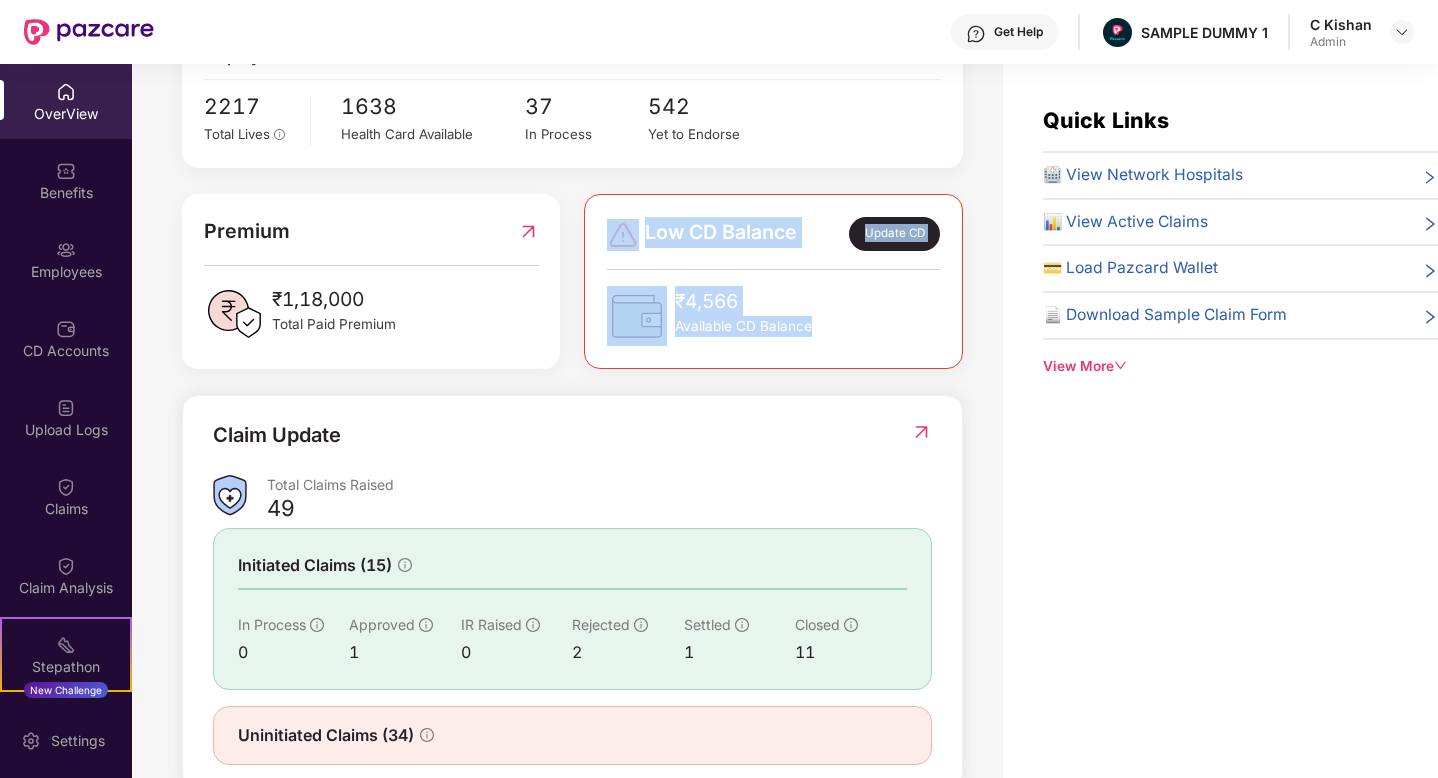 scroll, scrollTop: 418, scrollLeft: 0, axis: vertical 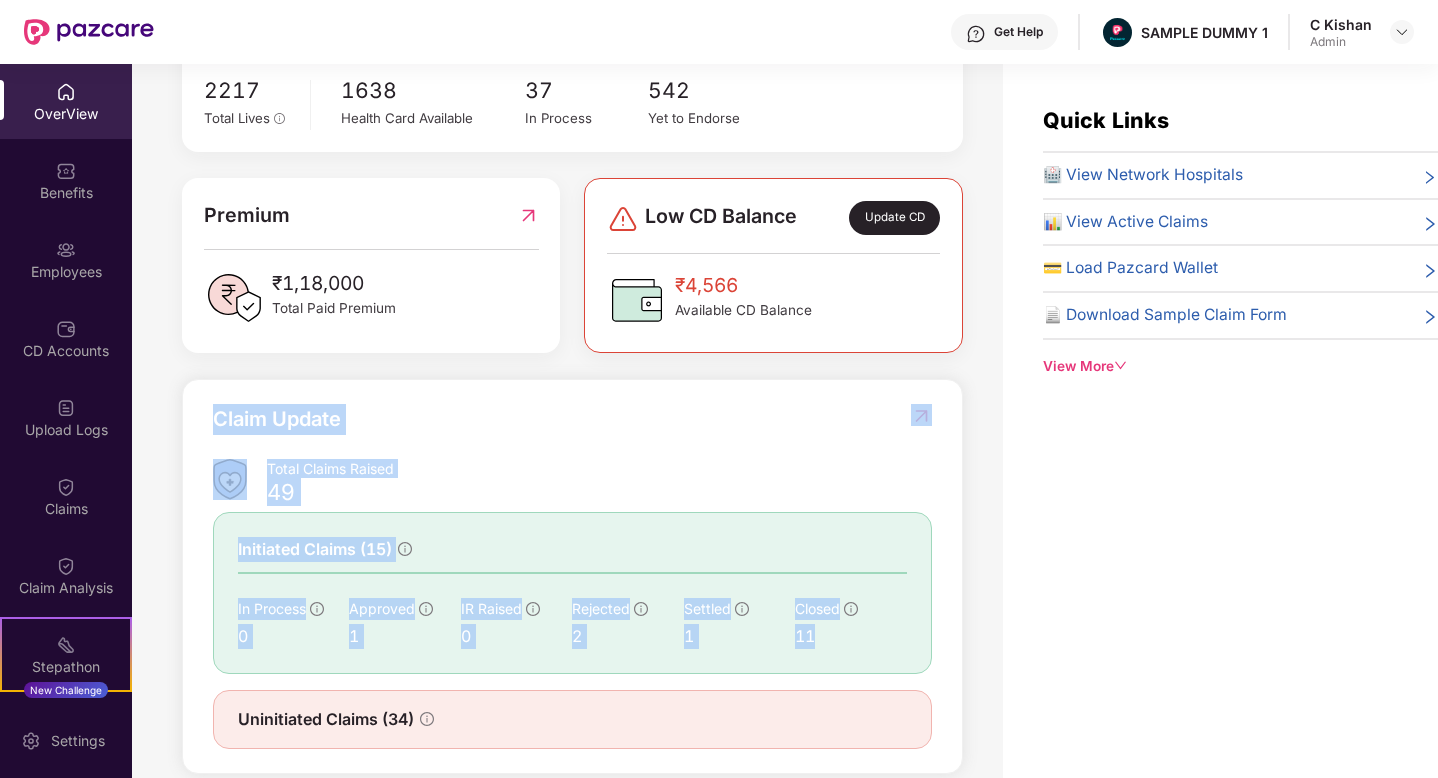 drag, startPoint x: 196, startPoint y: 410, endPoint x: 847, endPoint y: 664, distance: 698.7968 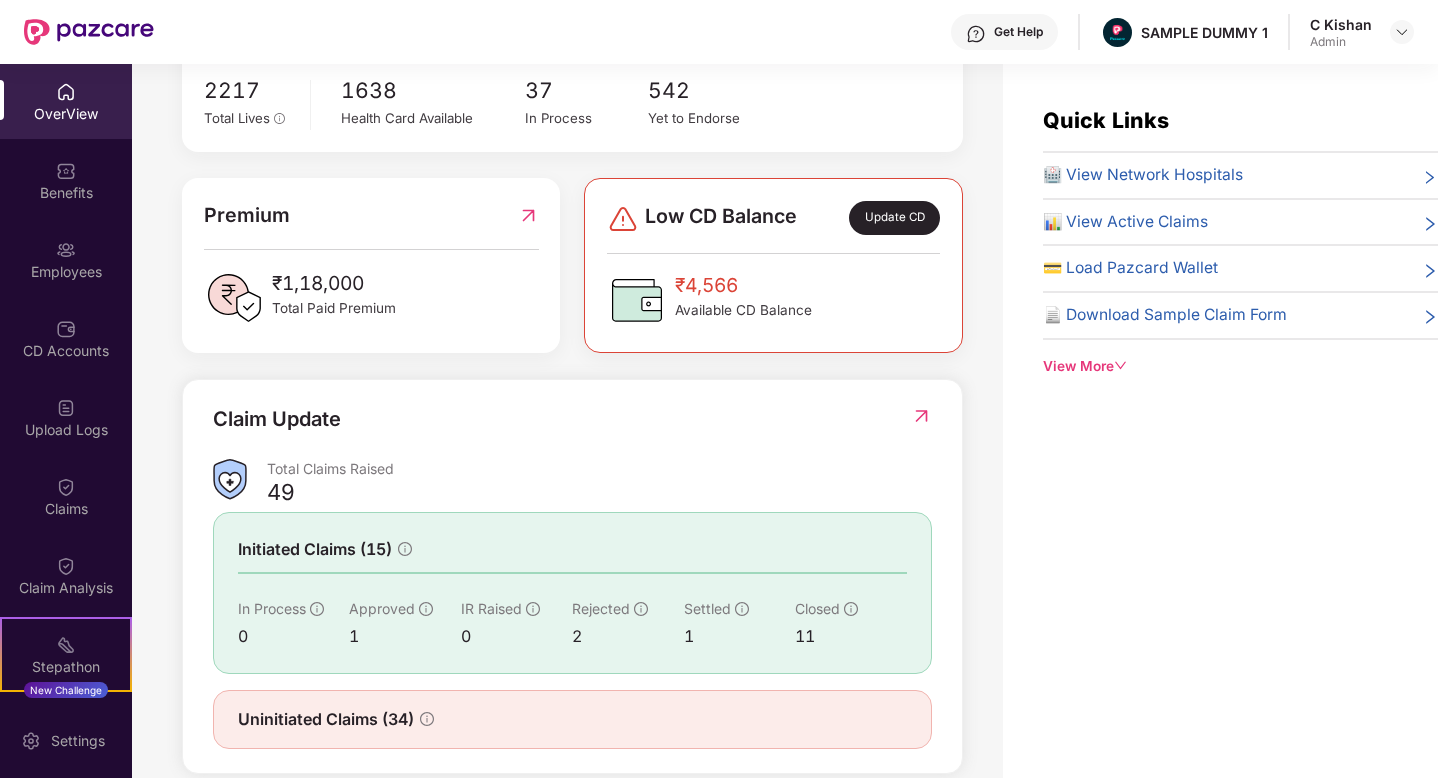 click at bounding box center (921, 416) 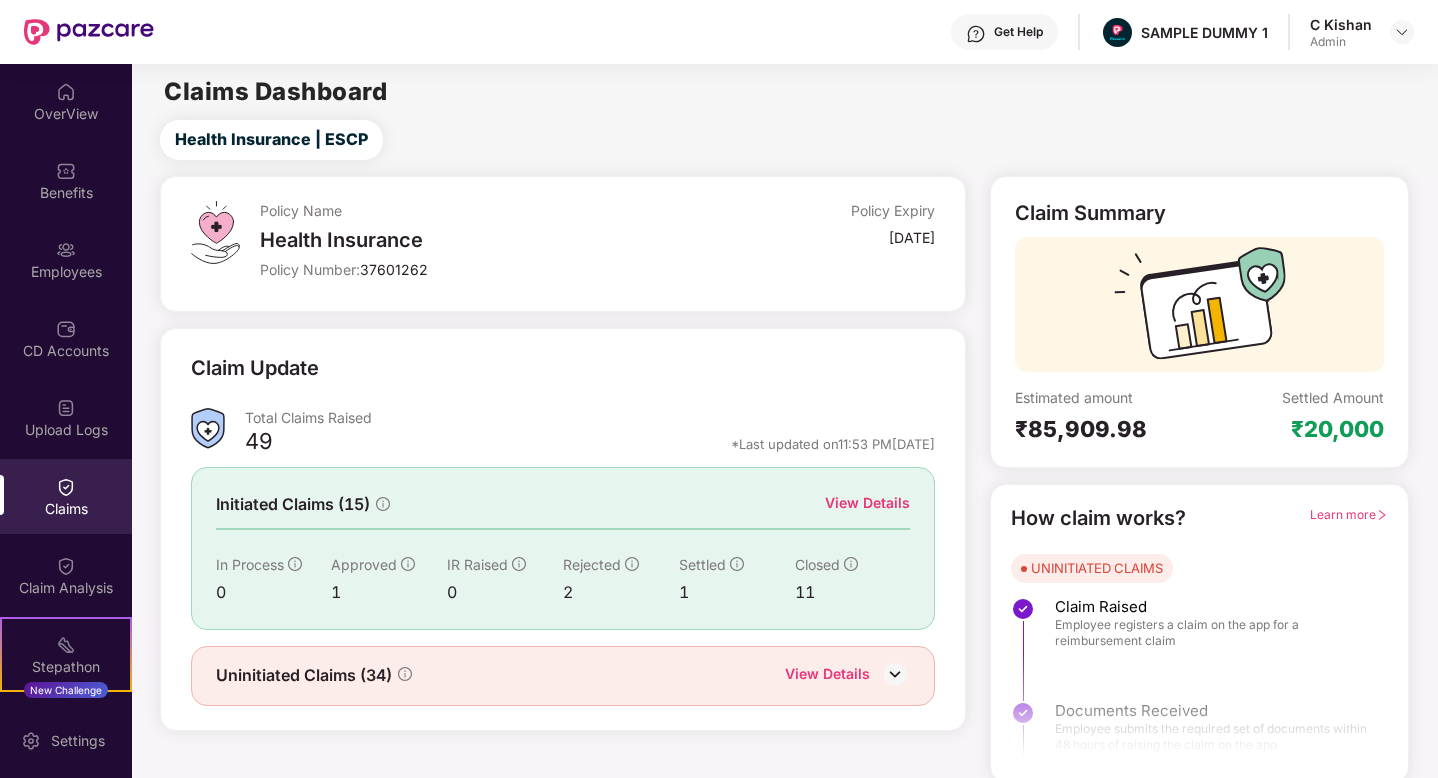 click on "View Details" at bounding box center [867, 503] 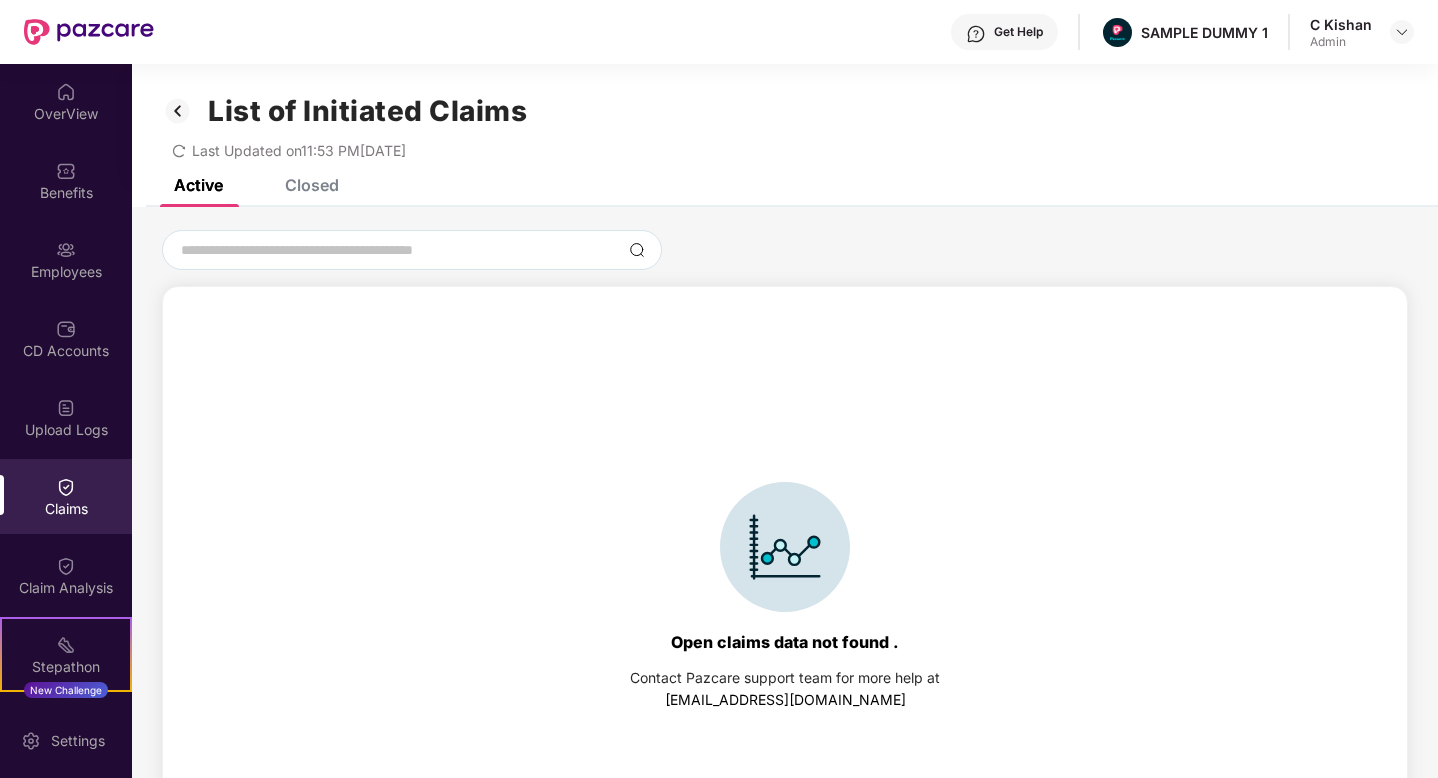 click on "Closed" at bounding box center (312, 185) 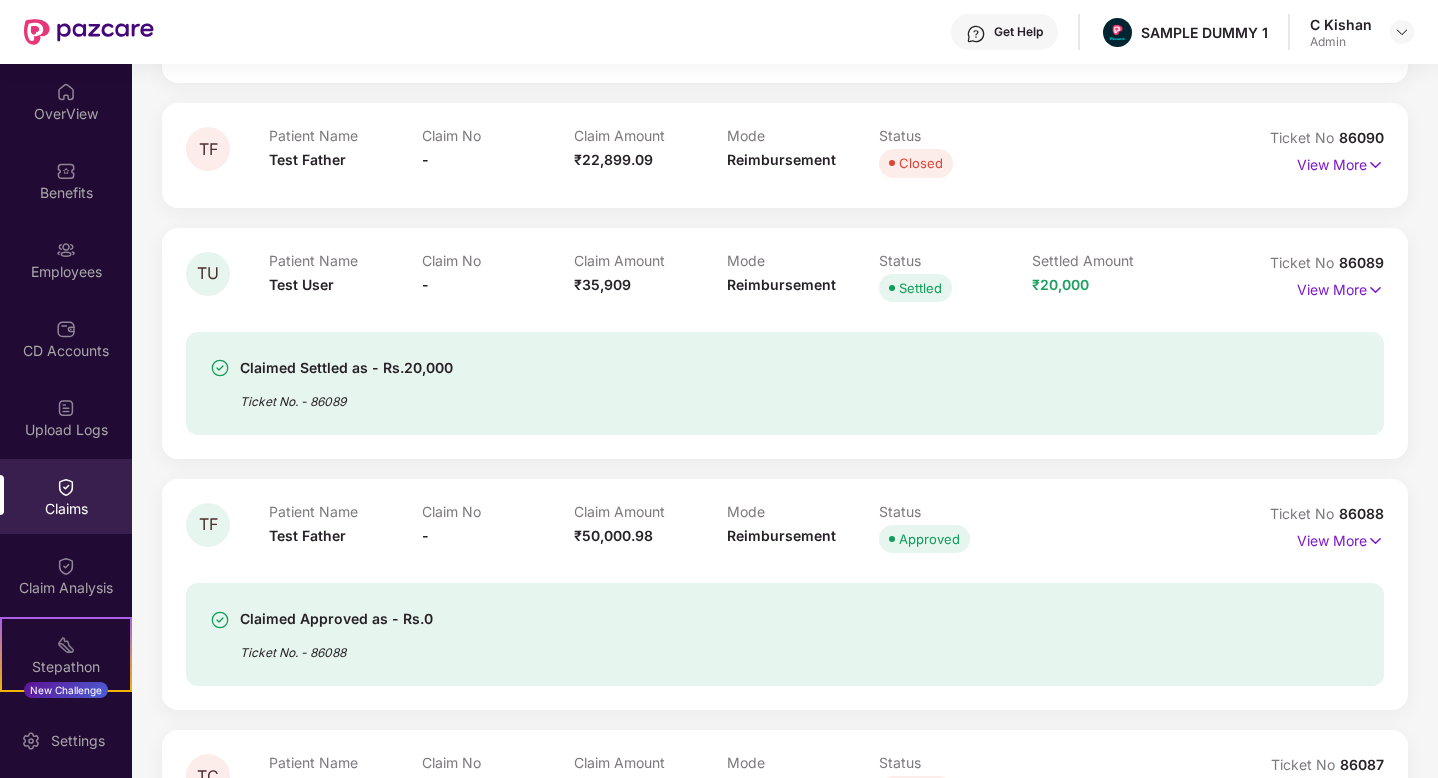 scroll, scrollTop: 1008, scrollLeft: 0, axis: vertical 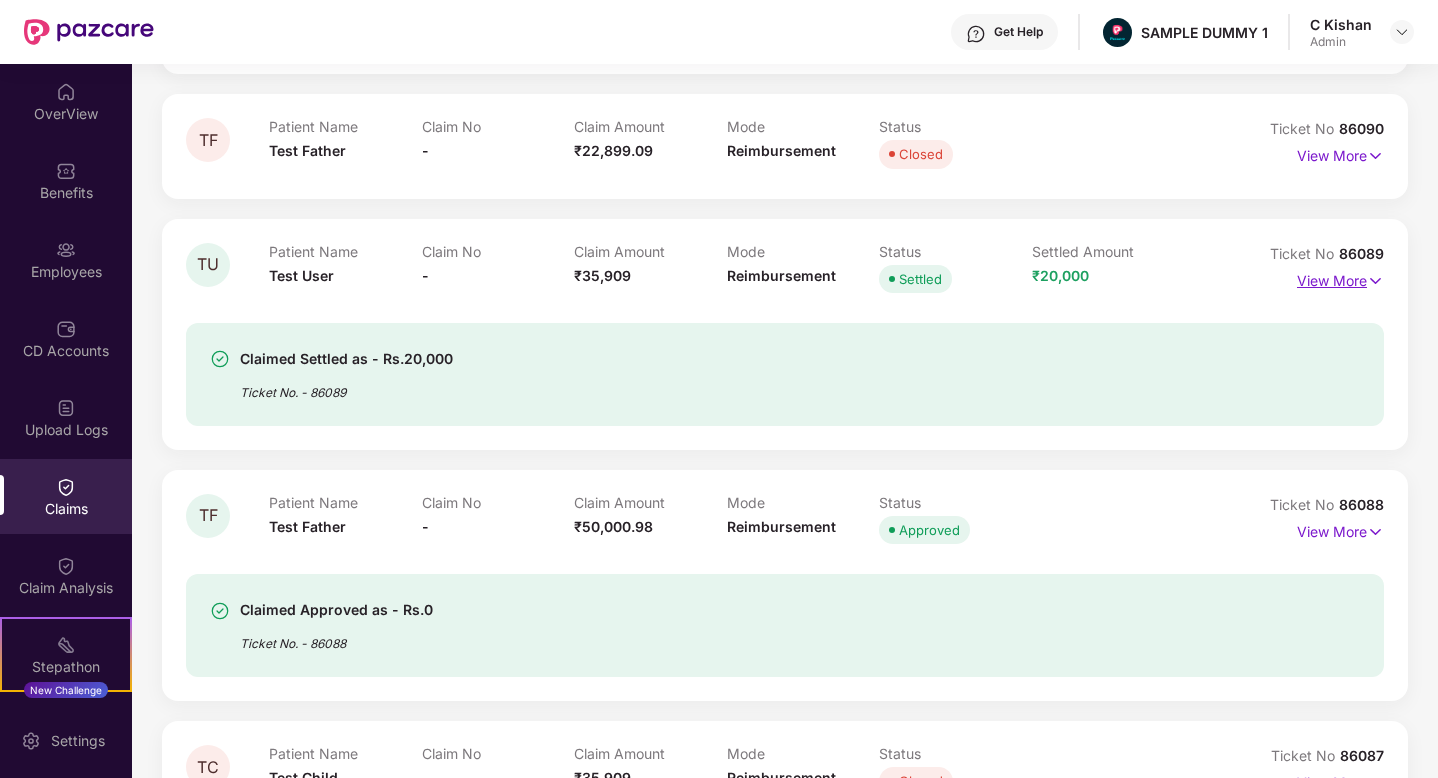 click on "View More" at bounding box center (1340, 278) 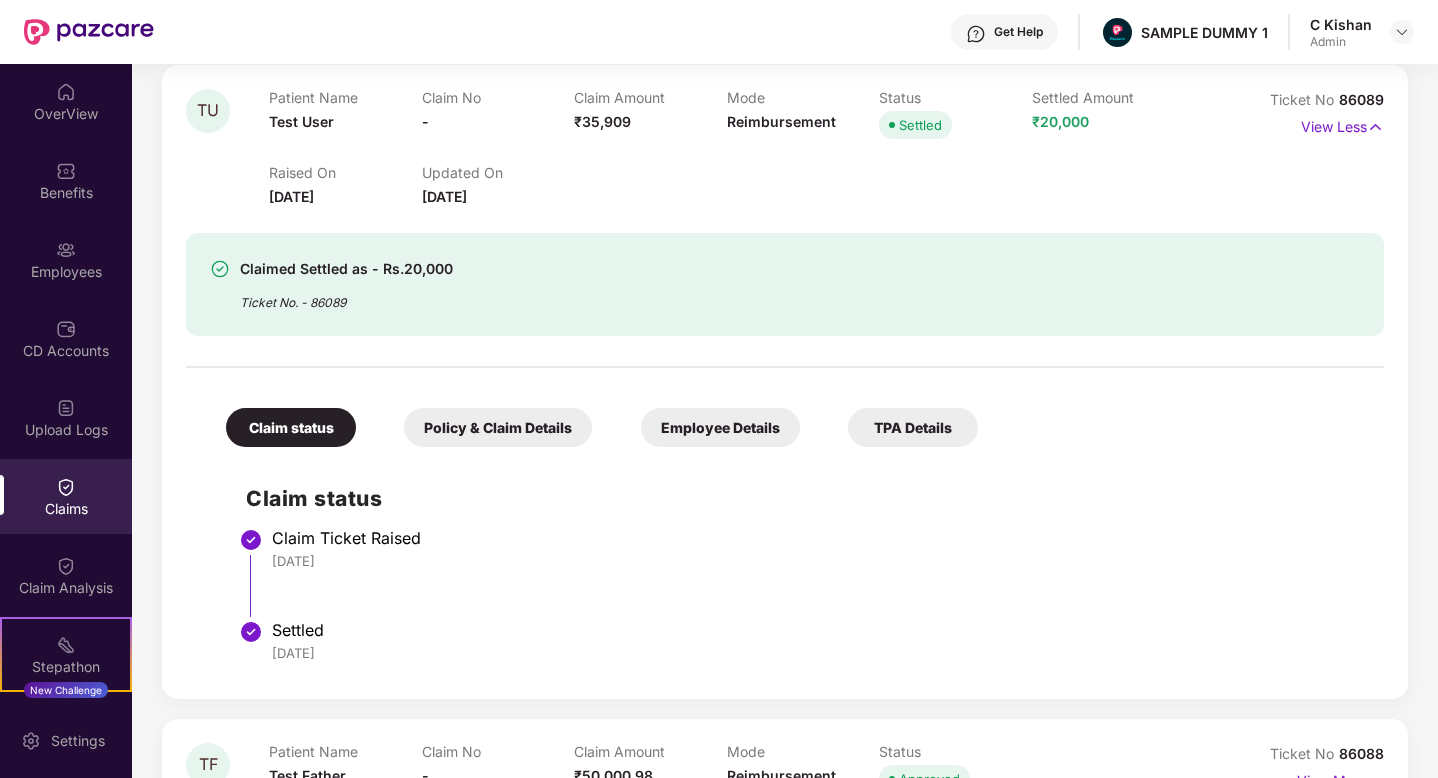 scroll, scrollTop: 1159, scrollLeft: 0, axis: vertical 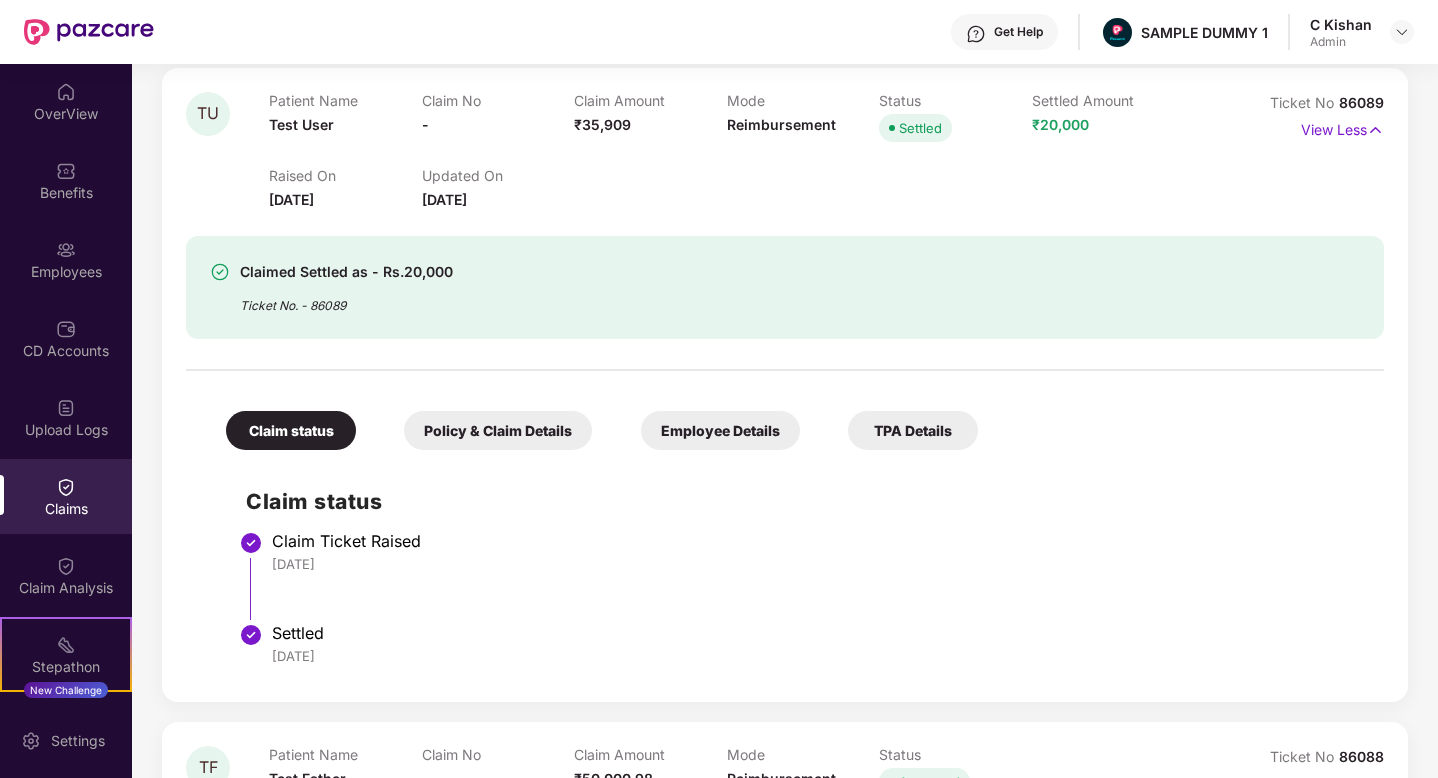 click on "Policy & Claim Details" at bounding box center [498, 430] 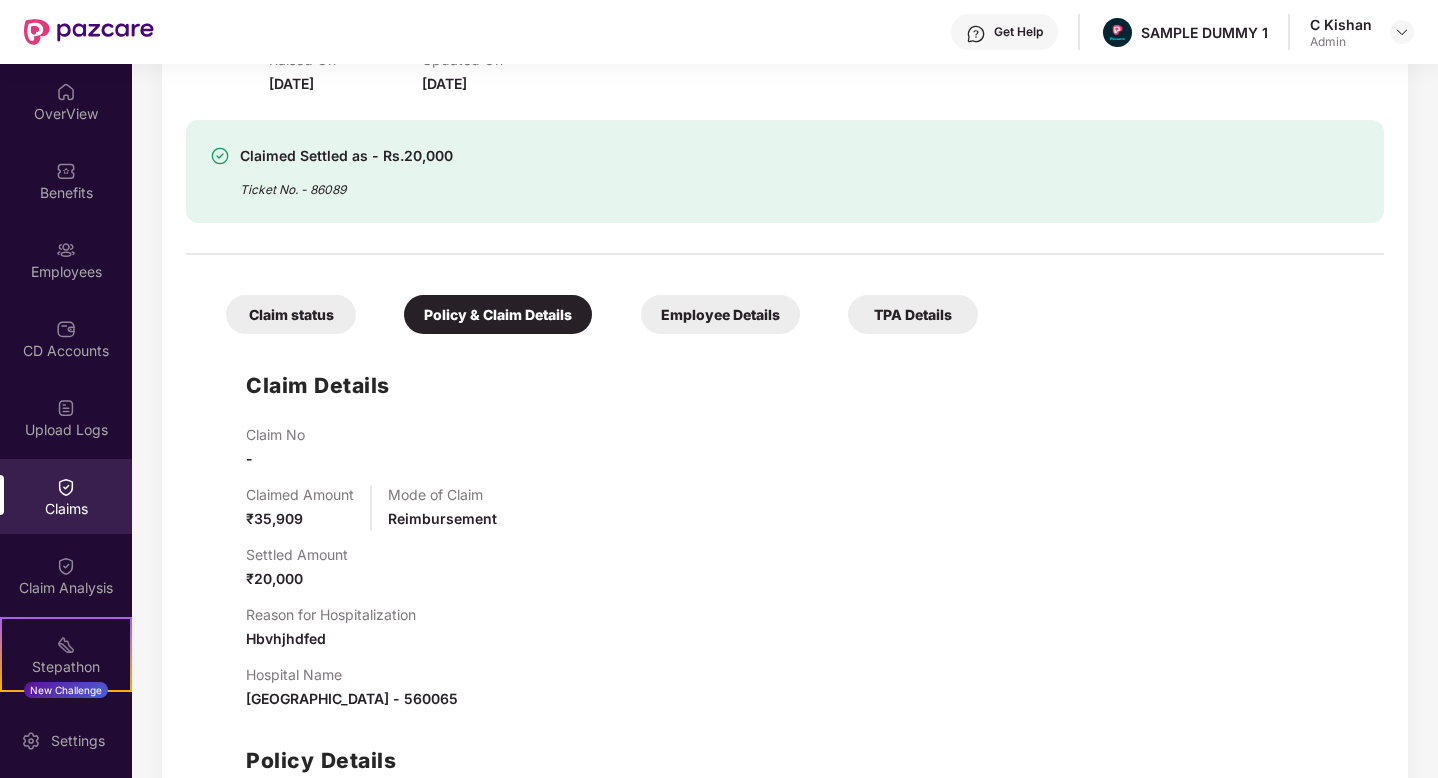scroll, scrollTop: 1306, scrollLeft: 0, axis: vertical 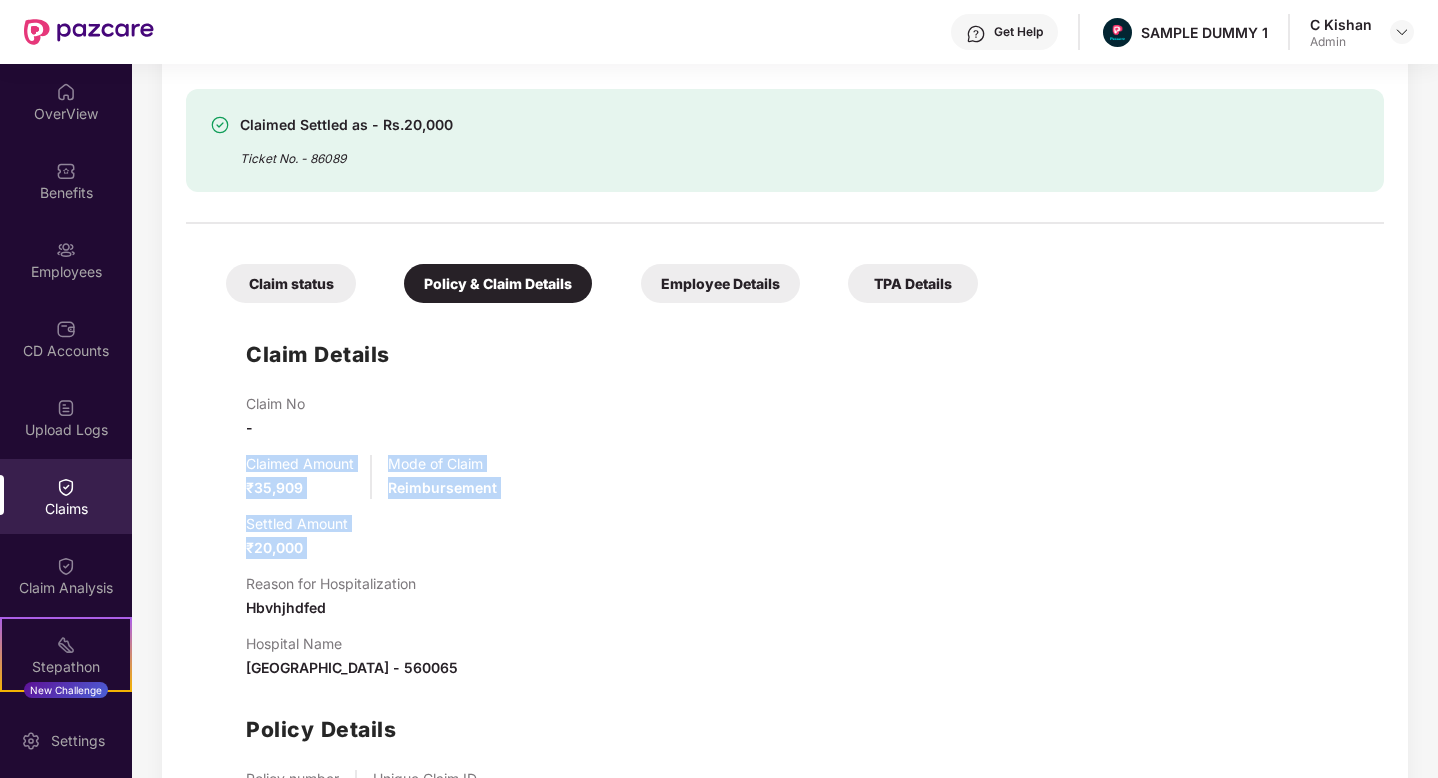 drag, startPoint x: 238, startPoint y: 451, endPoint x: 383, endPoint y: 559, distance: 180.801 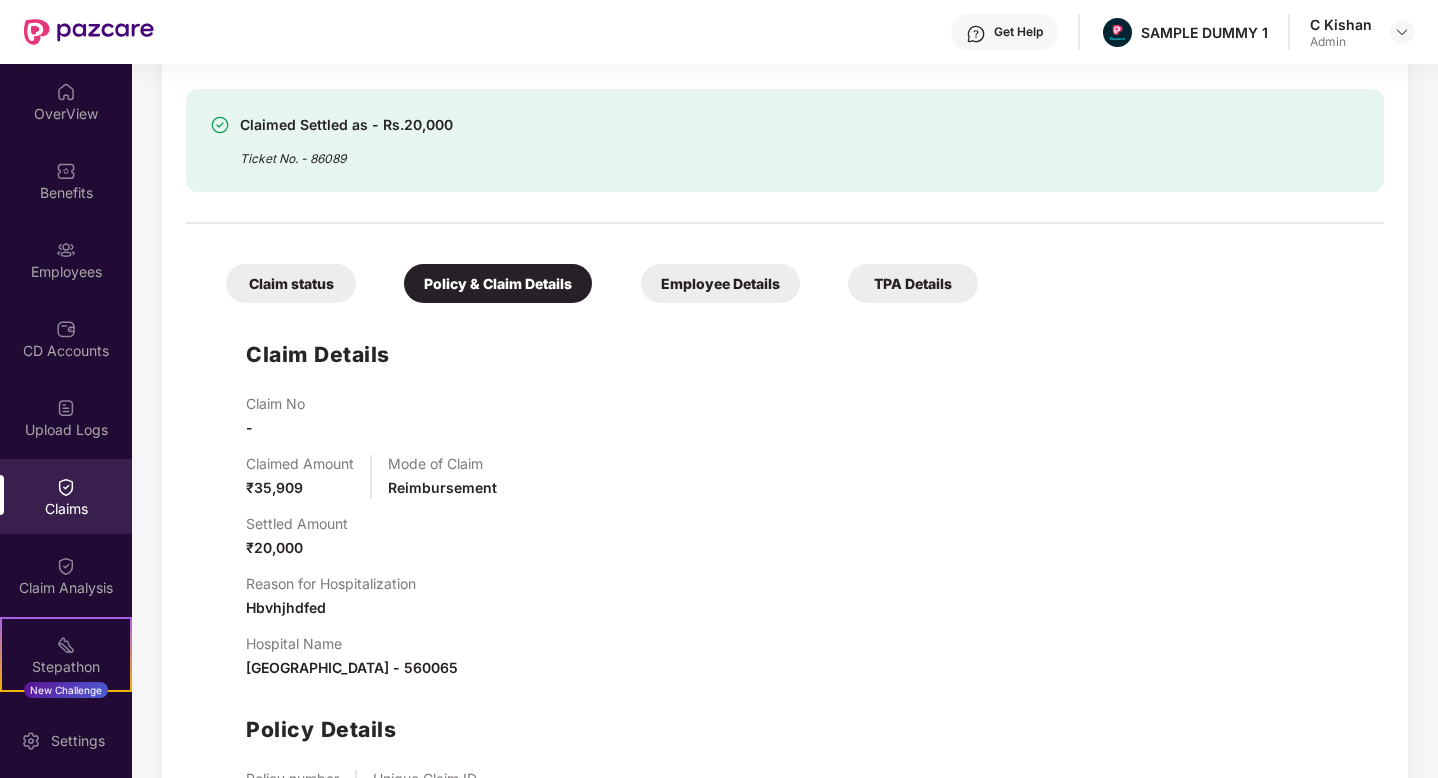 click at bounding box center [976, 34] 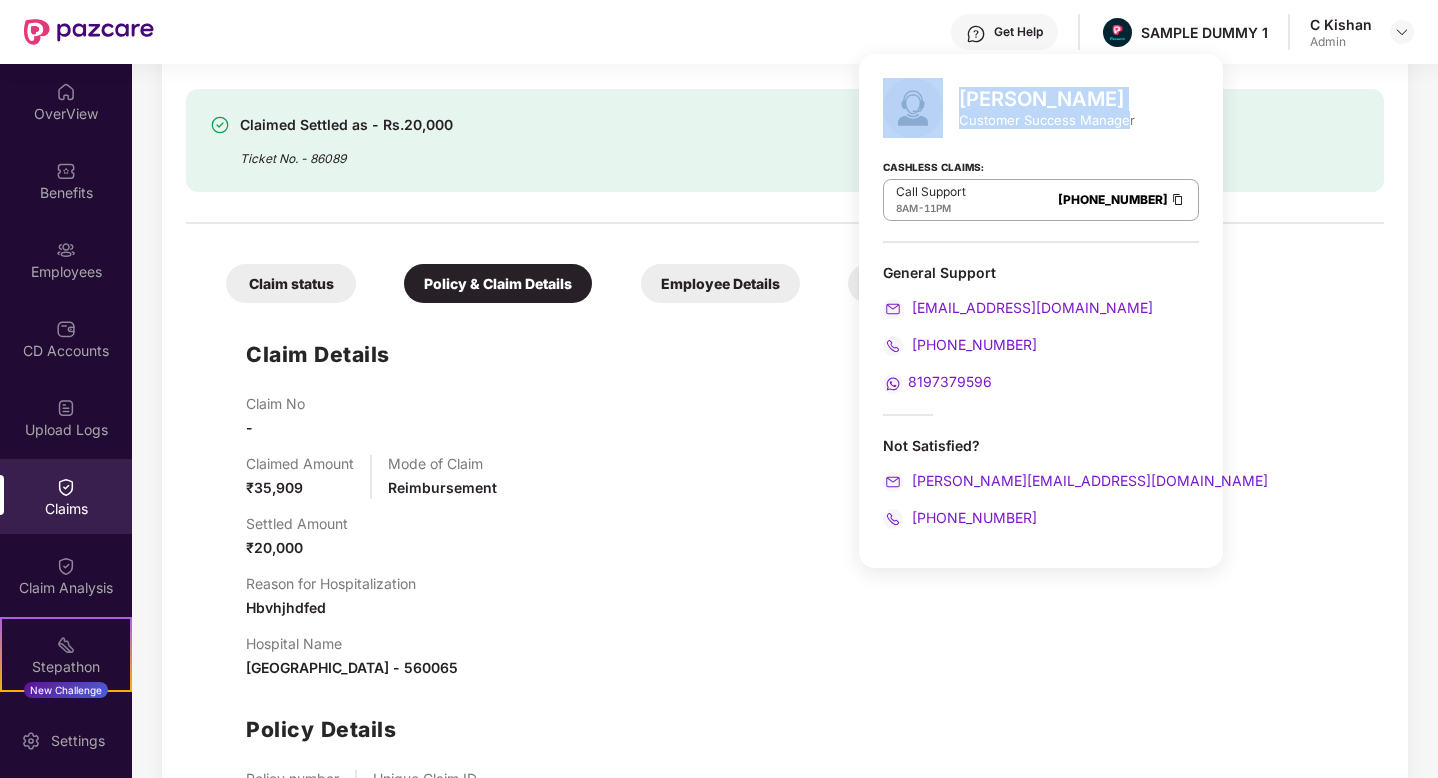 drag, startPoint x: 1130, startPoint y: 124, endPoint x: 950, endPoint y: 94, distance: 182.48288 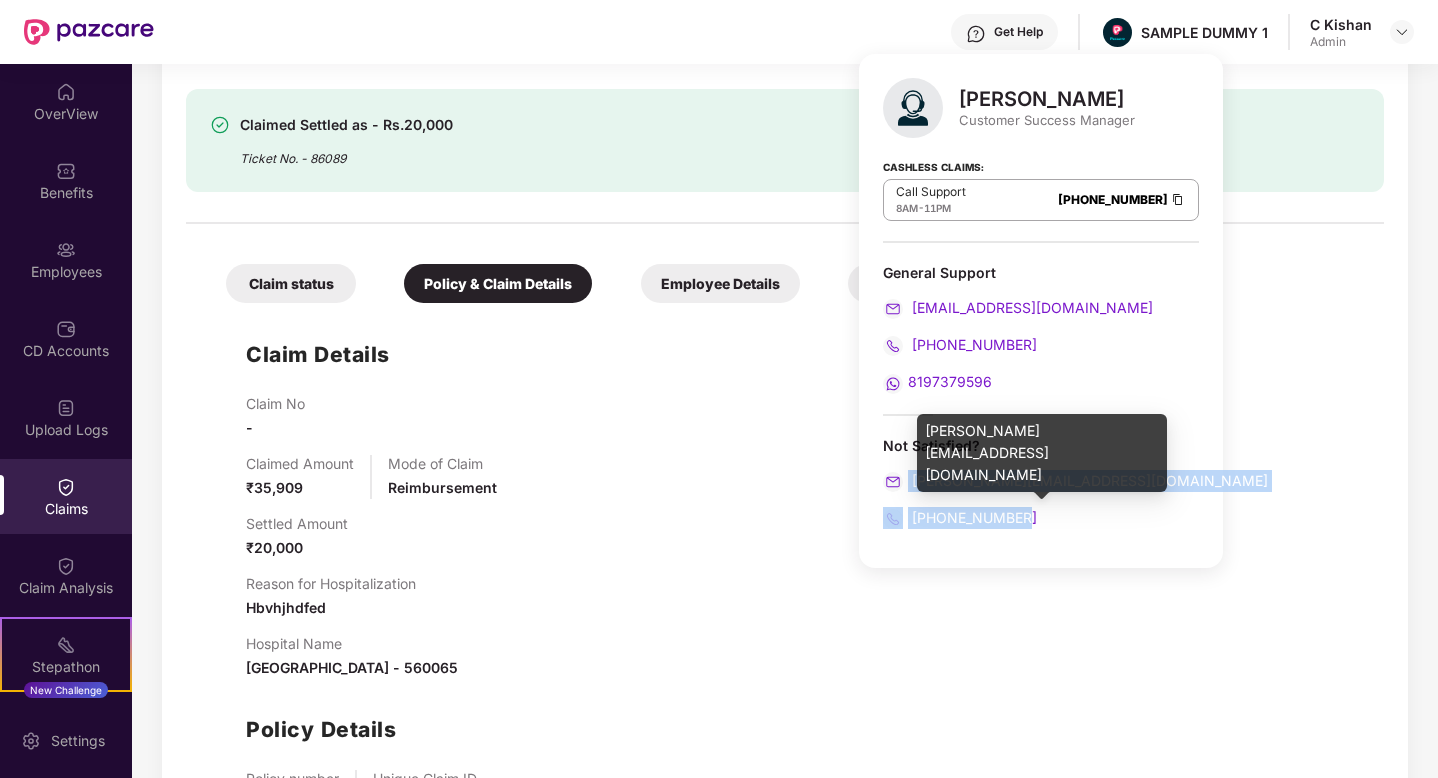 drag, startPoint x: 1029, startPoint y: 516, endPoint x: 905, endPoint y: 477, distance: 129.98846 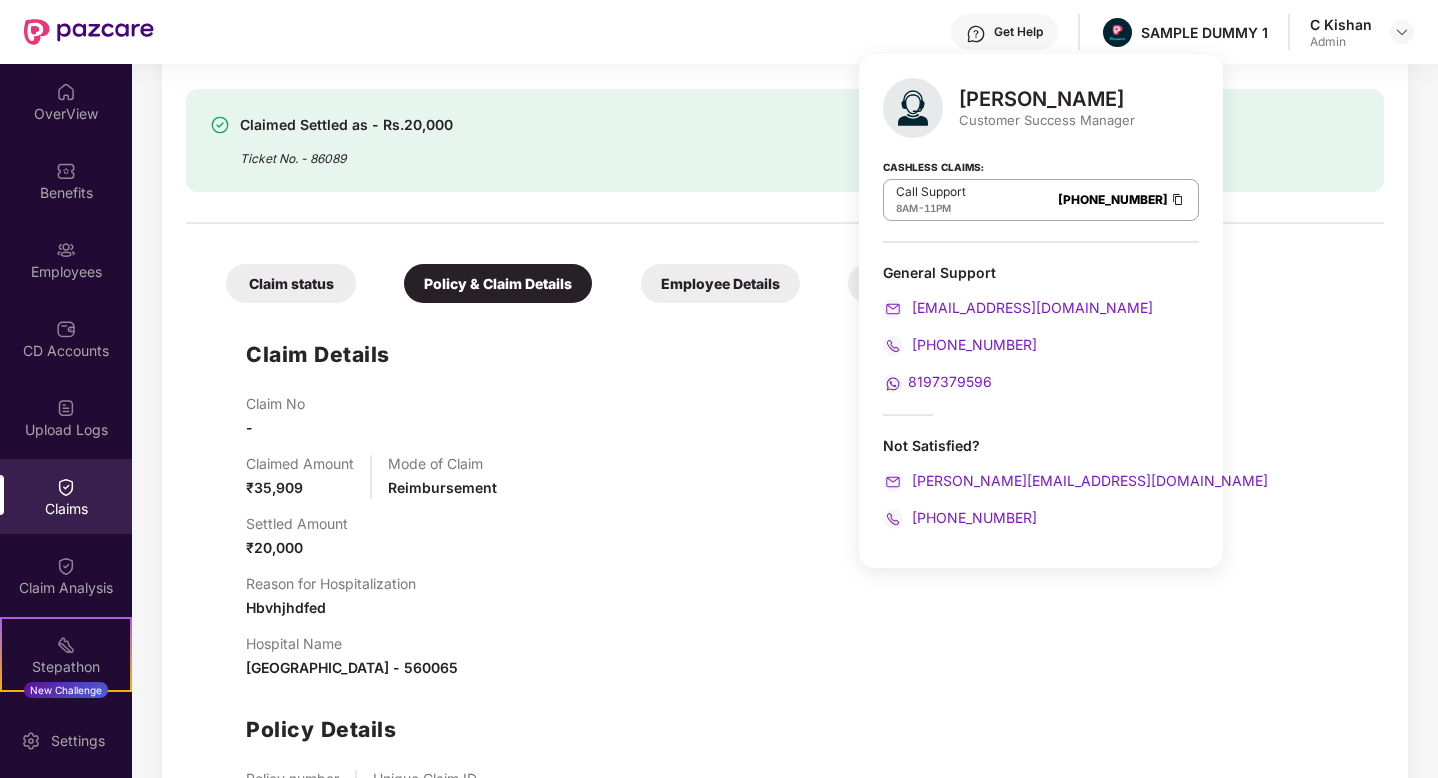 click on "Claim Details Claim No - Claimed Amount ₹35,909 Mode of Claim Reimbursement Settled Amount ₹20,000 Reason for Hospitalization Hbvhjhdfed Hospital Name [GEOGRAPHIC_DATA] - 560065 Policy Details Policy number 37601262 Unique Claim ID - Policy Name Health Insurance" at bounding box center [785, 601] 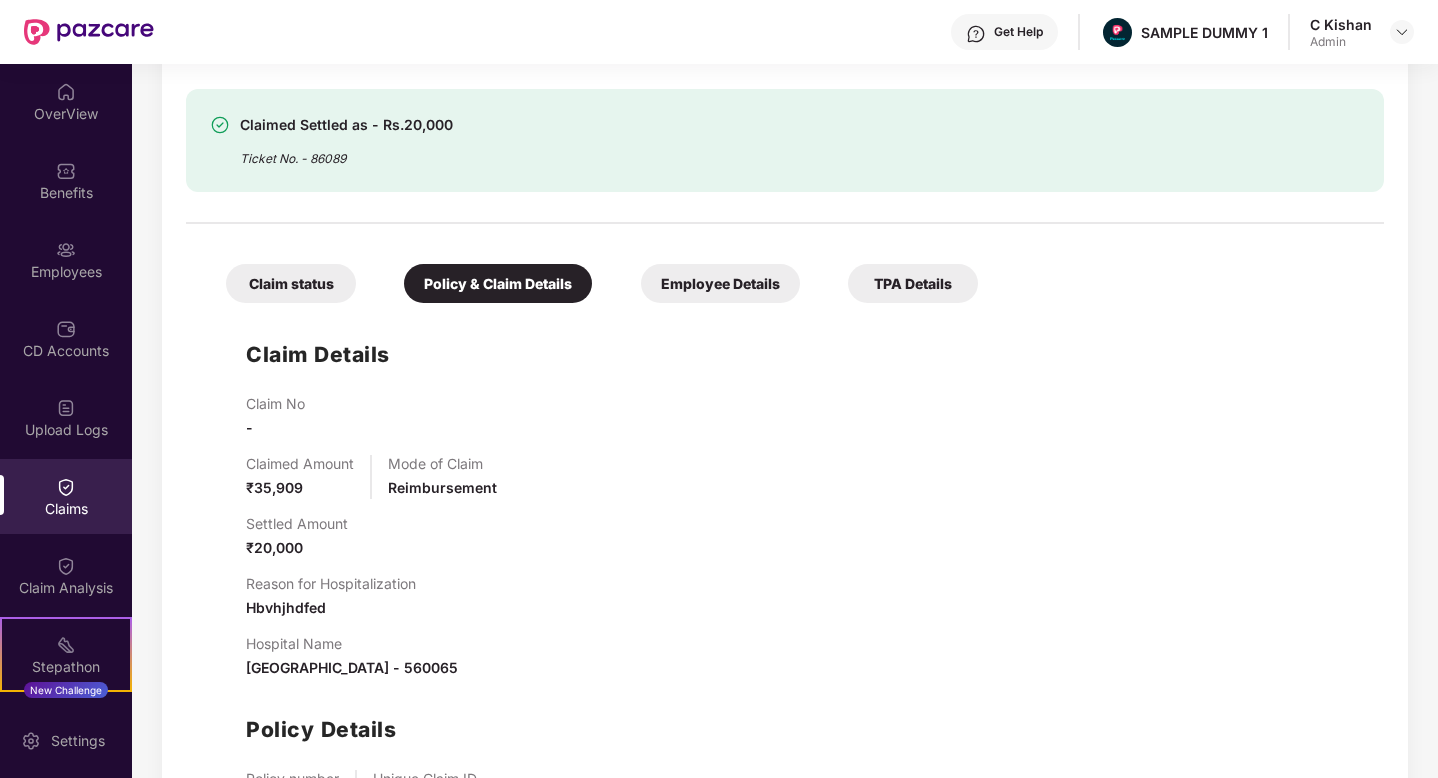 click on "Get Help" at bounding box center (1018, 32) 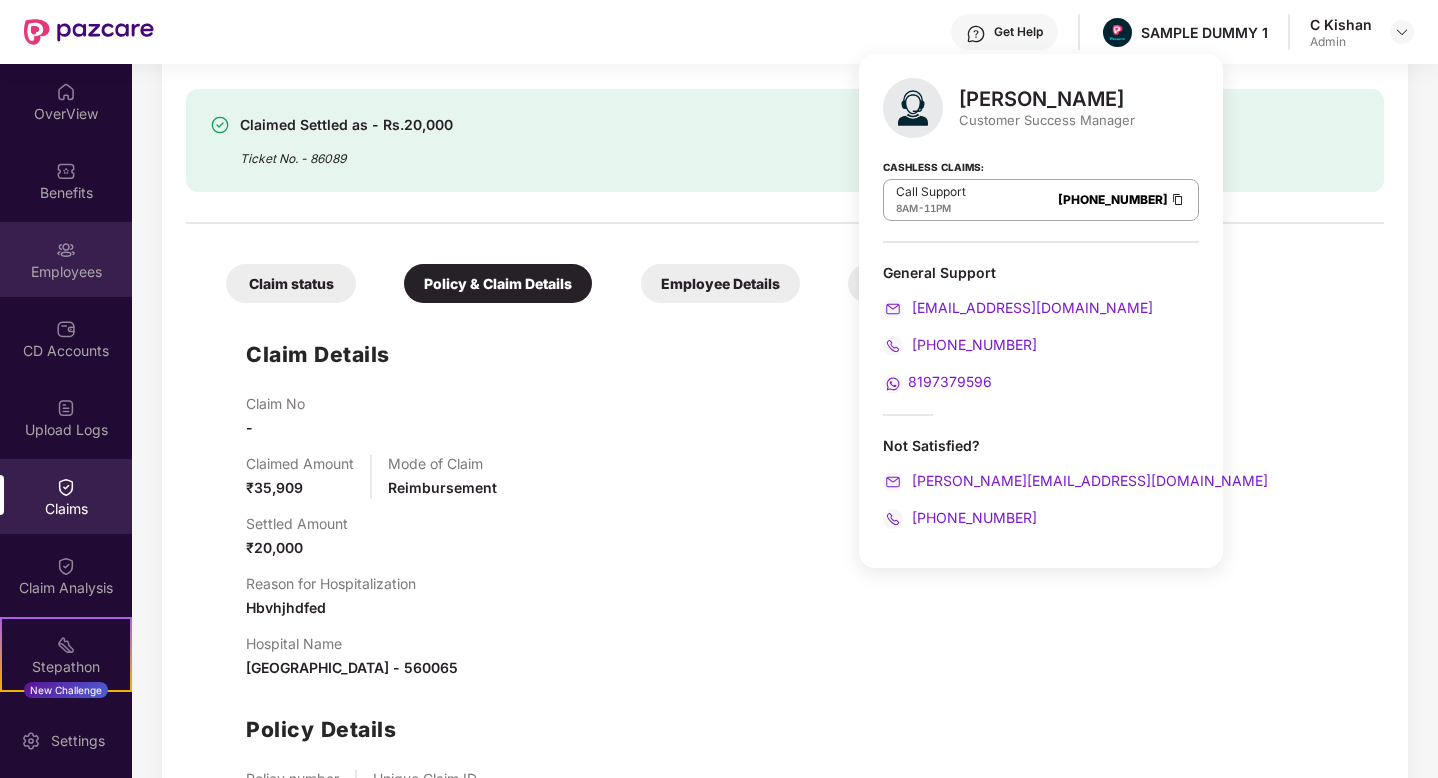 click on "Employees" at bounding box center (66, 272) 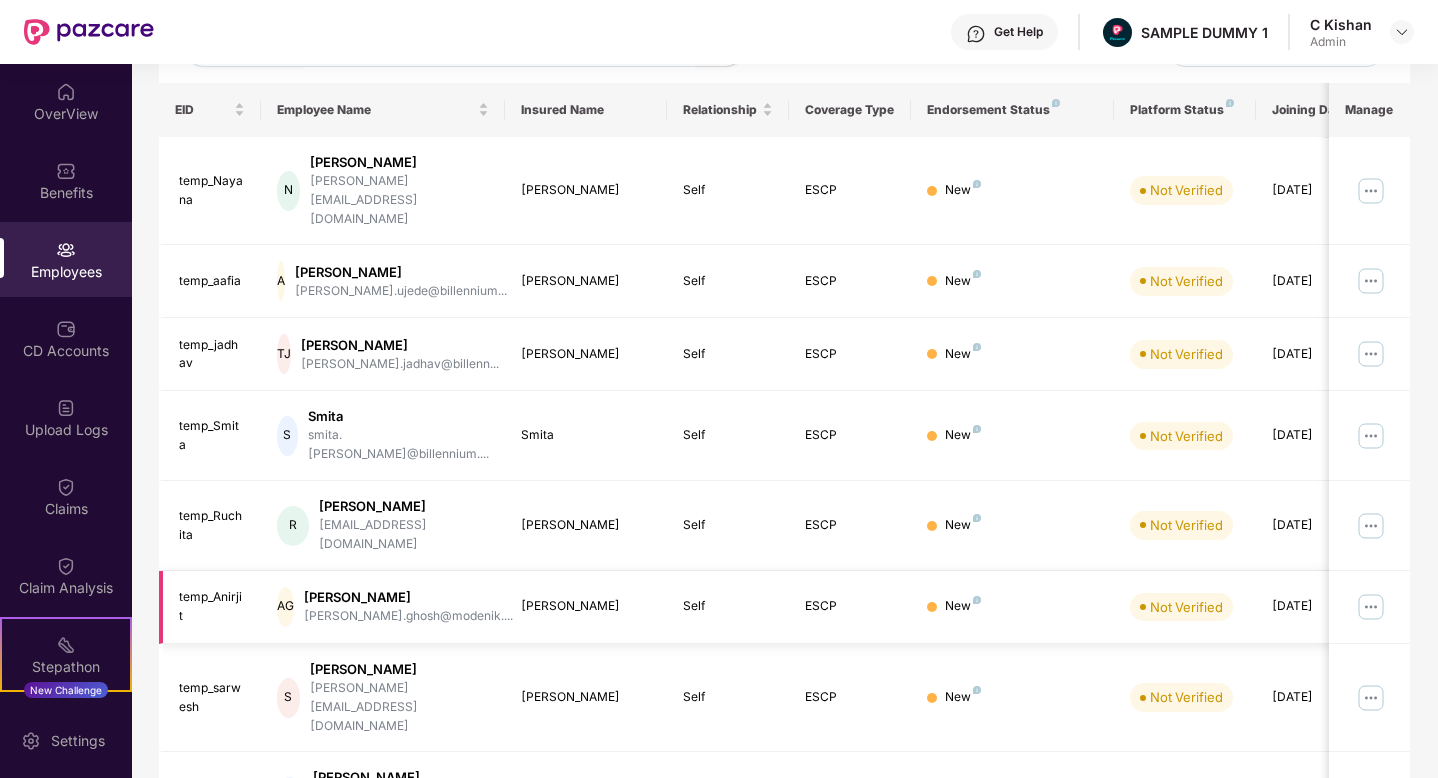 scroll, scrollTop: 0, scrollLeft: 0, axis: both 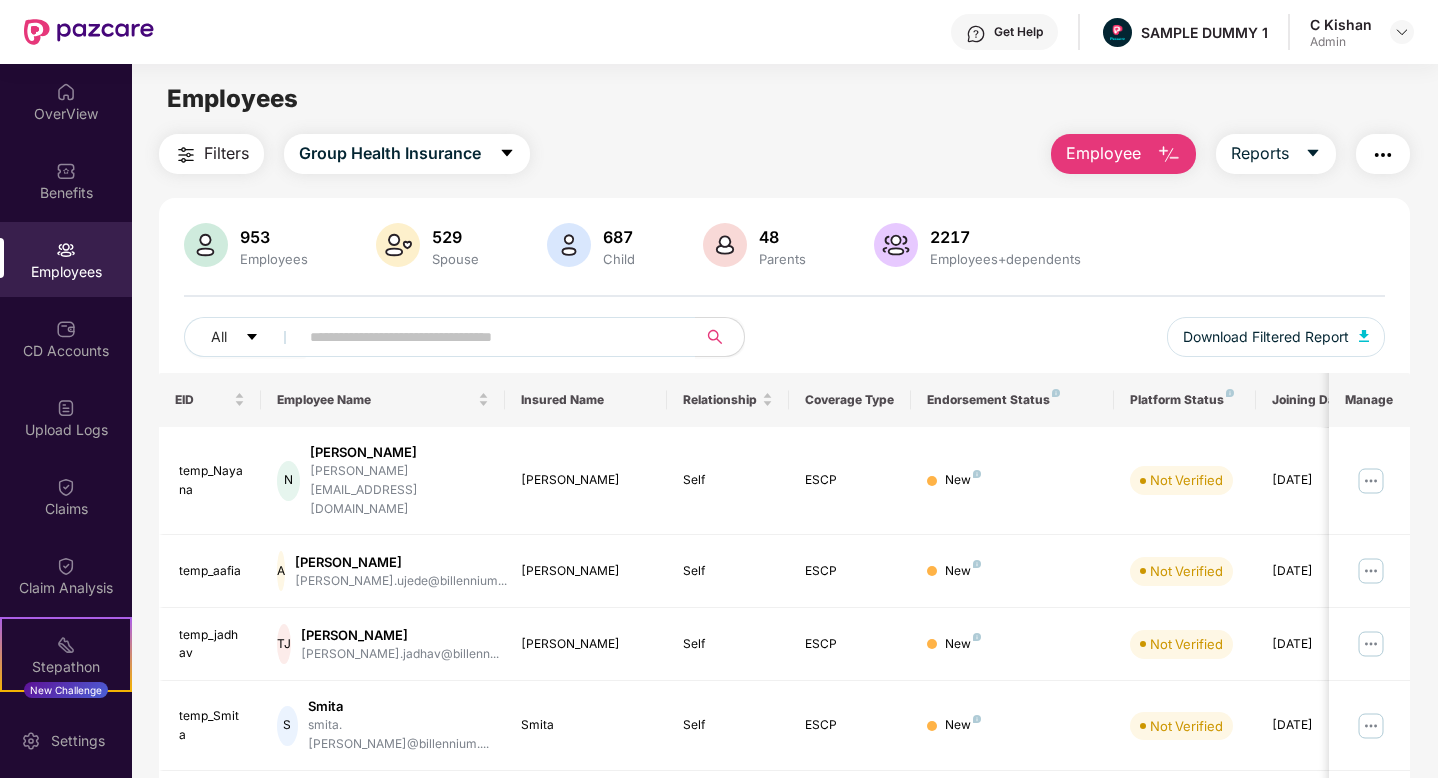 click at bounding box center (1169, 155) 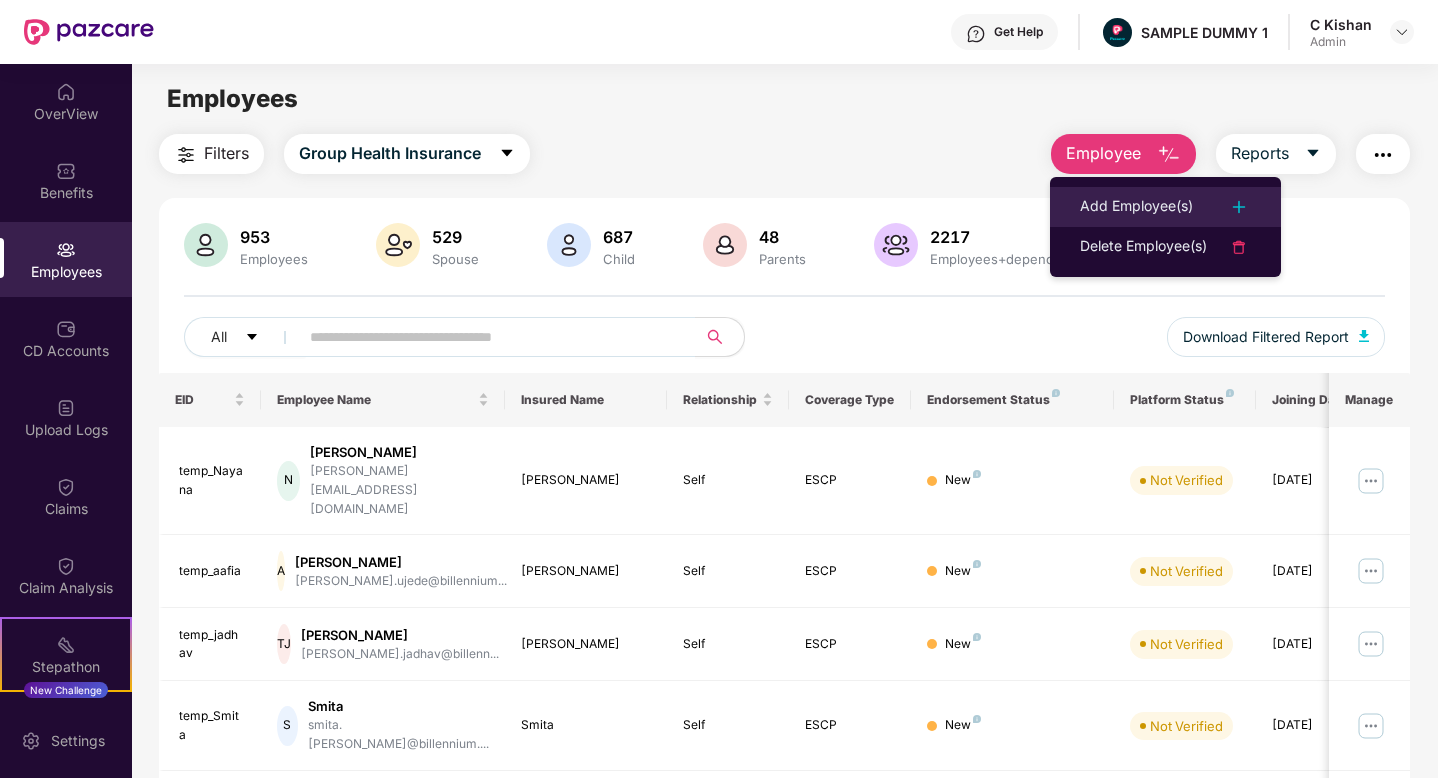 click on "Add Employee(s)" at bounding box center (1136, 207) 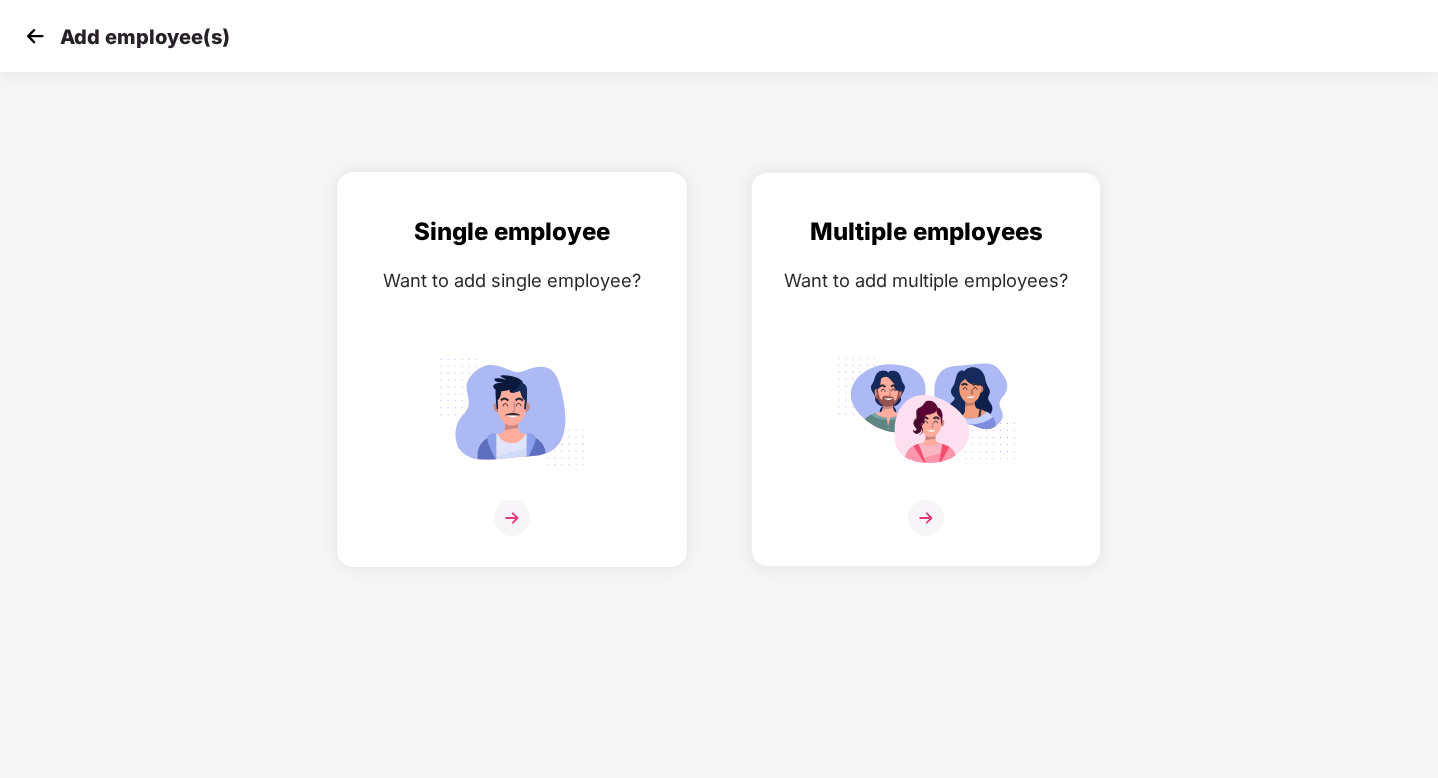 click at bounding box center (512, 518) 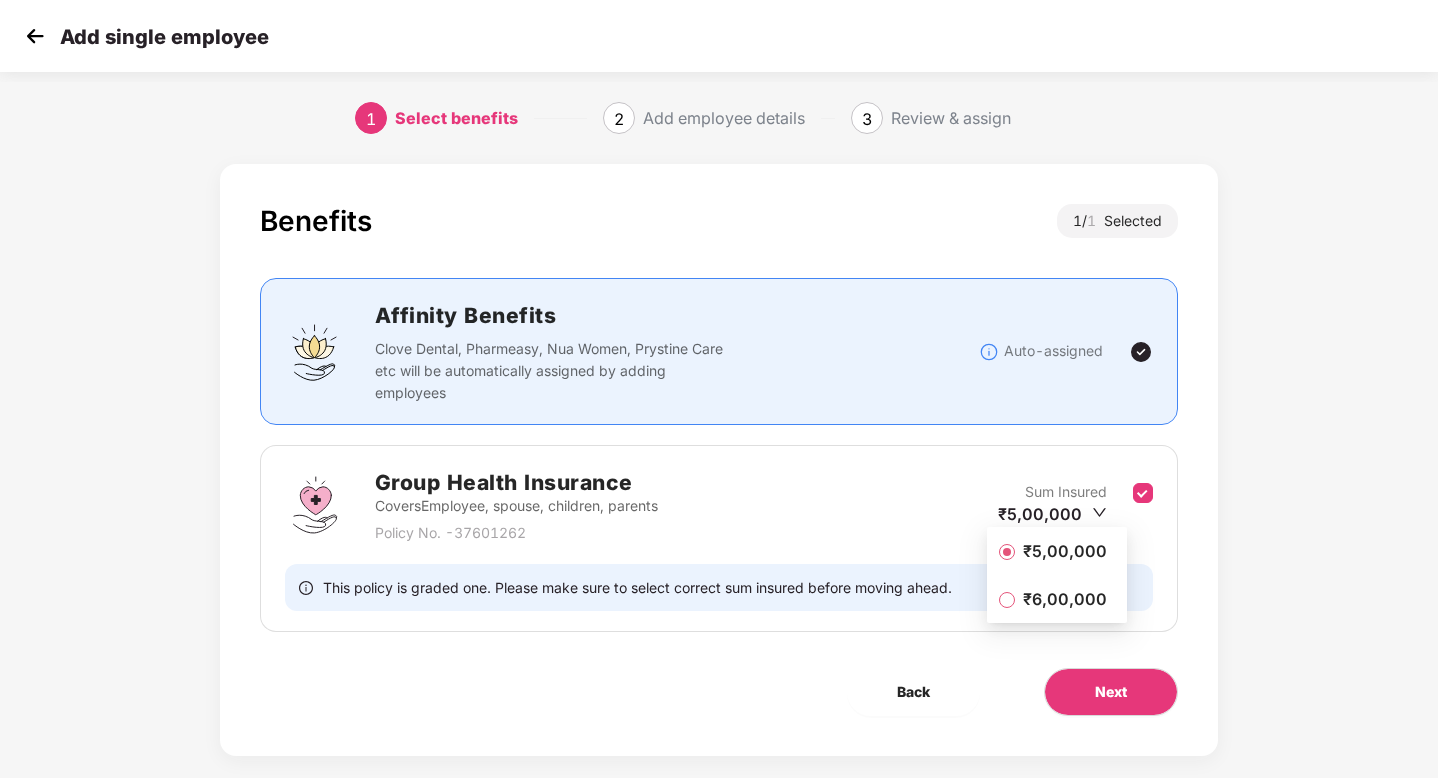 click on "₹5,00,000" at bounding box center [1065, 551] 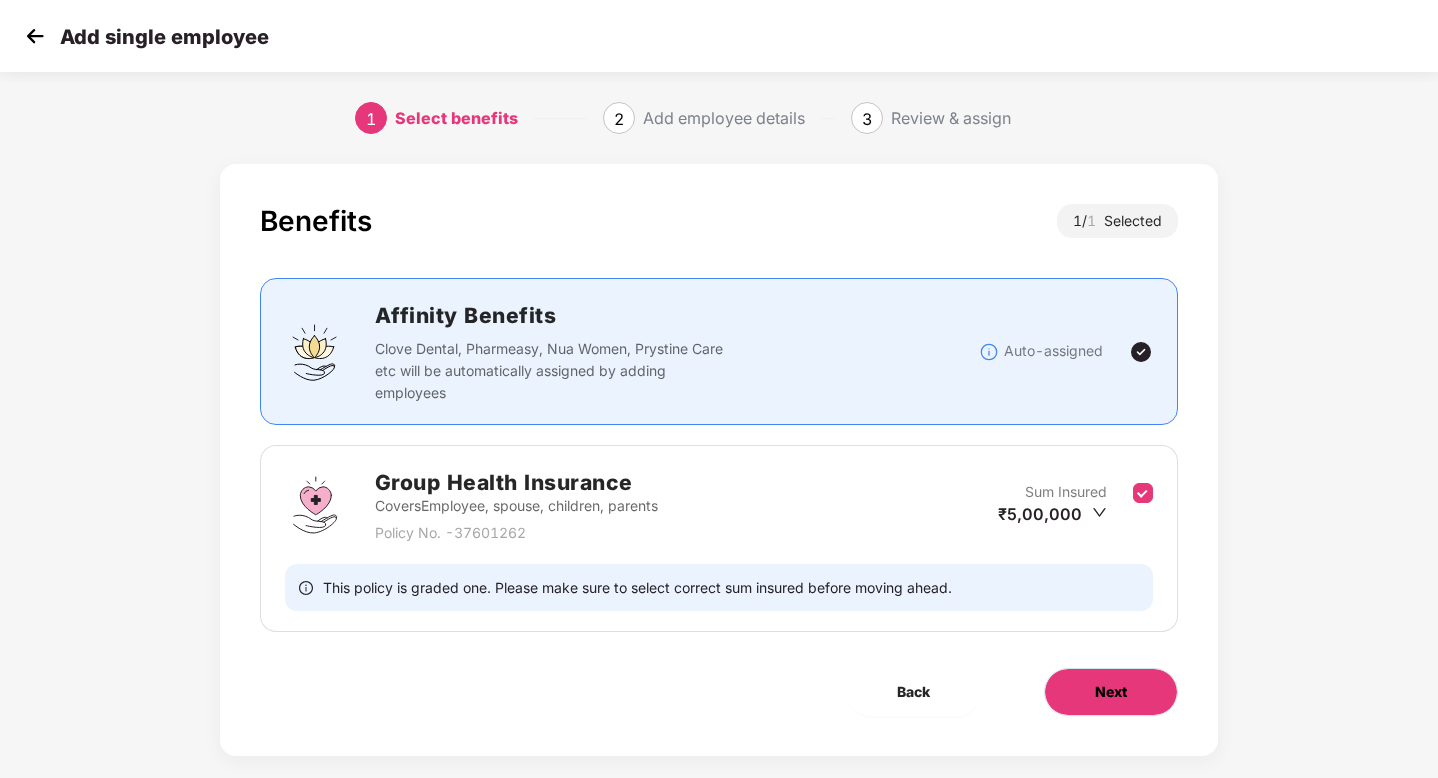 click on "Next" at bounding box center (1111, 692) 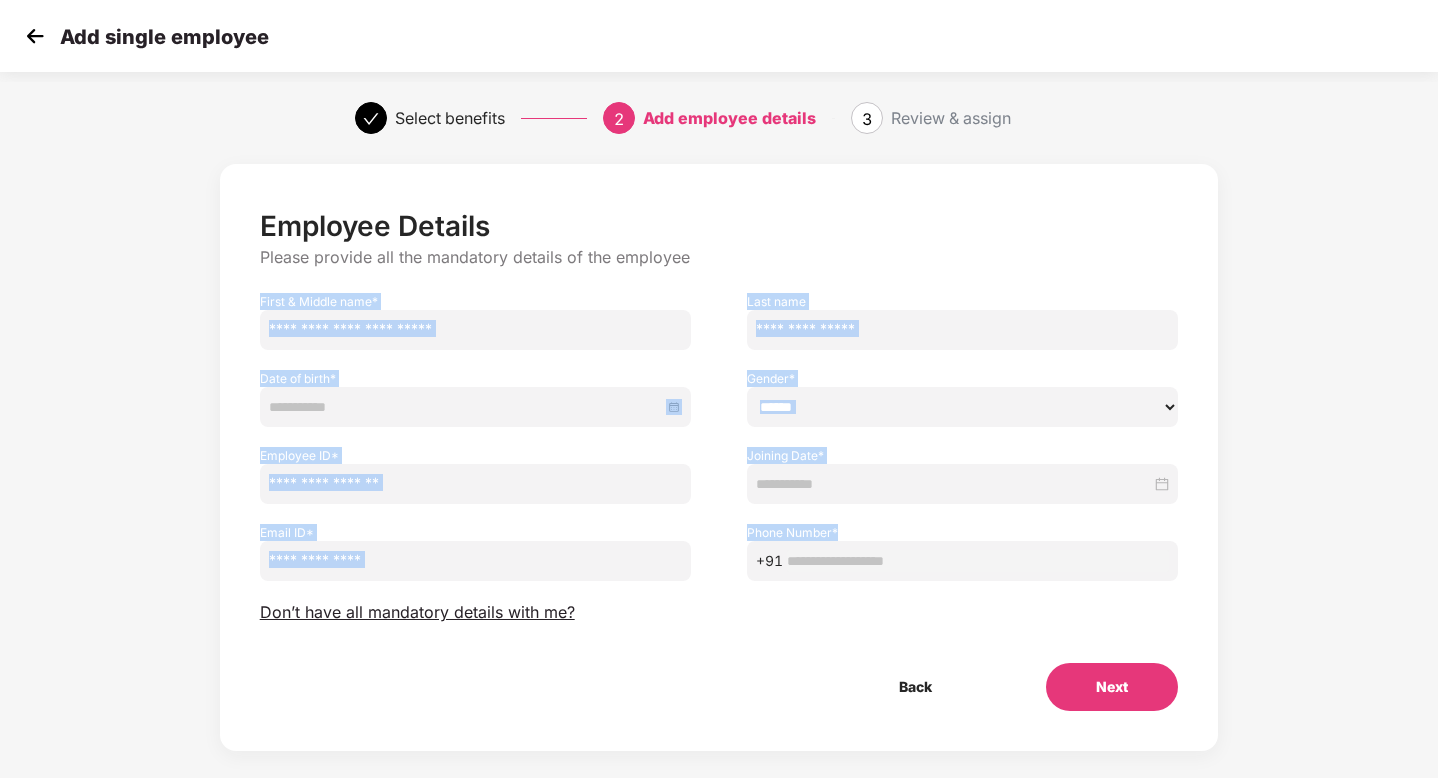drag, startPoint x: 259, startPoint y: 304, endPoint x: 999, endPoint y: 566, distance: 785.0121 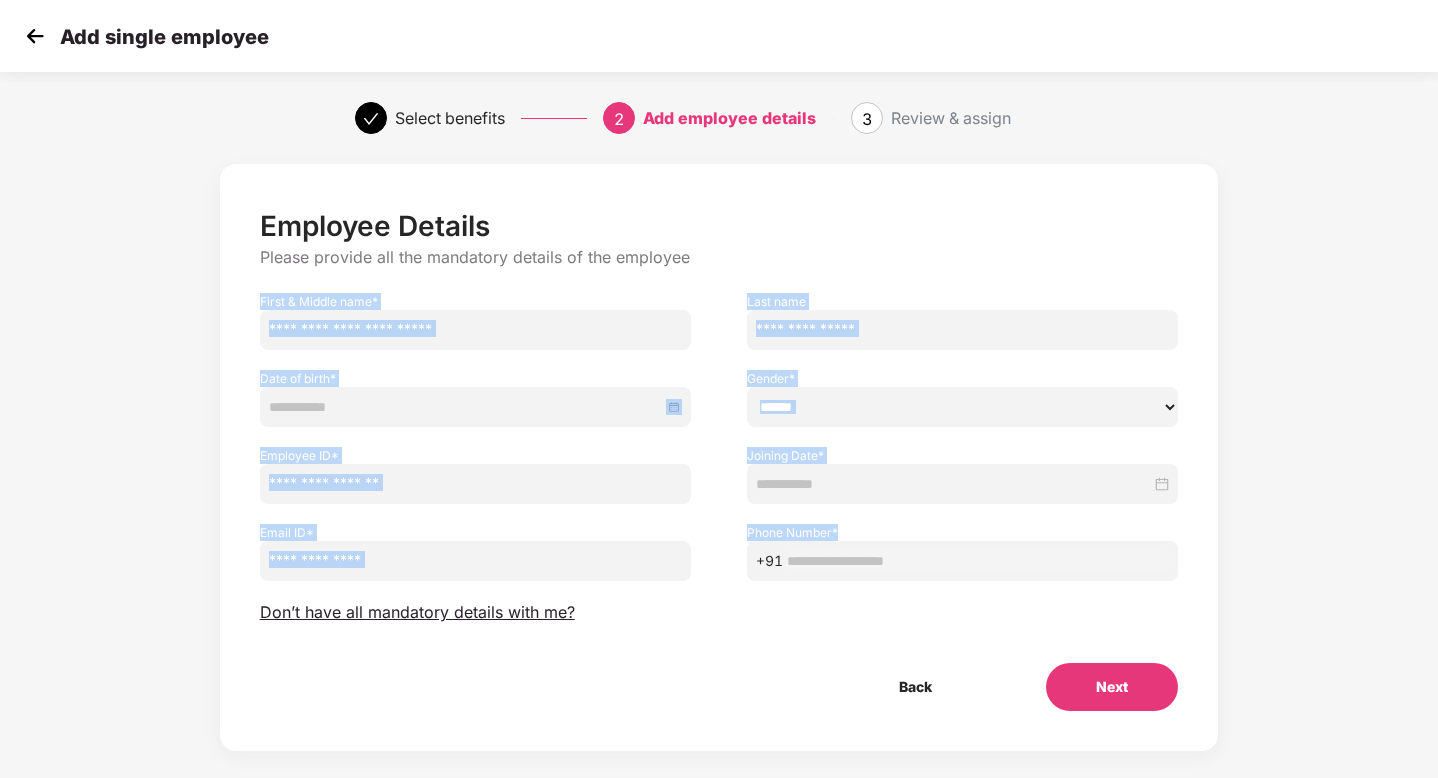 click on "Employee Details Please provide all the mandatory details of the employee First & Middle name  * Last name Date of birth  * Gender  * ****** **** ****** Employee ID  * Joining Date  * Email ID  * Phone Number  * +91 Don’t have all mandatory details with me? Back Next" at bounding box center [719, 477] 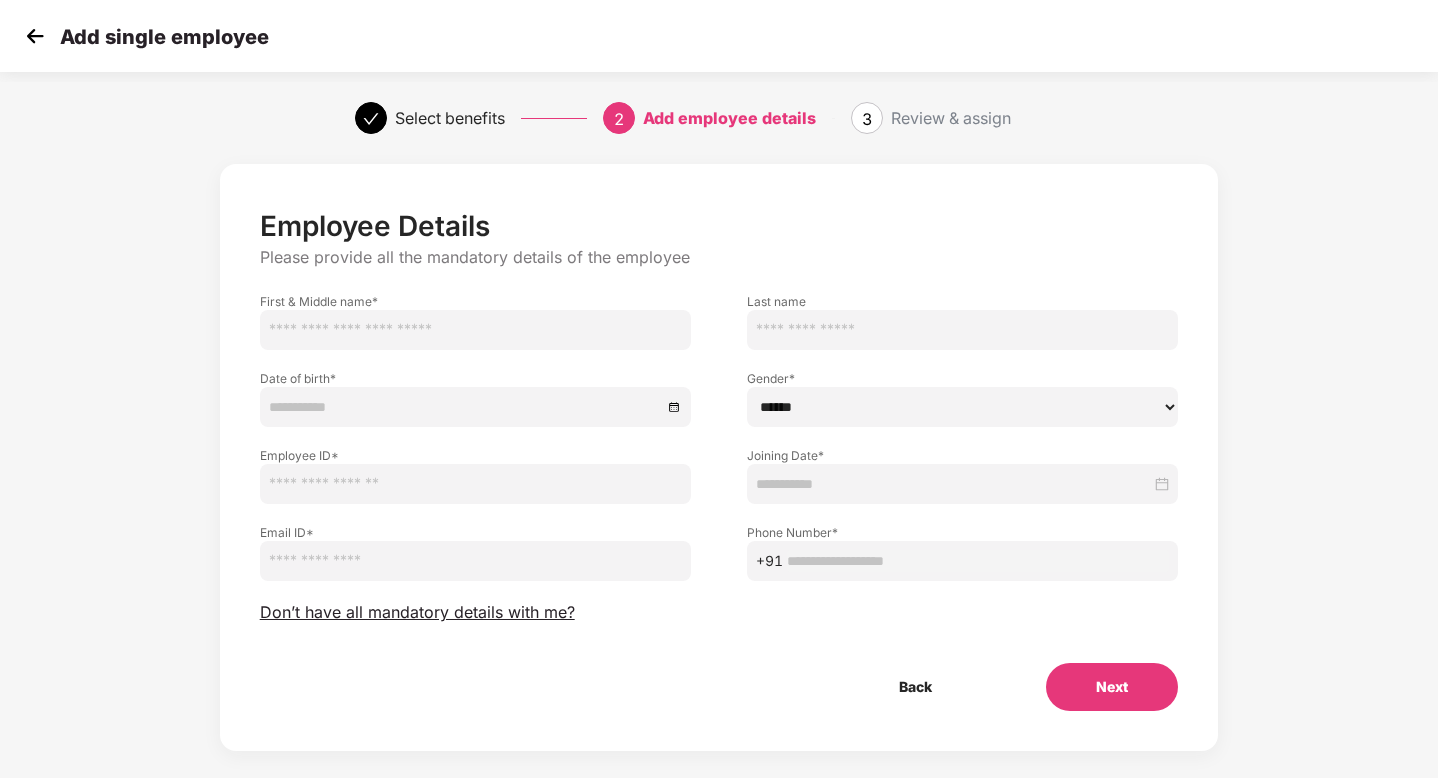 click at bounding box center [35, 36] 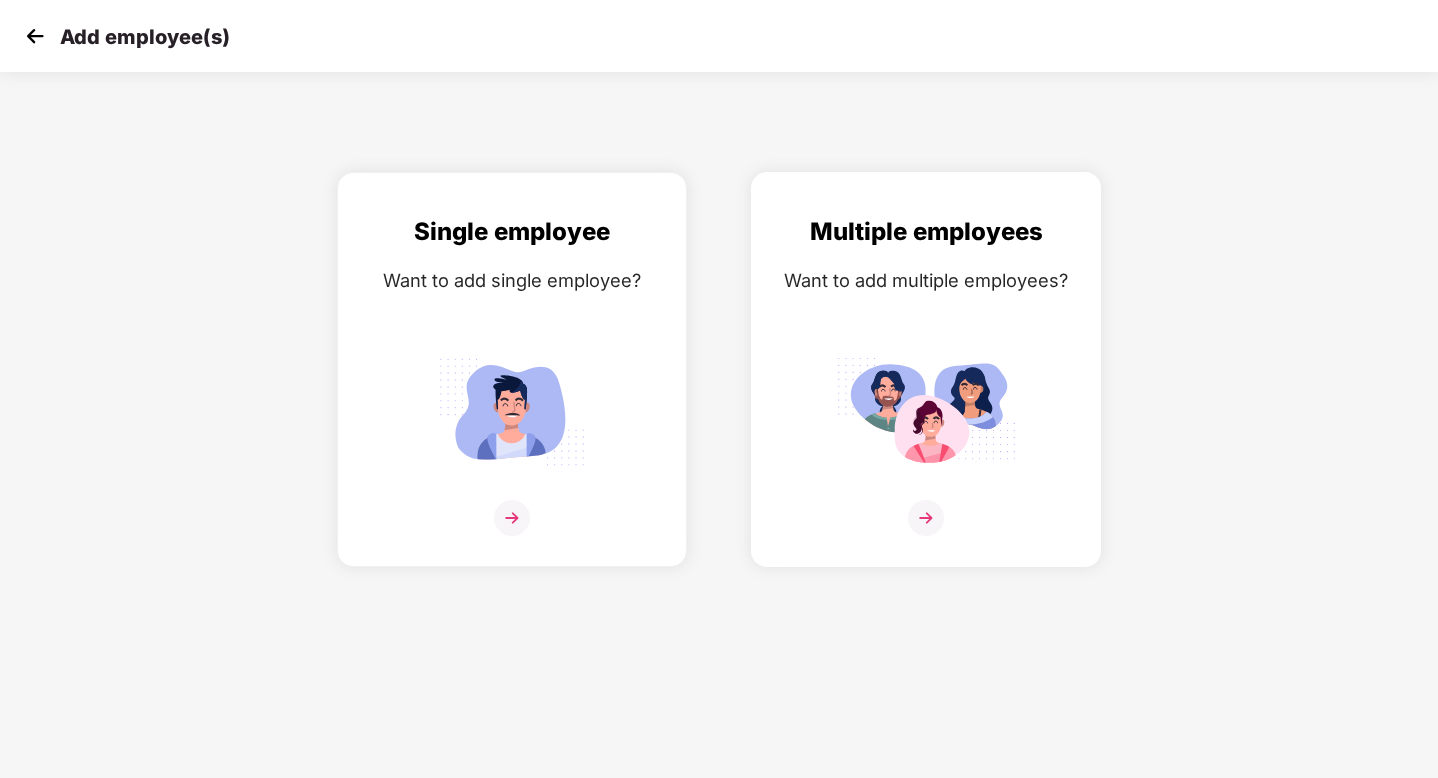 click at bounding box center (926, 518) 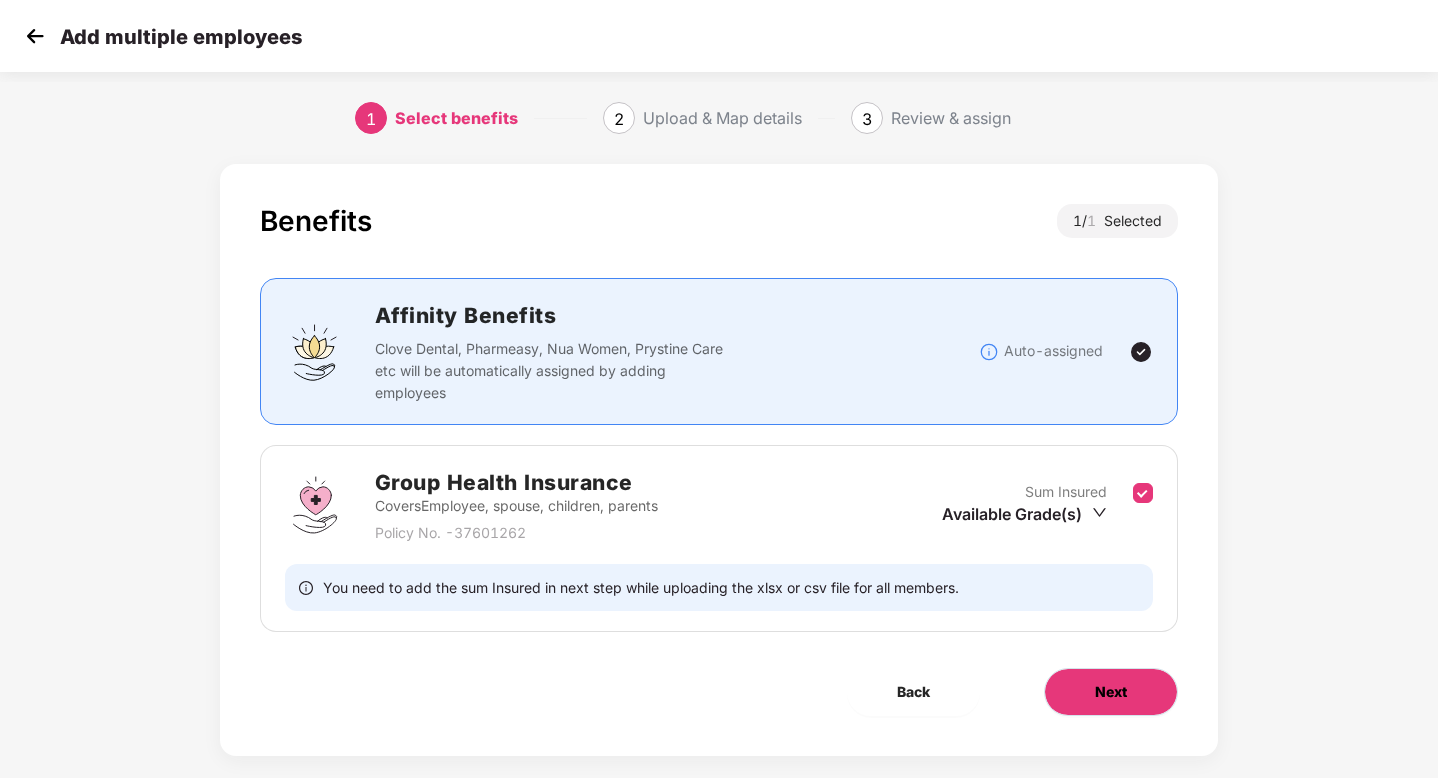 click on "Next" at bounding box center (1111, 692) 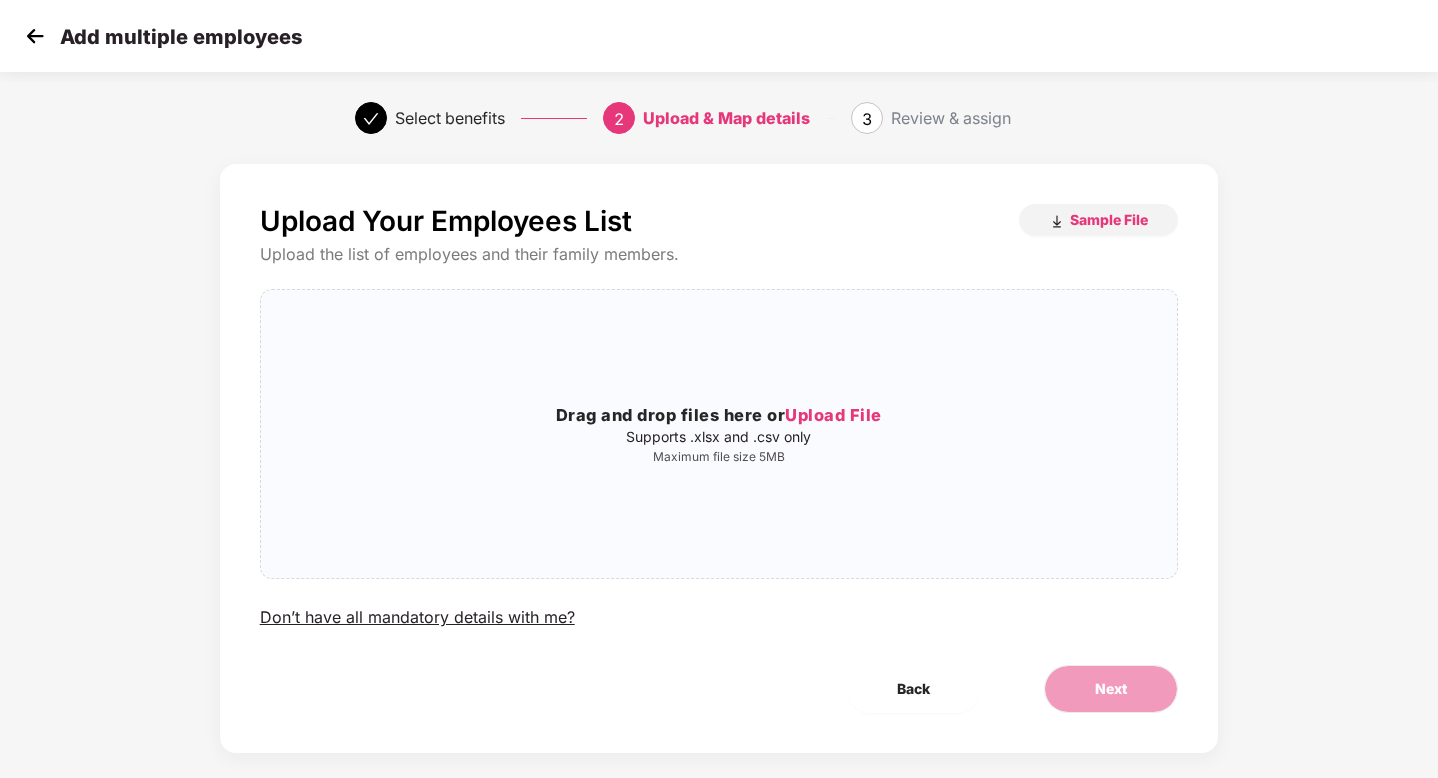 click at bounding box center [35, 36] 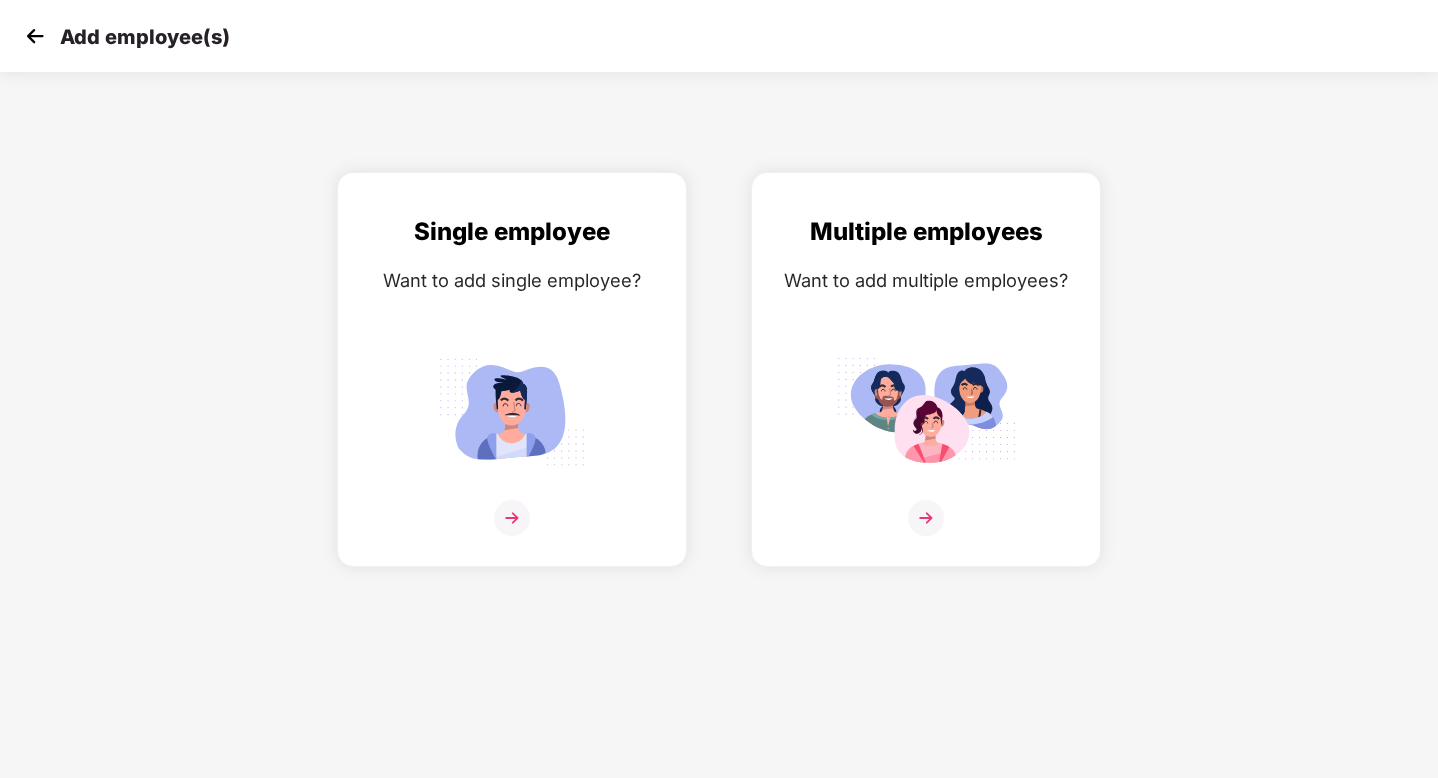 click at bounding box center (35, 36) 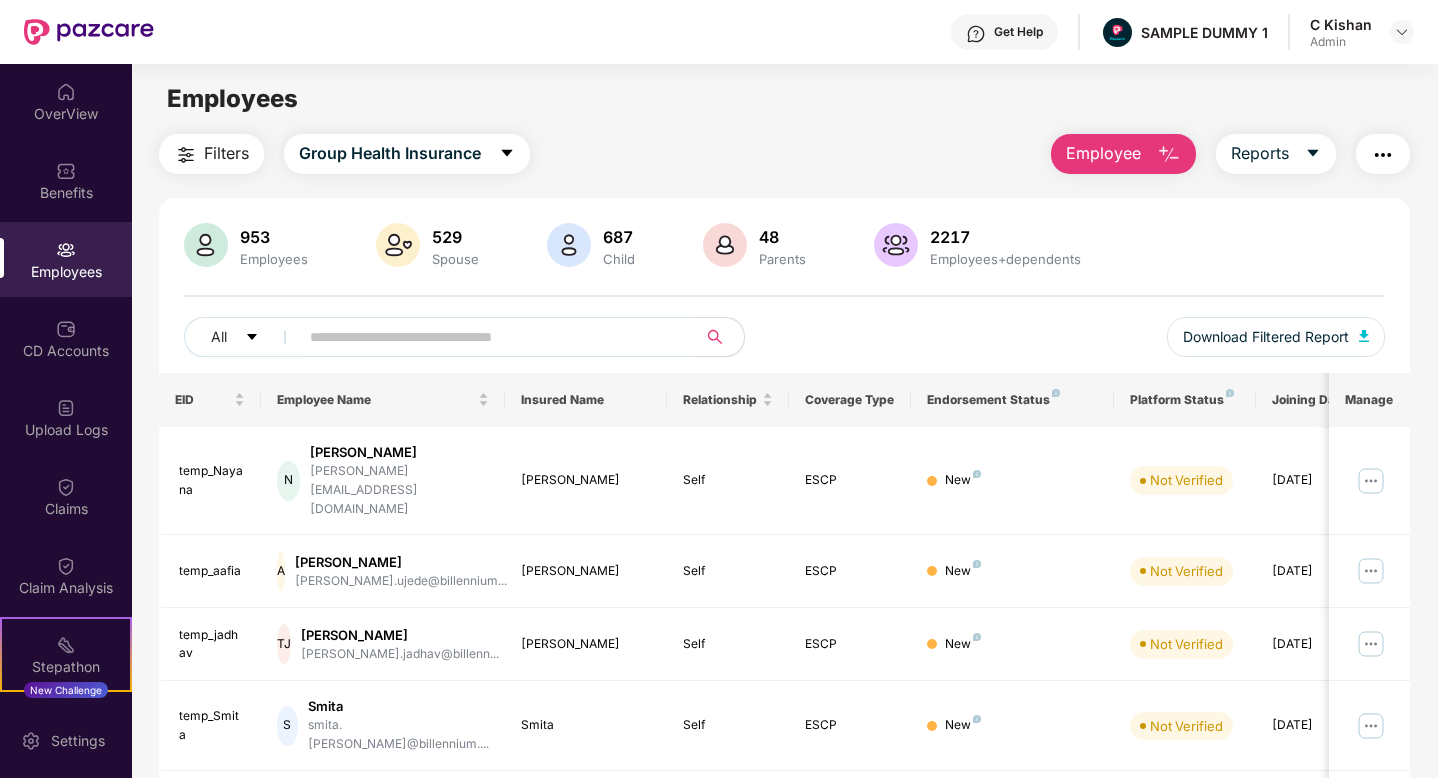 click at bounding box center [1169, 155] 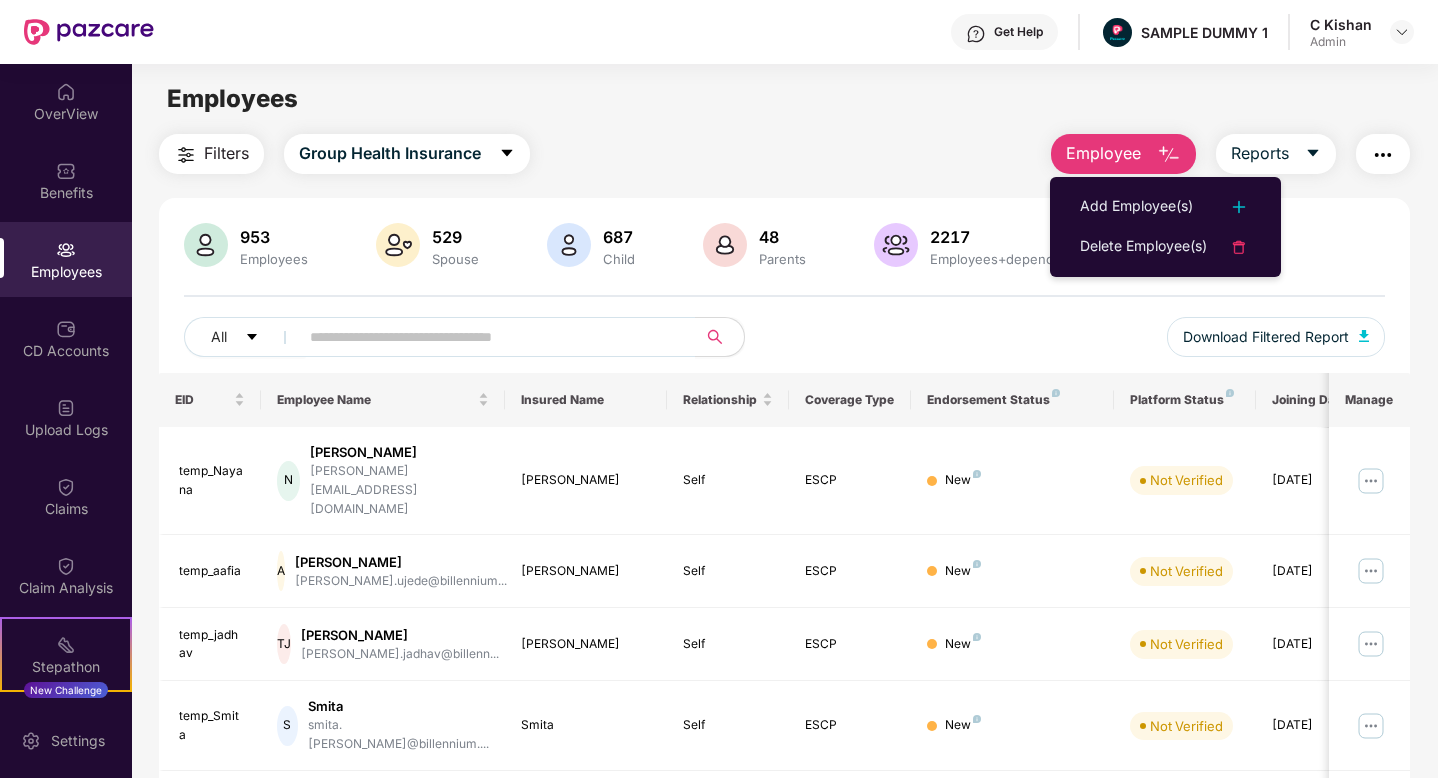 click on "953 Employees 529 Spouse 687 Child [DEMOGRAPHIC_DATA] Parents 2217 Employees+dependents All Download Filtered Report" at bounding box center (784, 298) 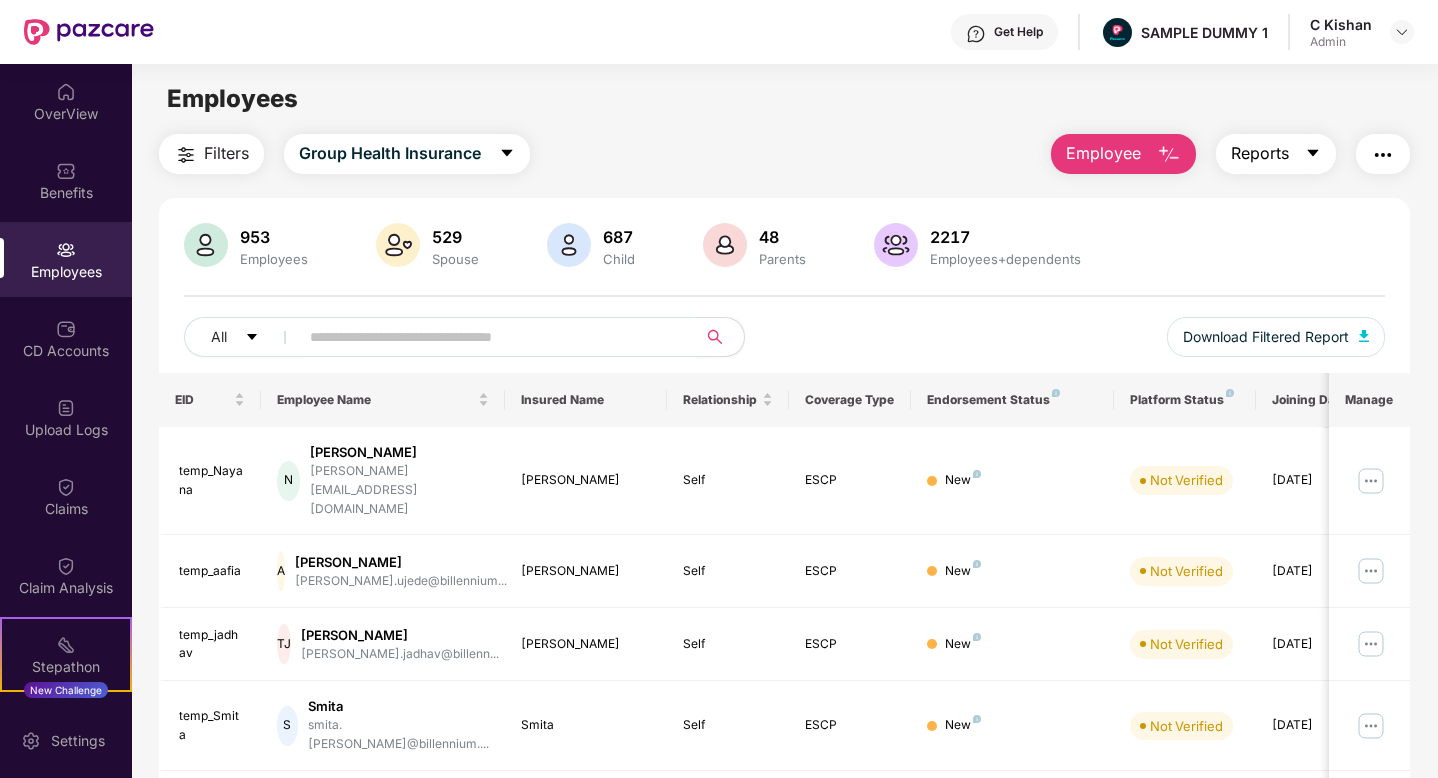 click on "Reports" at bounding box center [1276, 154] 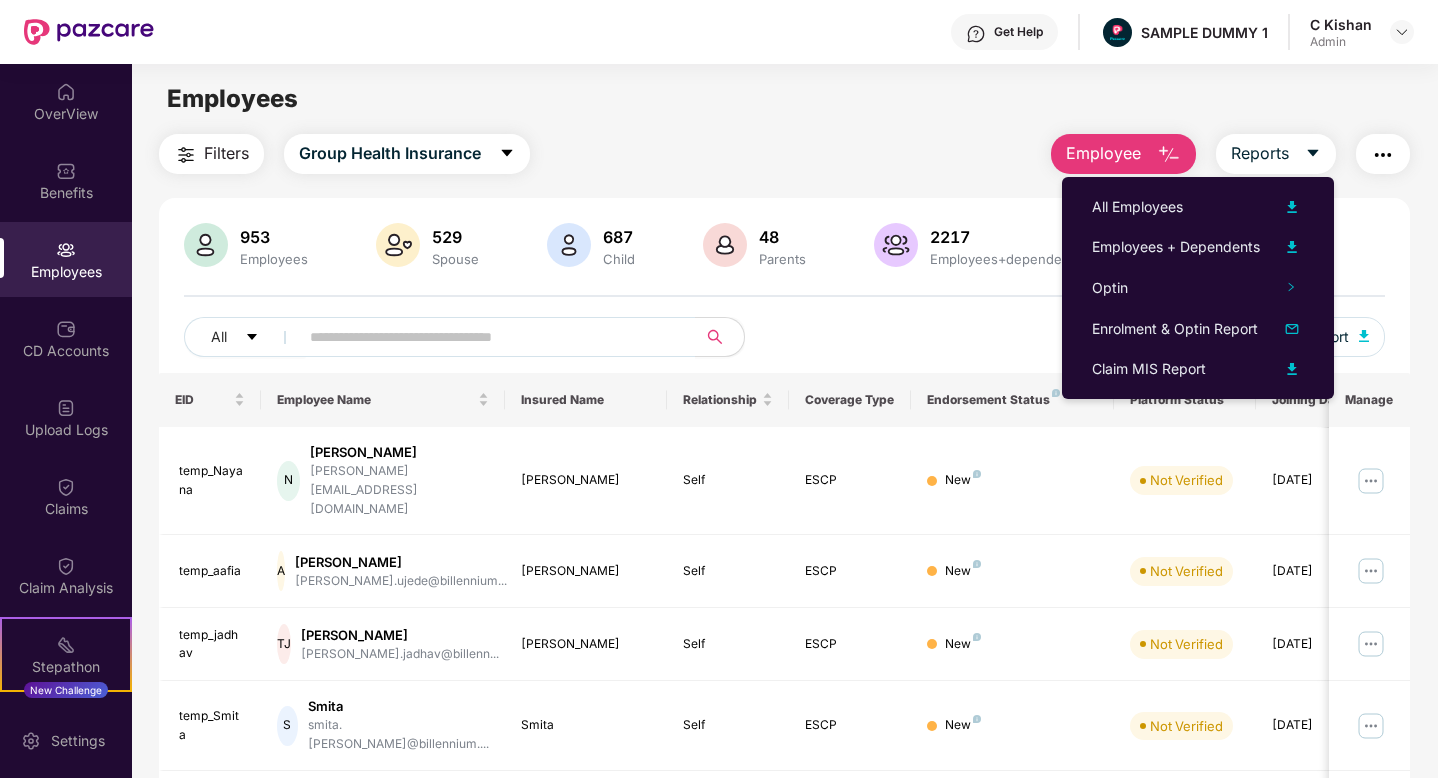 click on "Employees Filters Group Health Insurance Employee  Reports 953 Employees 529 Spouse 687 Child [DEMOGRAPHIC_DATA] Parents 2217 Employees+dependents All Download Filtered Report EID Employee Name Insured Name Relationship Coverage Type Endorsement Status Platform Status Joining Date Manage                   temp_Nayana [GEOGRAPHIC_DATA][PERSON_NAME]   [PERSON_NAME][EMAIL_ADDRESS][DOMAIN_NAME] [PERSON_NAME]  Self ESCP New Not Verified [DATE] temp_aafia A [PERSON_NAME]   [PERSON_NAME].ujede@billennium... [PERSON_NAME]  Self ESCP New Not Verified [DATE] temp_jadhav TJ [PERSON_NAME]   [PERSON_NAME].jadhav@billenn... [PERSON_NAME] Self ESCP New Not Verified [DATE] temp_Smita S [PERSON_NAME]   [PERSON_NAME].[PERSON_NAME]@billennium.... [PERSON_NAME]  Self ESCP New Not Verified [DATE] temp_Ruchita R [PERSON_NAME]   [EMAIL_ADDRESS][DOMAIN_NAME] [PERSON_NAME]  Self ESCP New Not Verified [DATE] temp_Anirjit AG [PERSON_NAME]   [PERSON_NAME].ghosh@modenik.... [PERSON_NAME] Self ESCP New Not Verified [DATE] temp_sarwesh S sarwesh   [EMAIL_ADDRESS][DOMAIN_NAME] [PERSON_NAME]  Self ESCP New Not Verified [DATE] temp_Arekar SA [PERSON_NAME]" at bounding box center (784, 453) 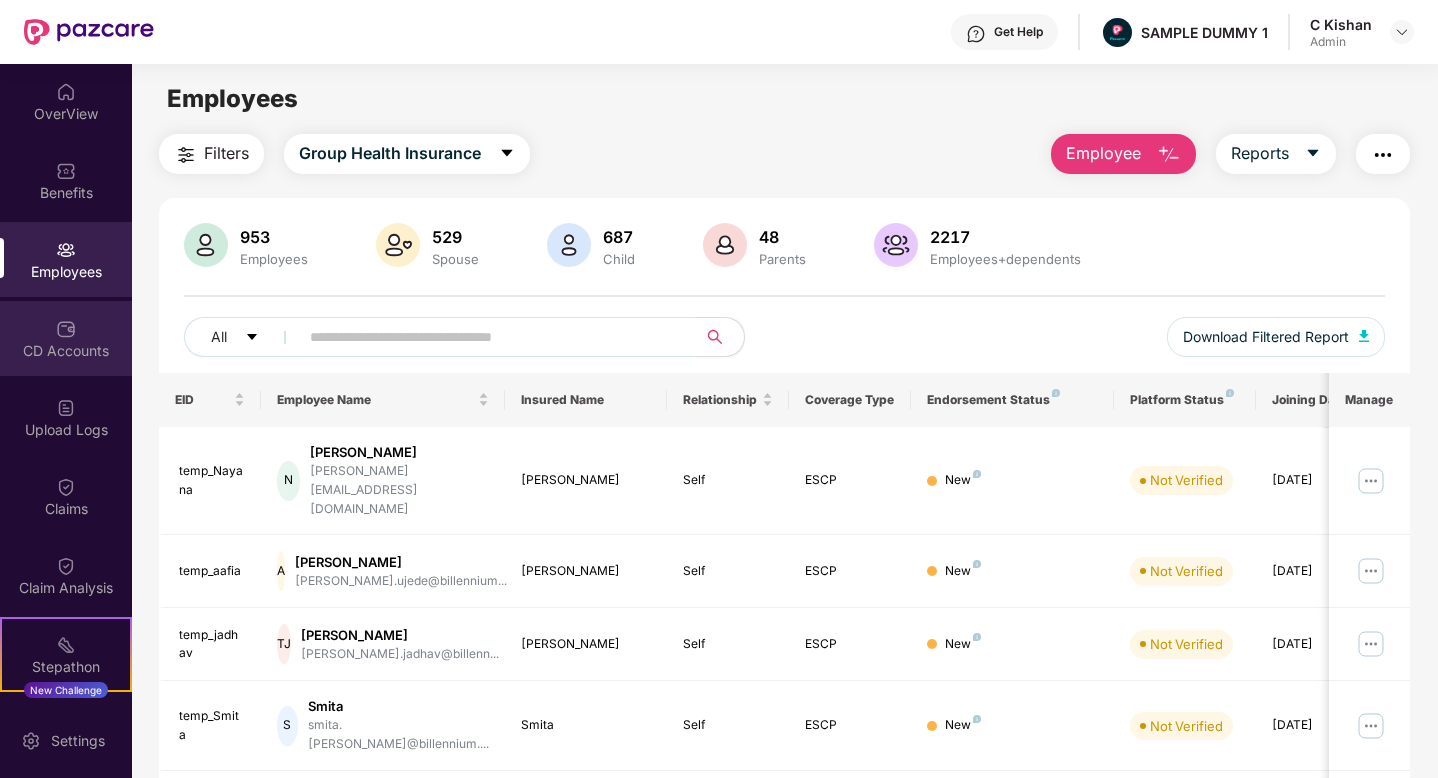 click on "CD Accounts" at bounding box center [66, 338] 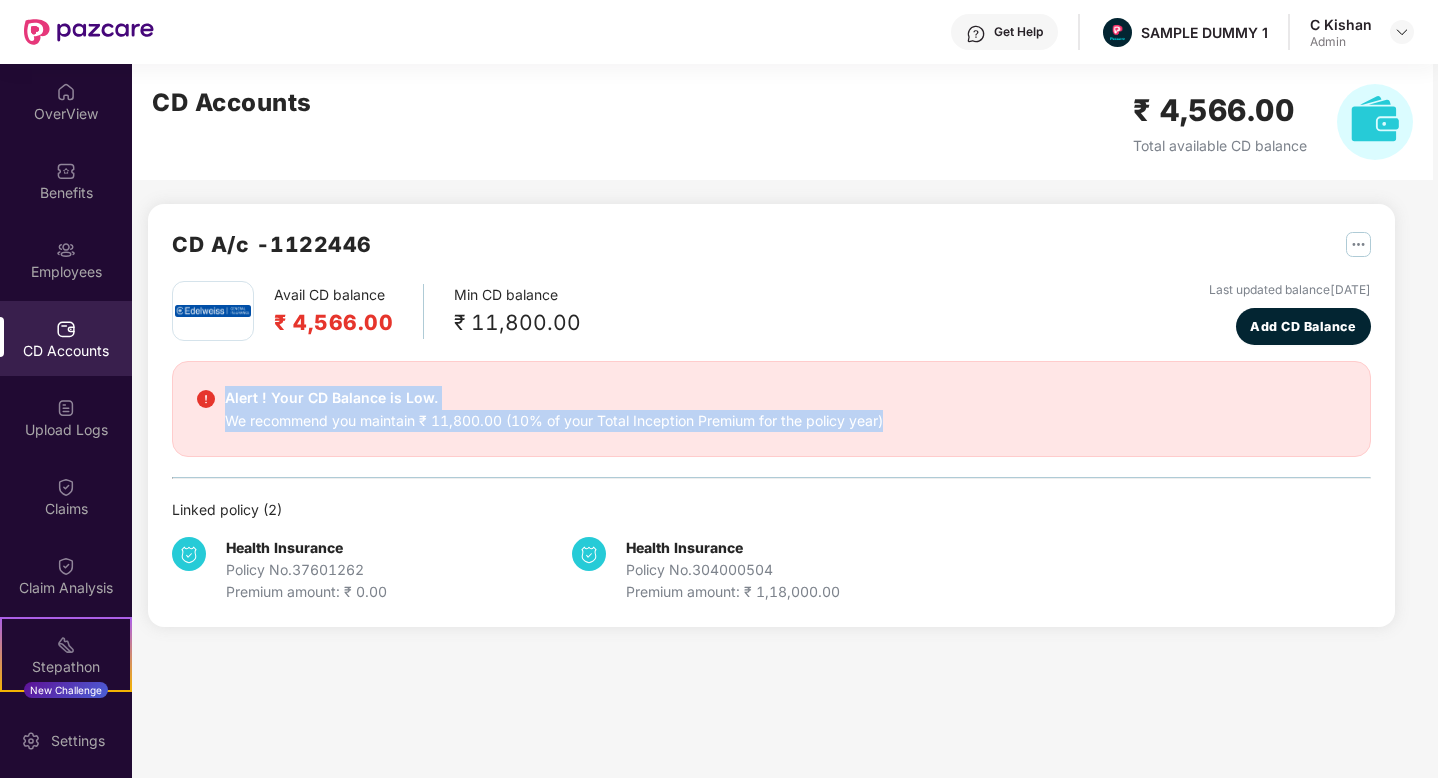 drag, startPoint x: 229, startPoint y: 398, endPoint x: 923, endPoint y: 439, distance: 695.21 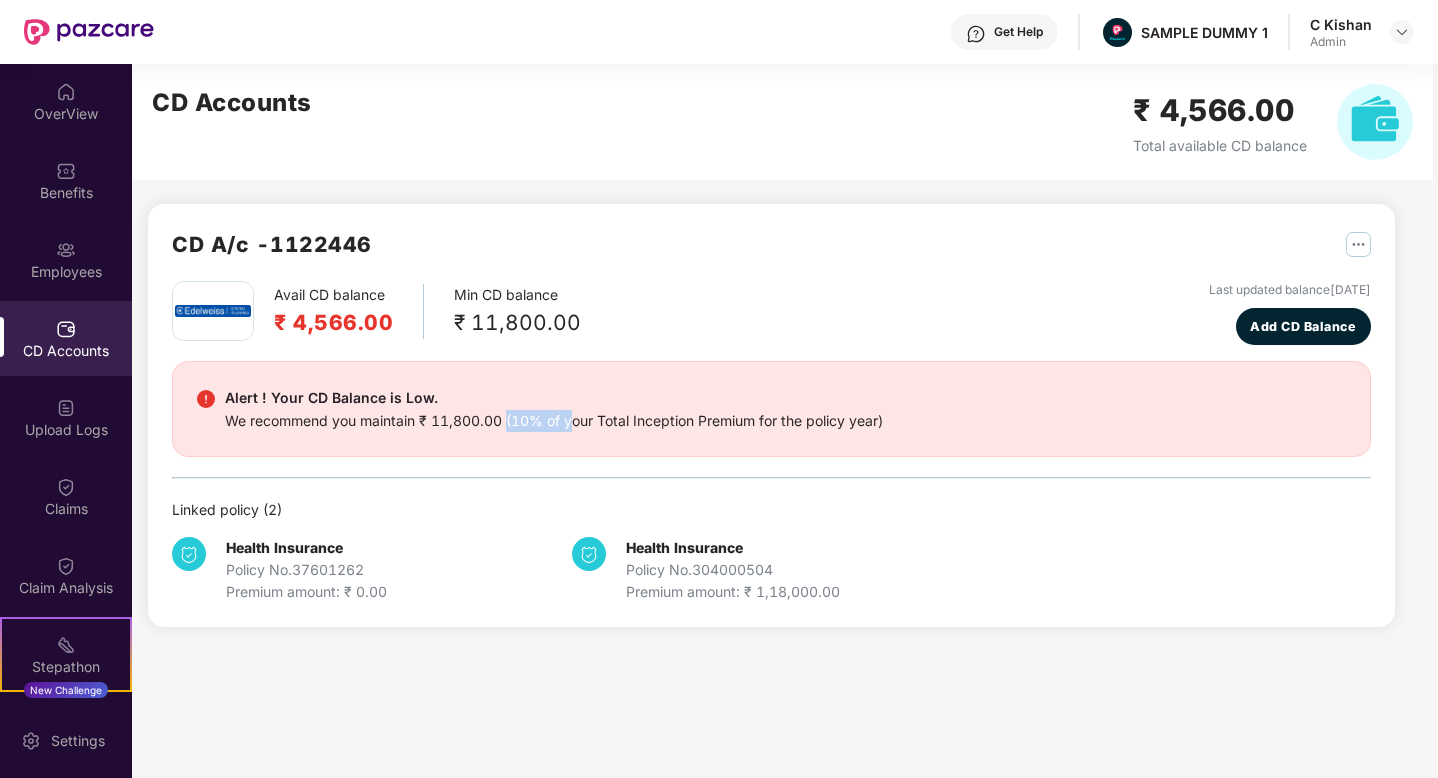 drag, startPoint x: 507, startPoint y: 422, endPoint x: 571, endPoint y: 431, distance: 64.629715 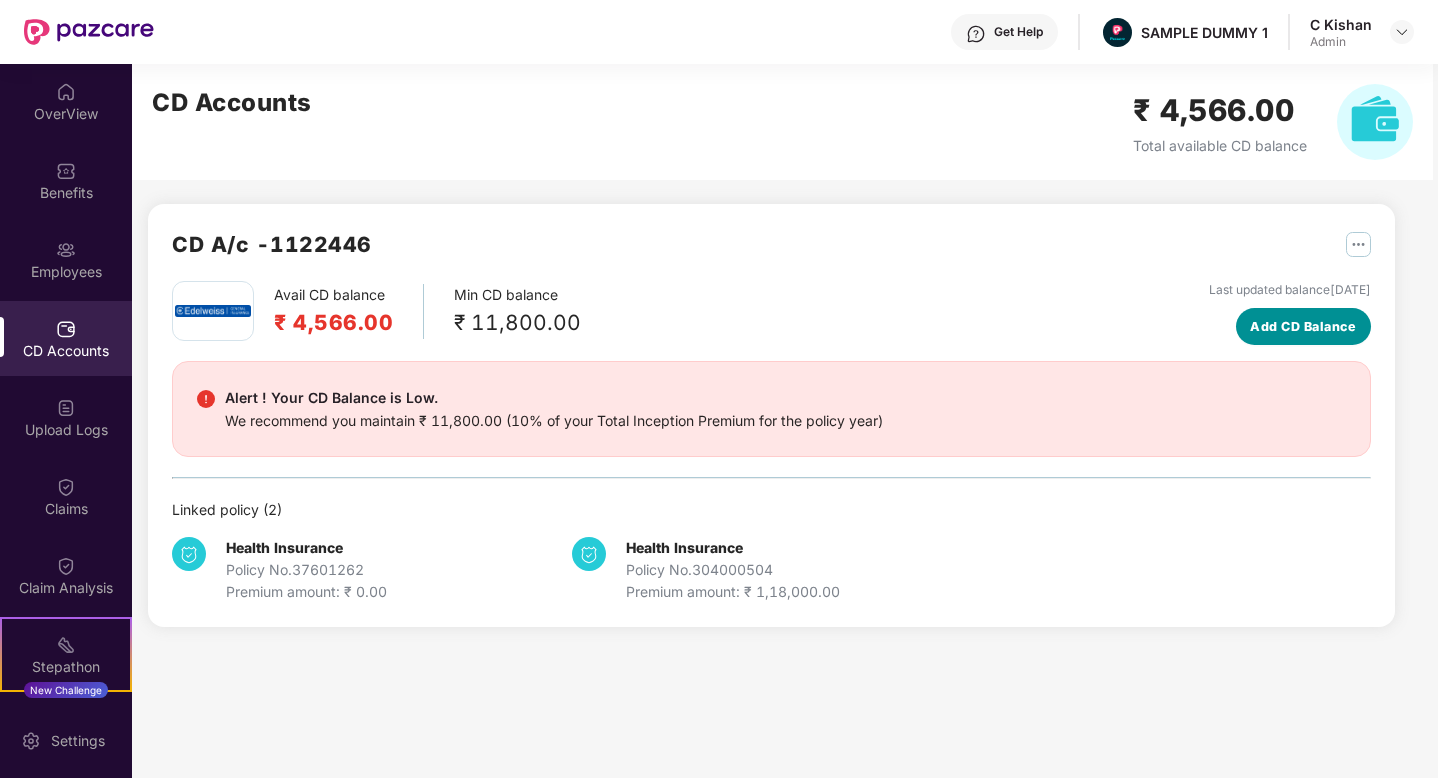 click on "Add CD Balance" at bounding box center [1303, 327] 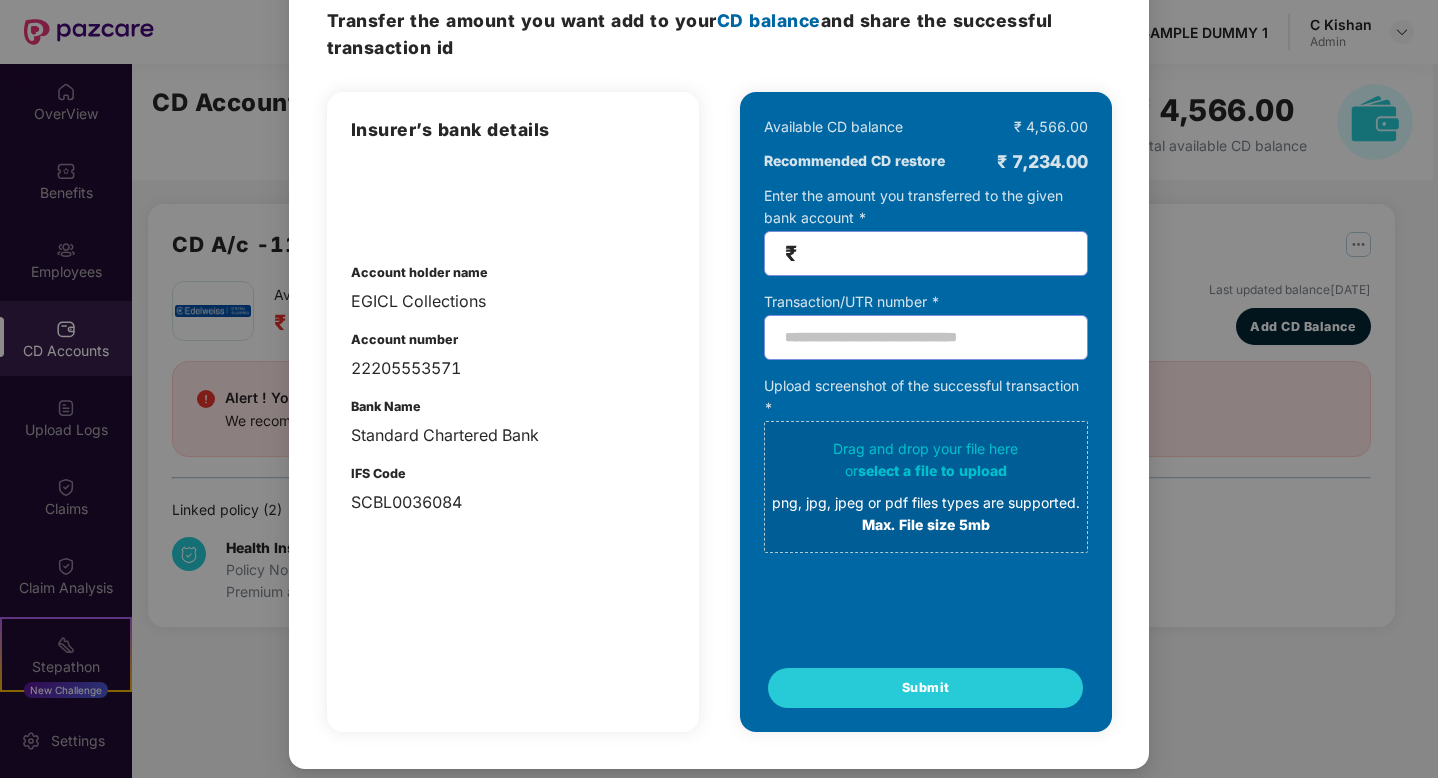 scroll, scrollTop: 0, scrollLeft: 0, axis: both 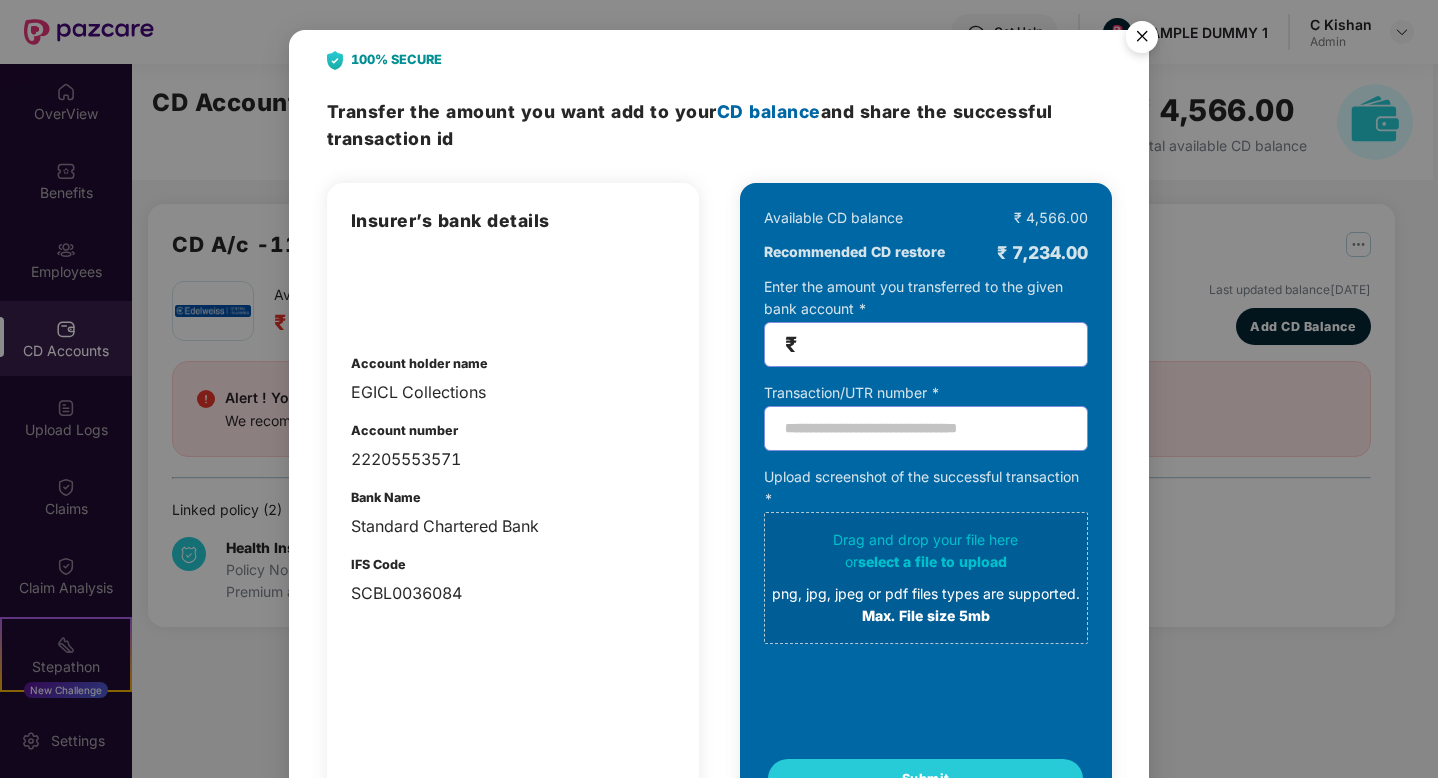 click at bounding box center (1142, 40) 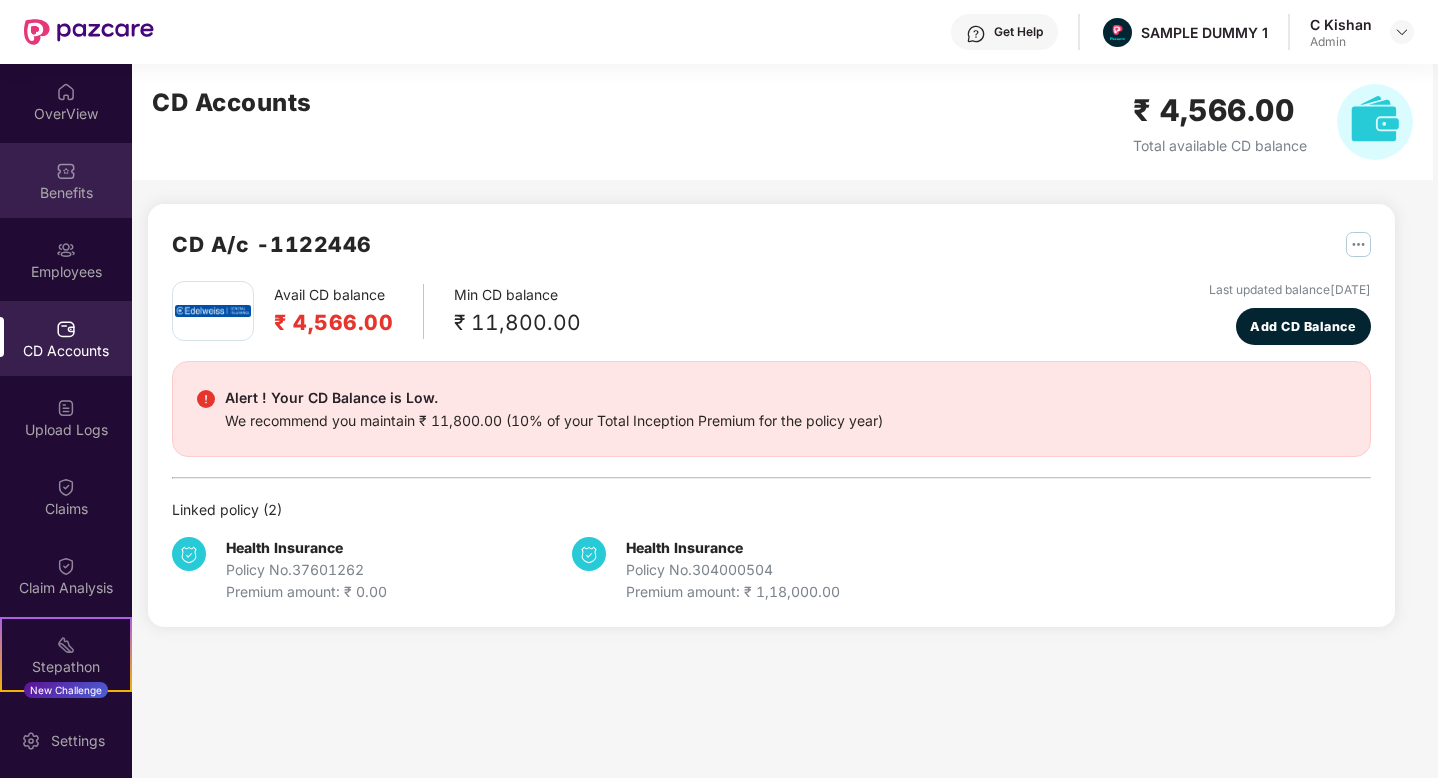 click on "Benefits" at bounding box center [66, 193] 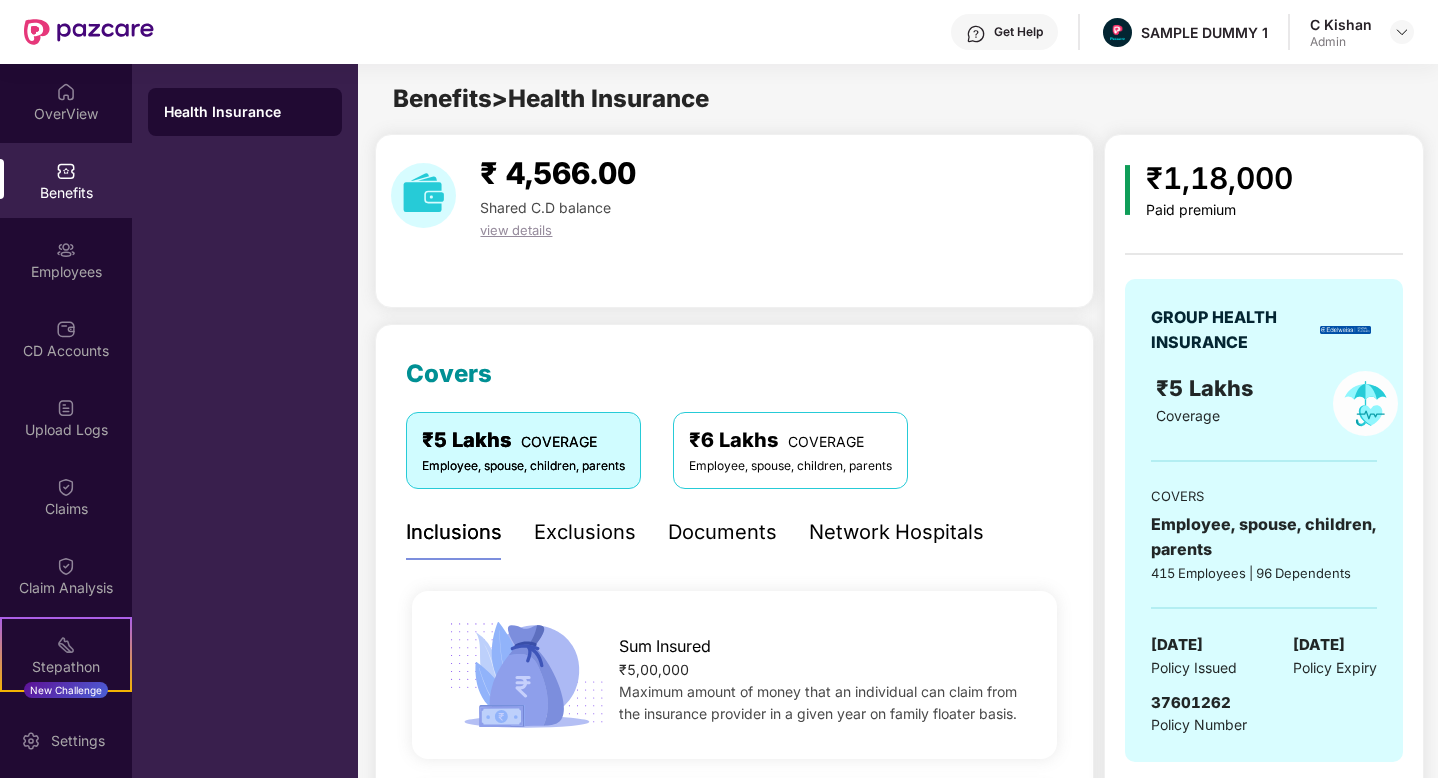scroll, scrollTop: 40, scrollLeft: 0, axis: vertical 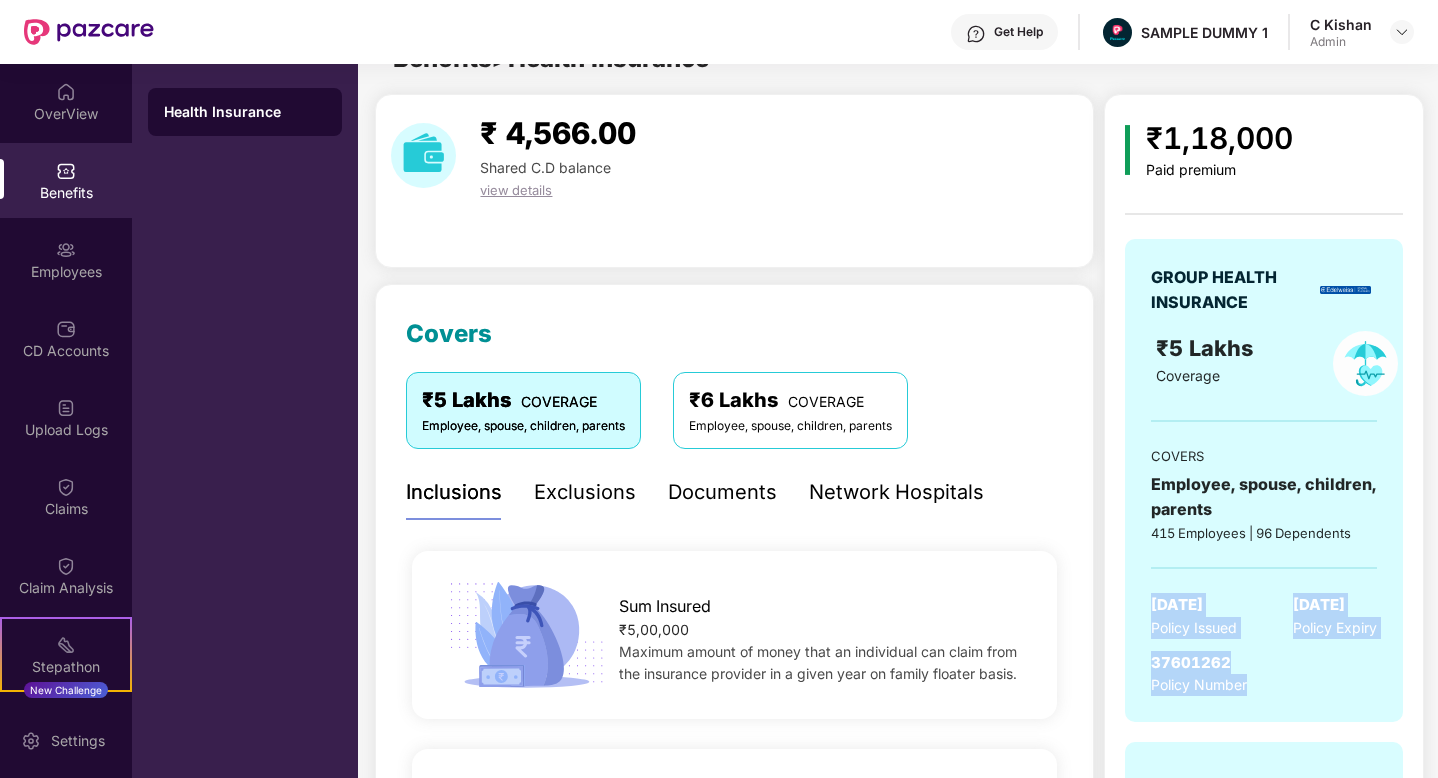 drag, startPoint x: 1144, startPoint y: 608, endPoint x: 1326, endPoint y: 684, distance: 197.23083 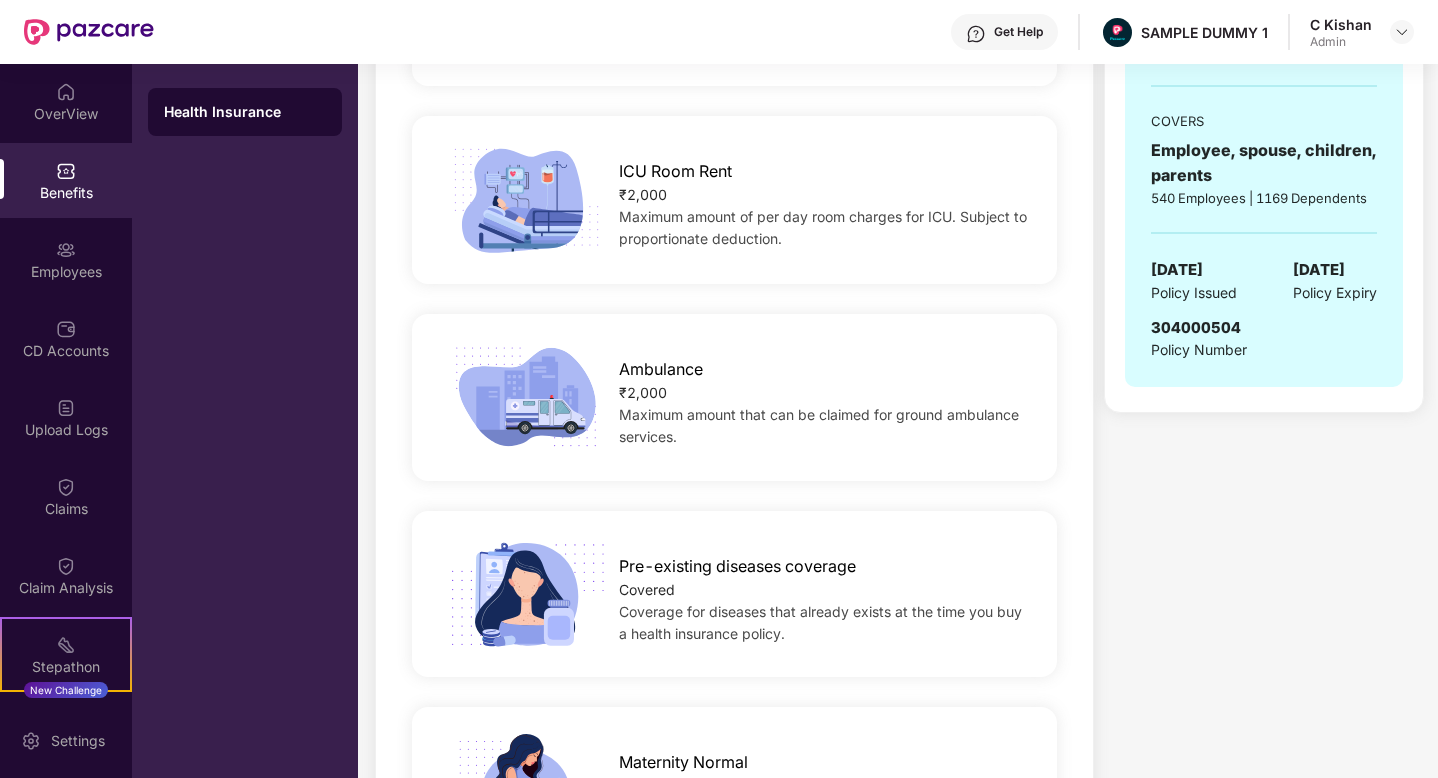 scroll, scrollTop: 867, scrollLeft: 0, axis: vertical 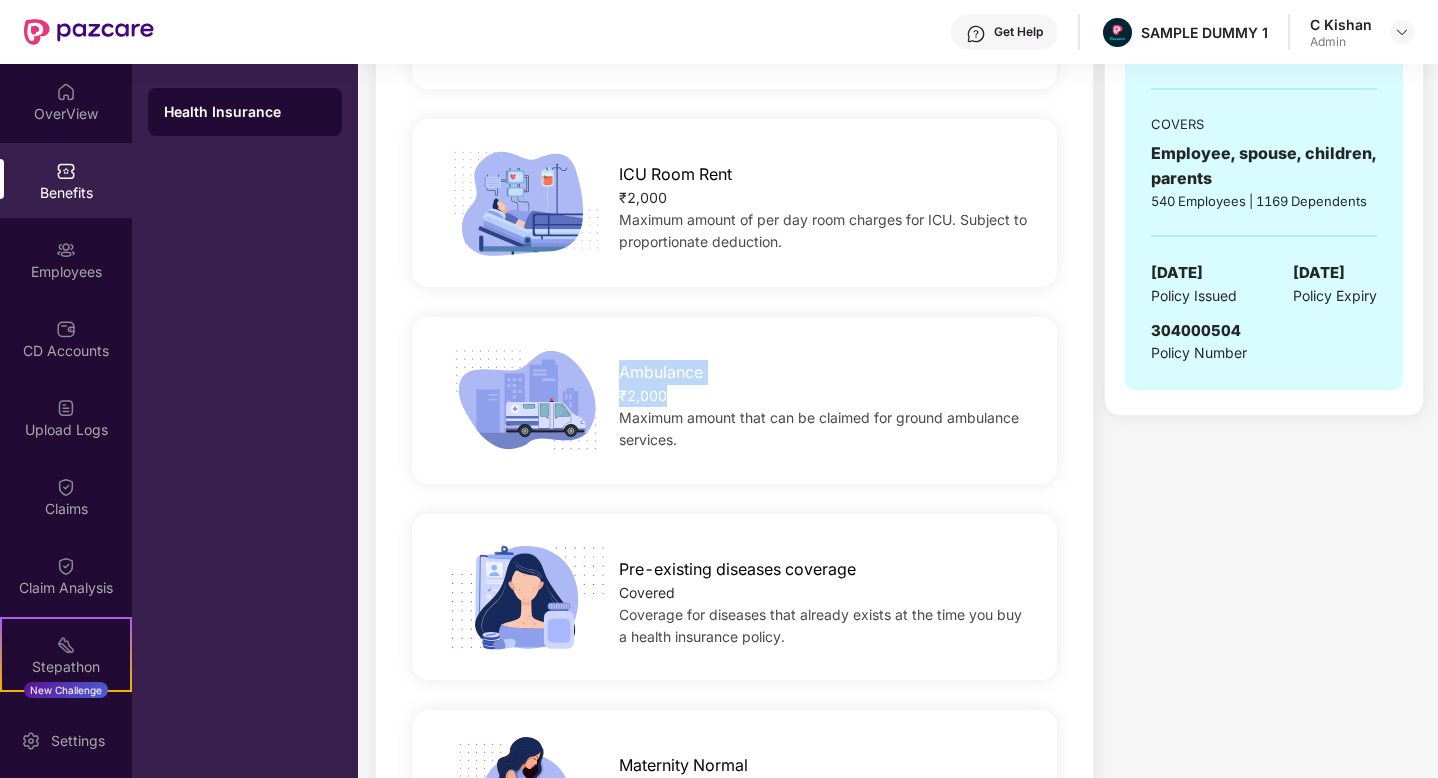 drag, startPoint x: 674, startPoint y: 399, endPoint x: 607, endPoint y: 364, distance: 75.591 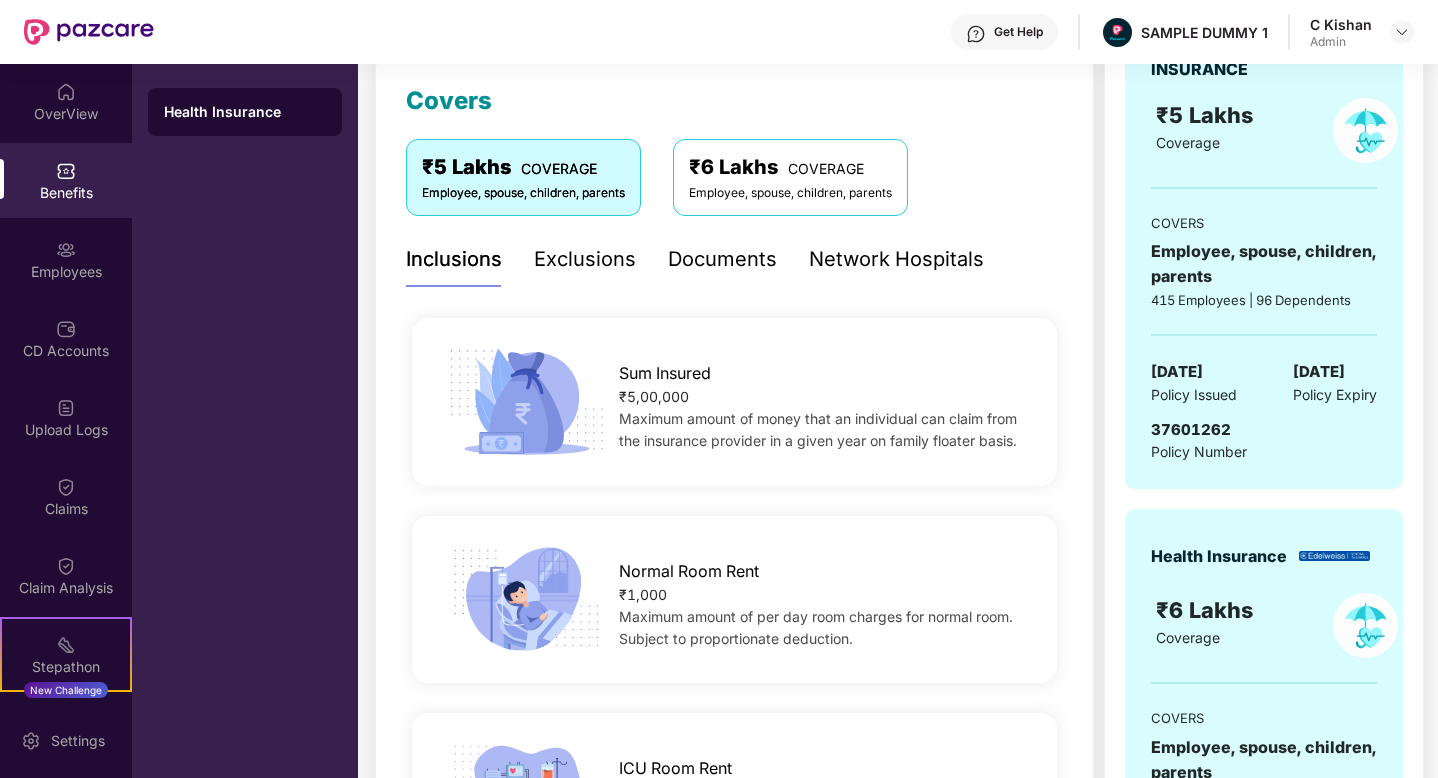 scroll, scrollTop: 272, scrollLeft: 0, axis: vertical 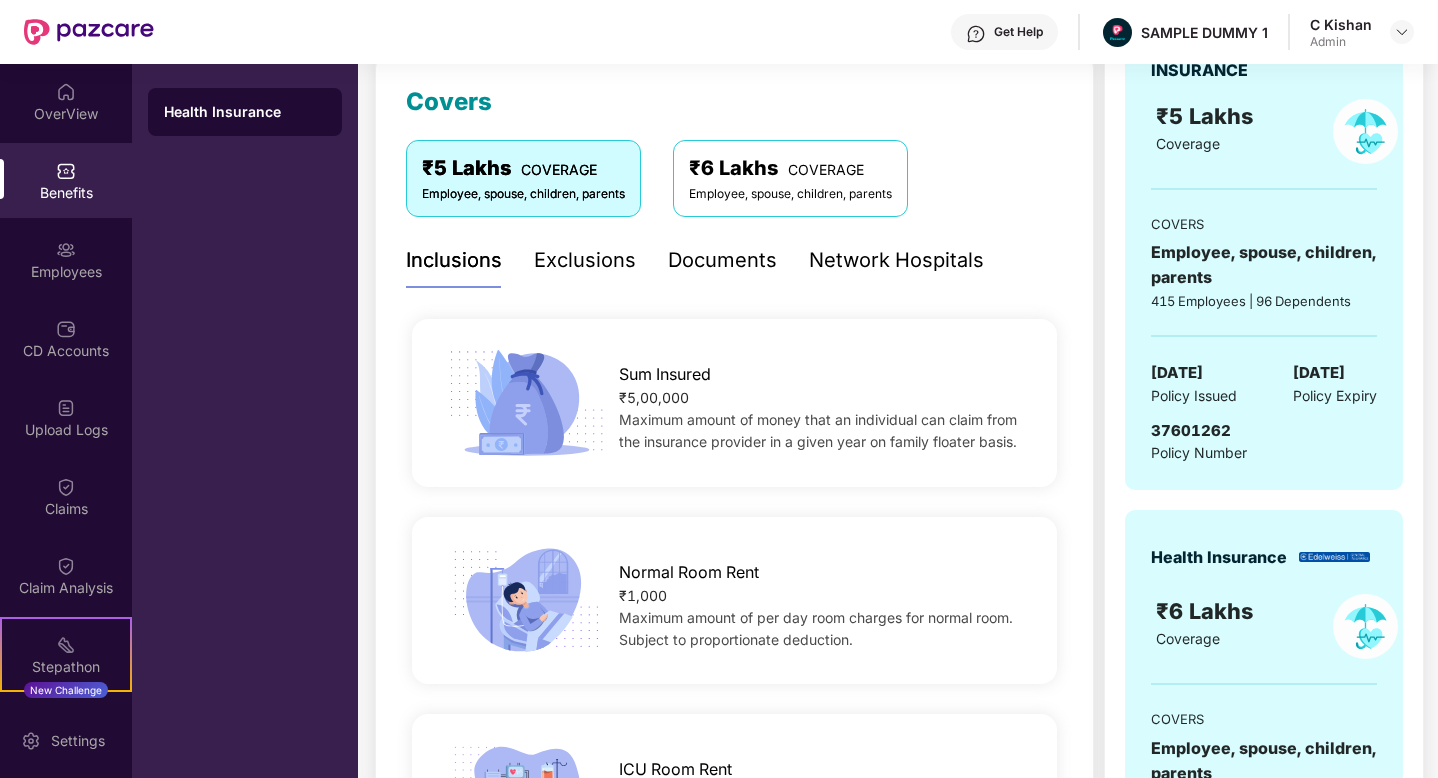 click on "Exclusions" at bounding box center [585, 260] 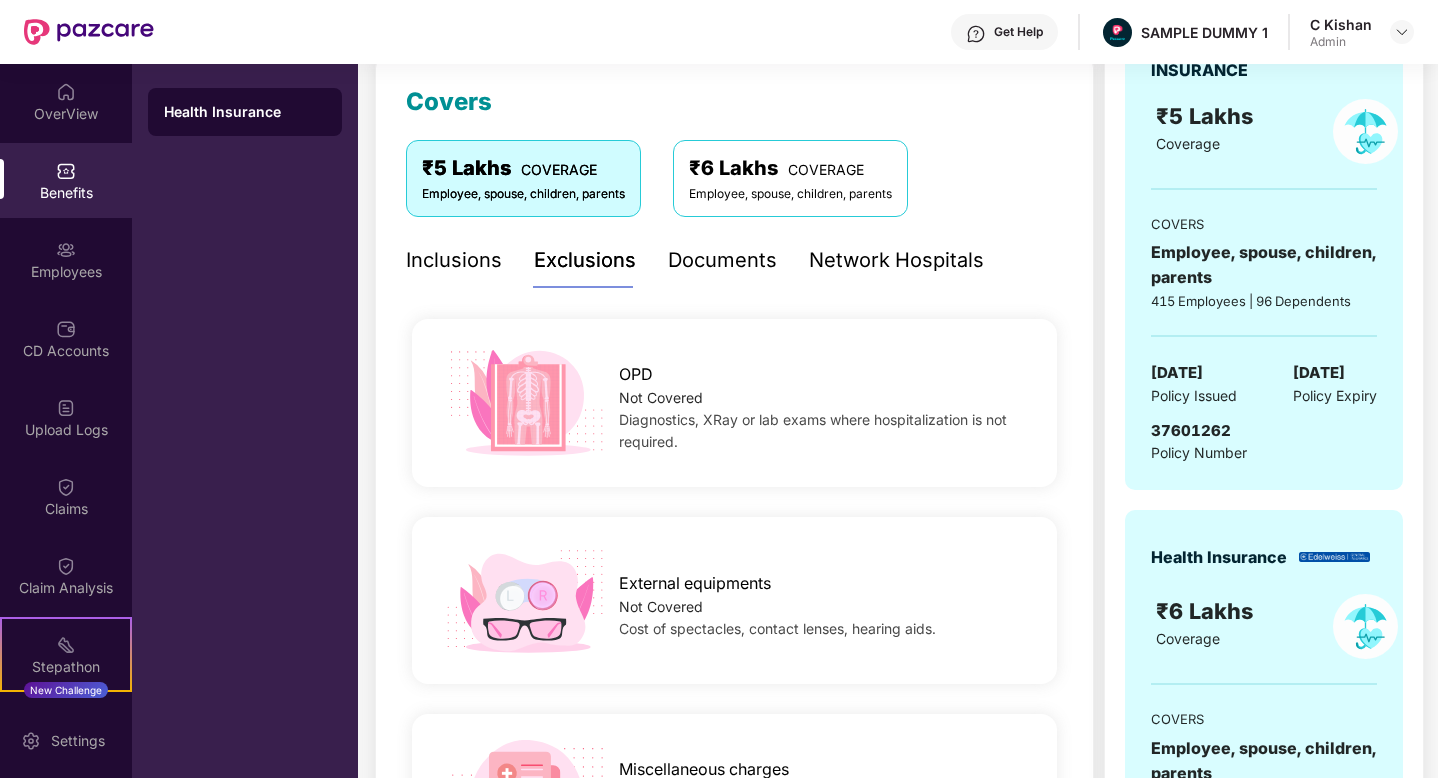 click on "Inclusions" at bounding box center (454, 260) 